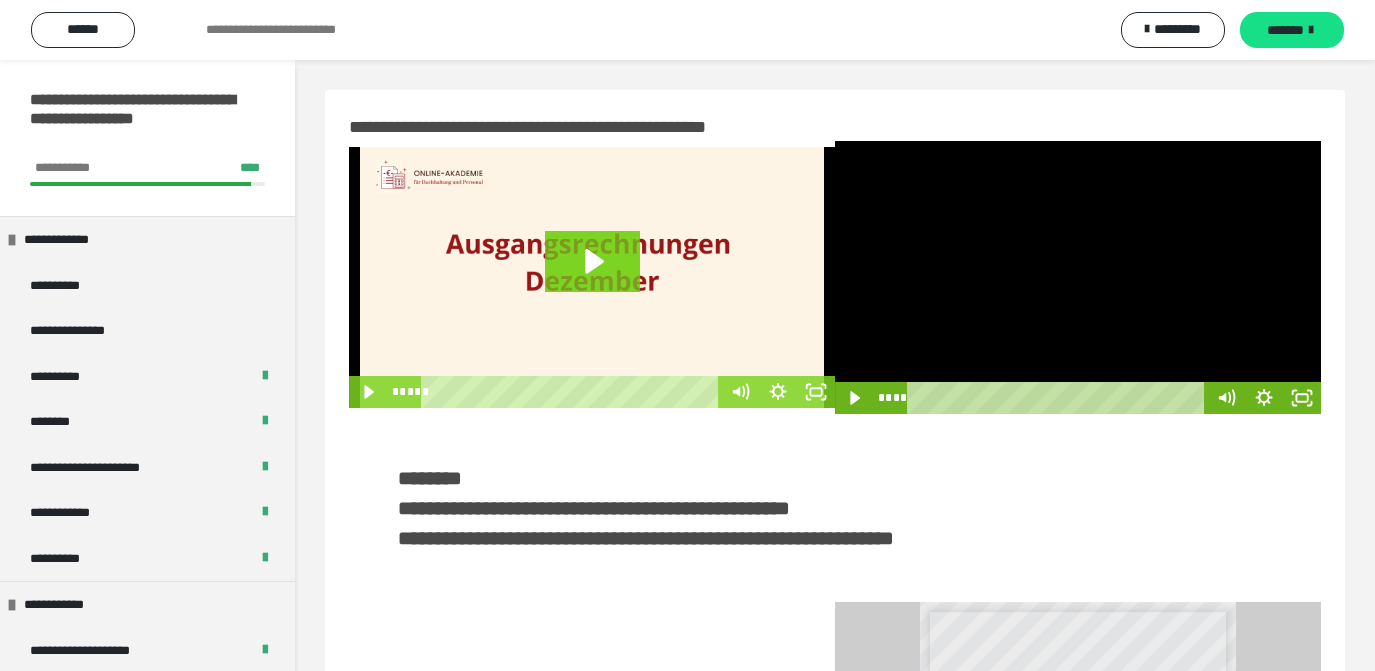 scroll, scrollTop: 0, scrollLeft: 0, axis: both 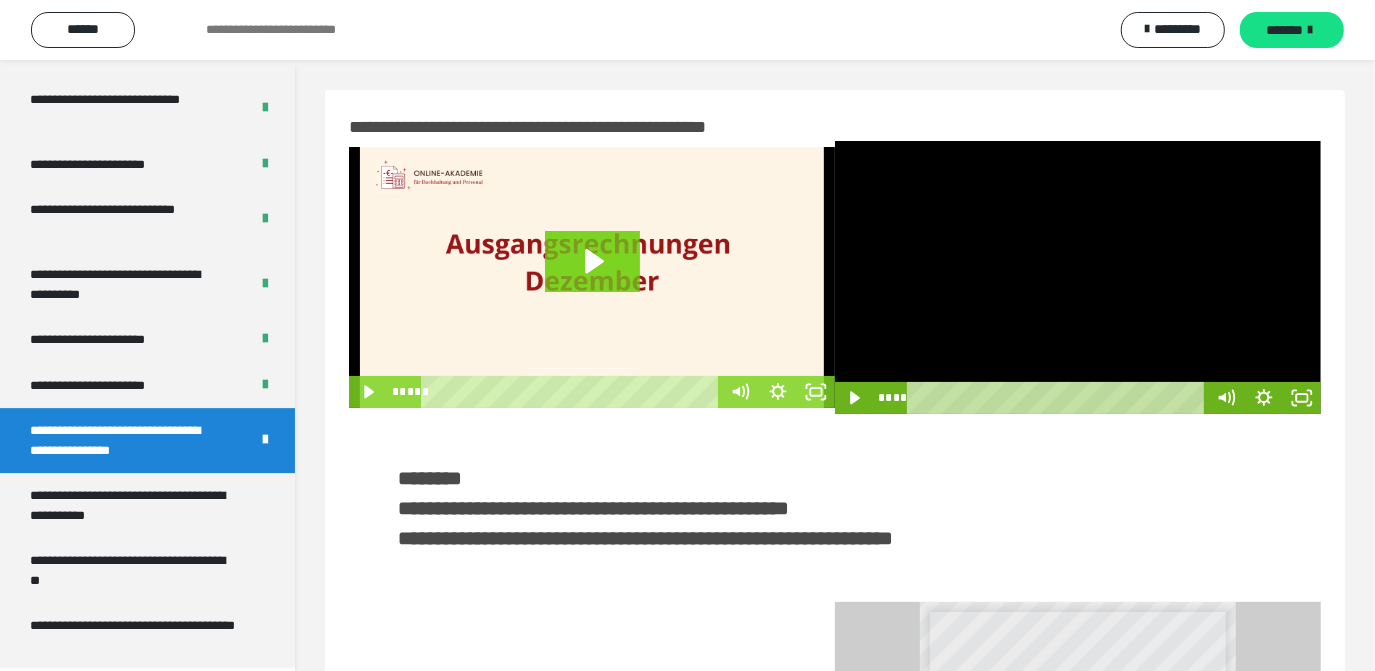 click at bounding box center [1078, 277] 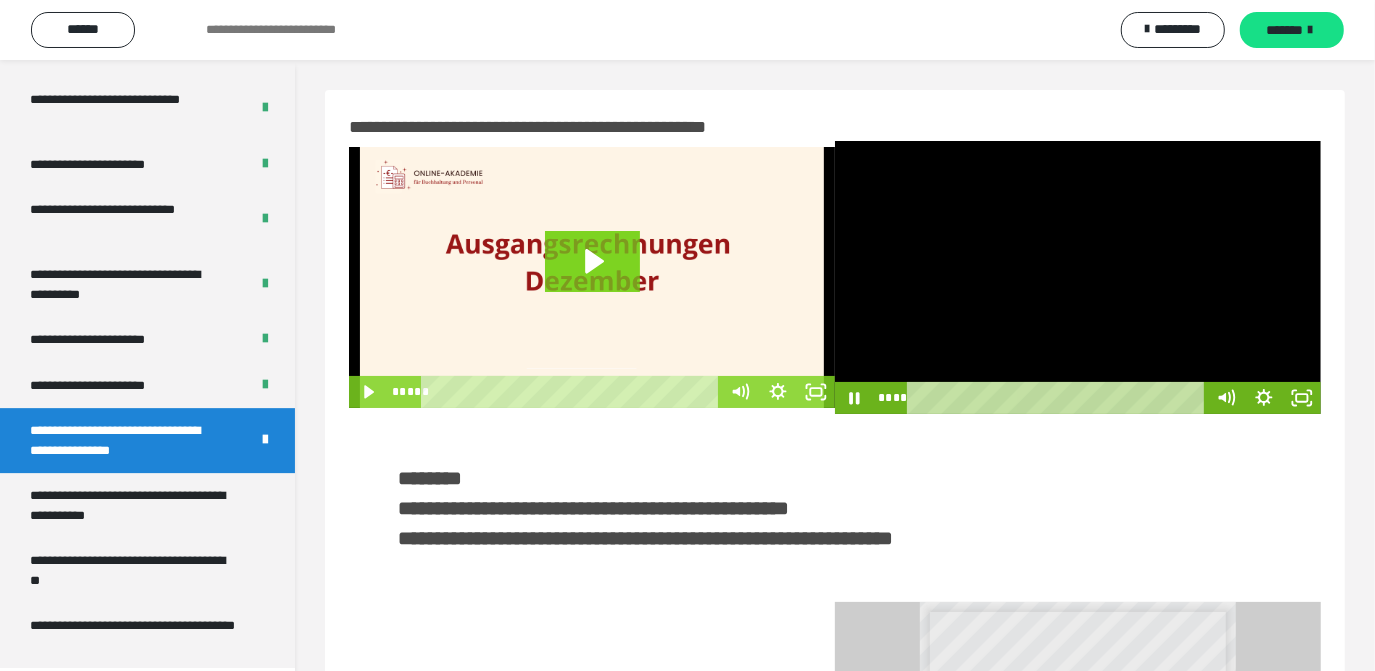 click at bounding box center (1078, 277) 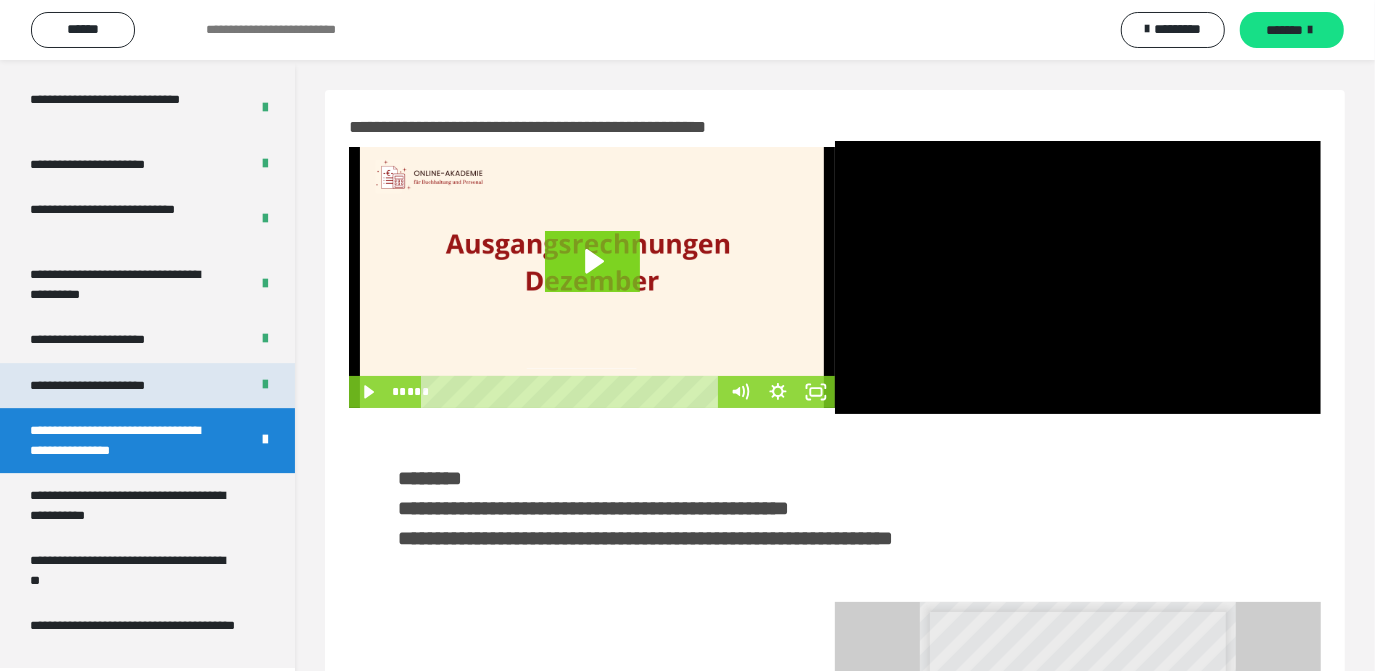 click on "**********" at bounding box center (111, 386) 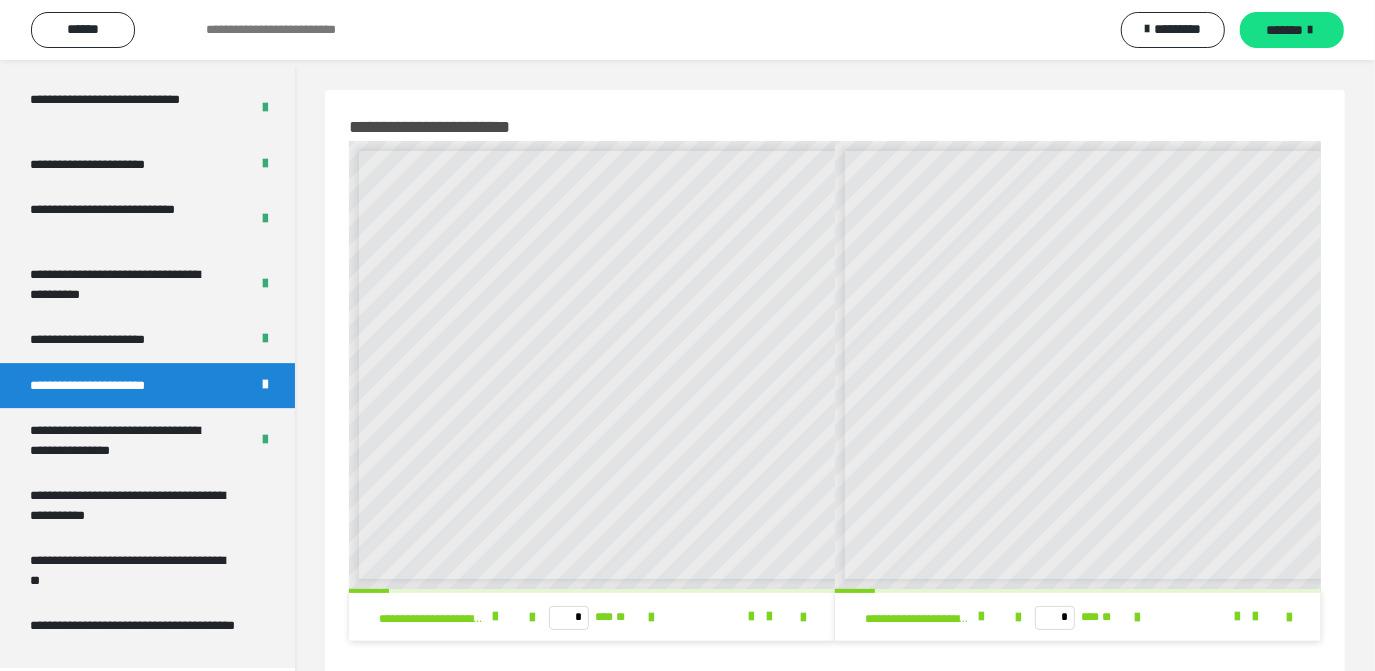 scroll, scrollTop: 6, scrollLeft: 0, axis: vertical 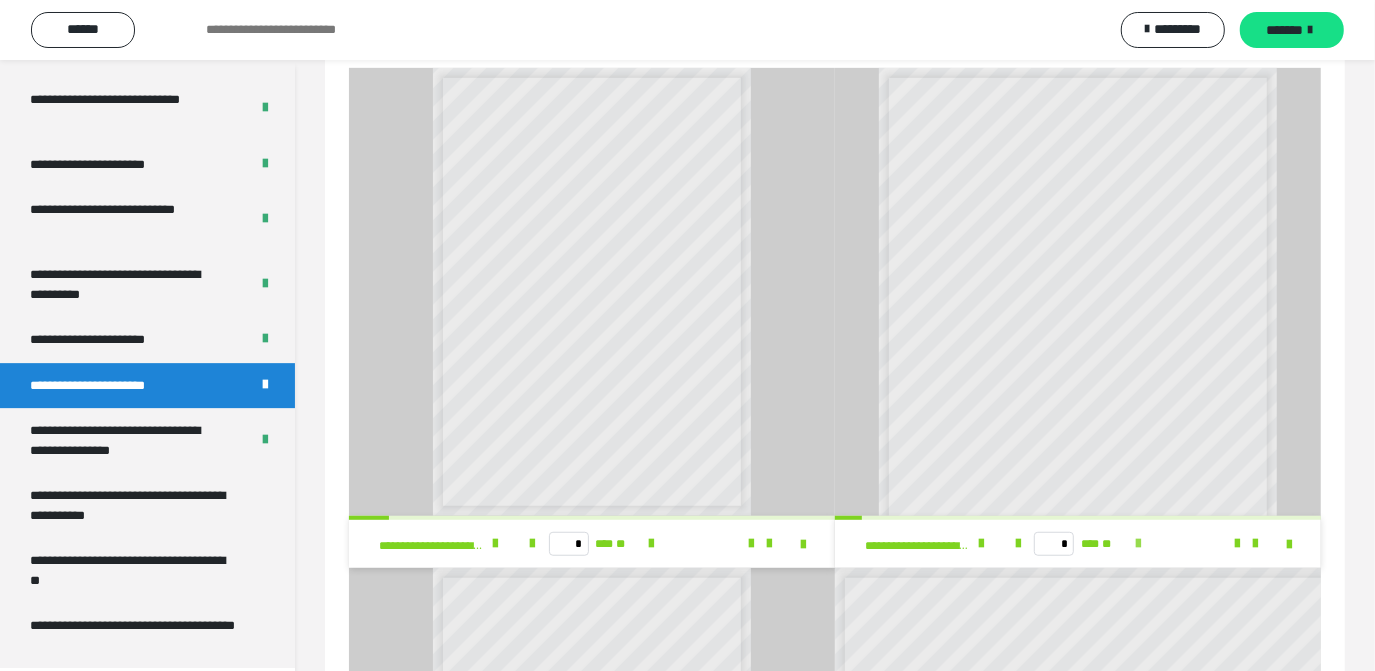 click at bounding box center (1138, 544) 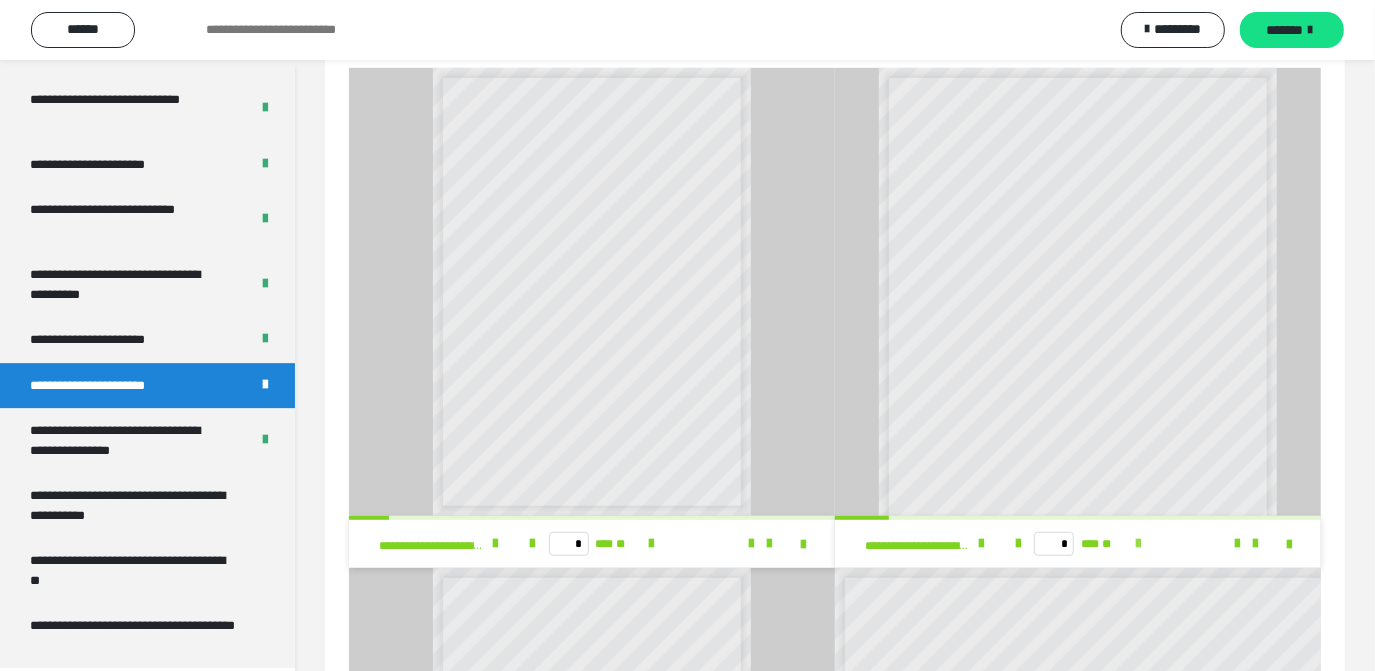 click at bounding box center [1138, 544] 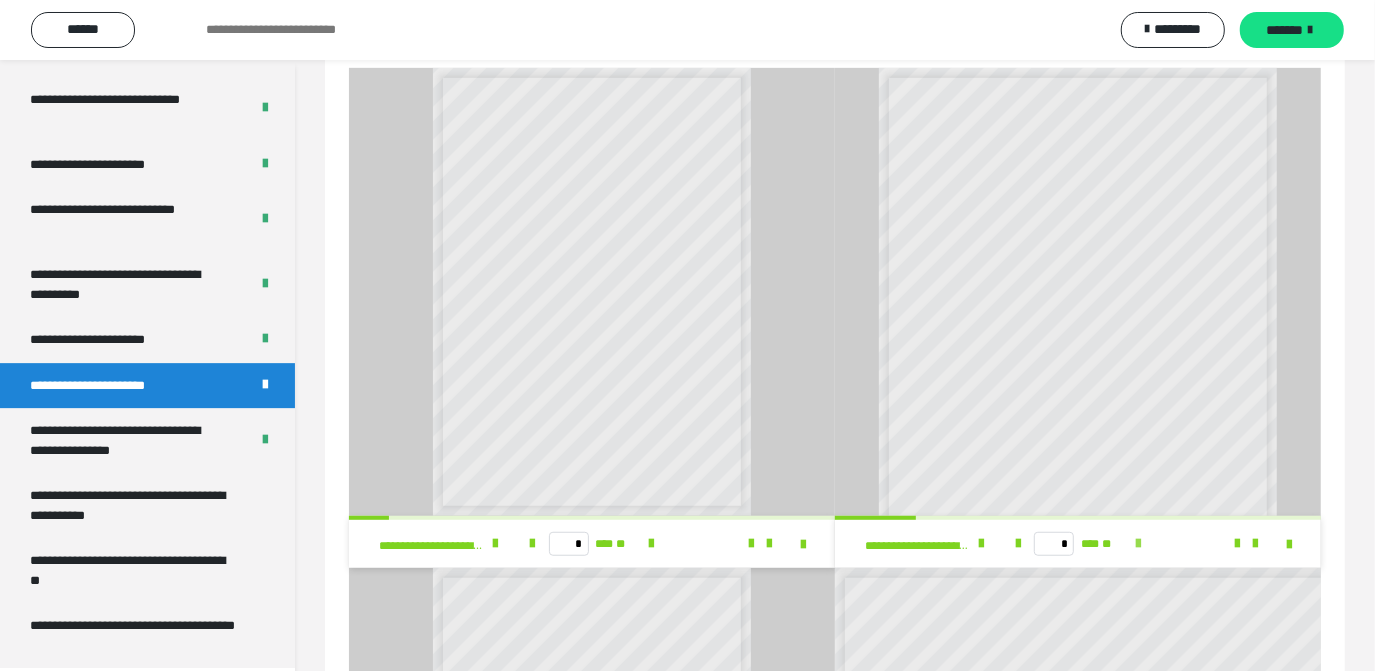 click at bounding box center (1138, 544) 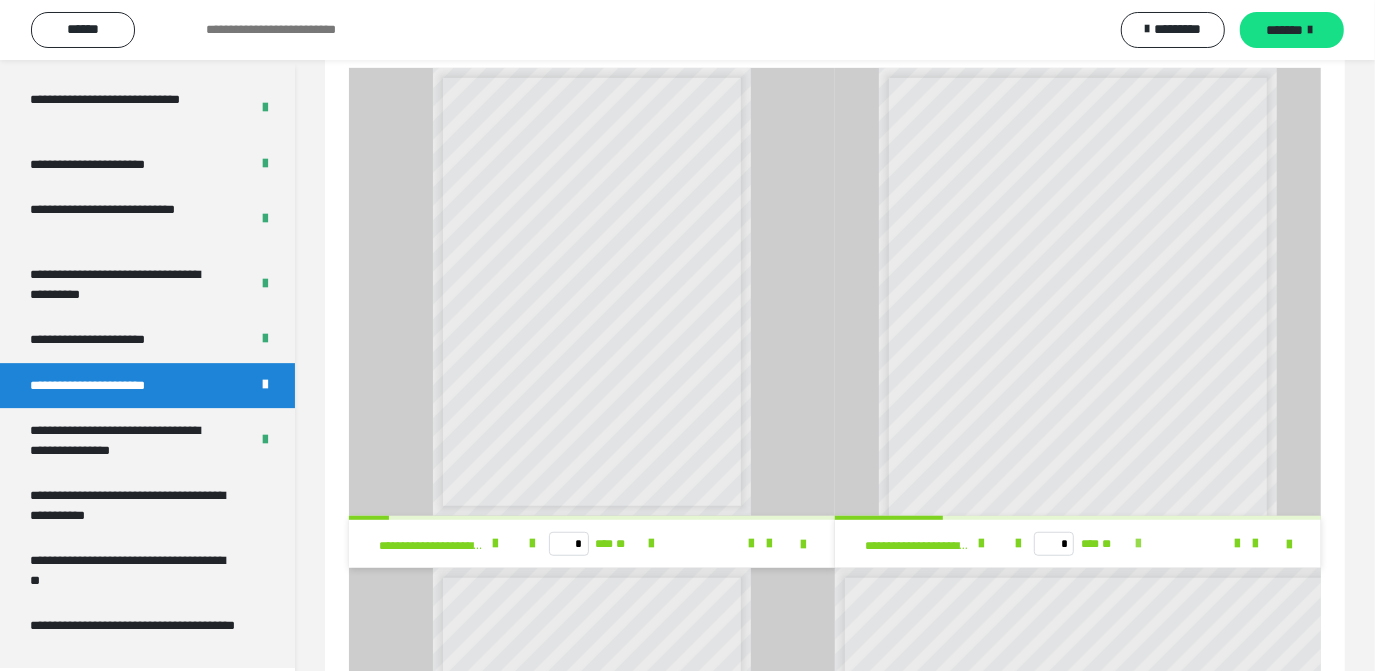 click at bounding box center [1138, 544] 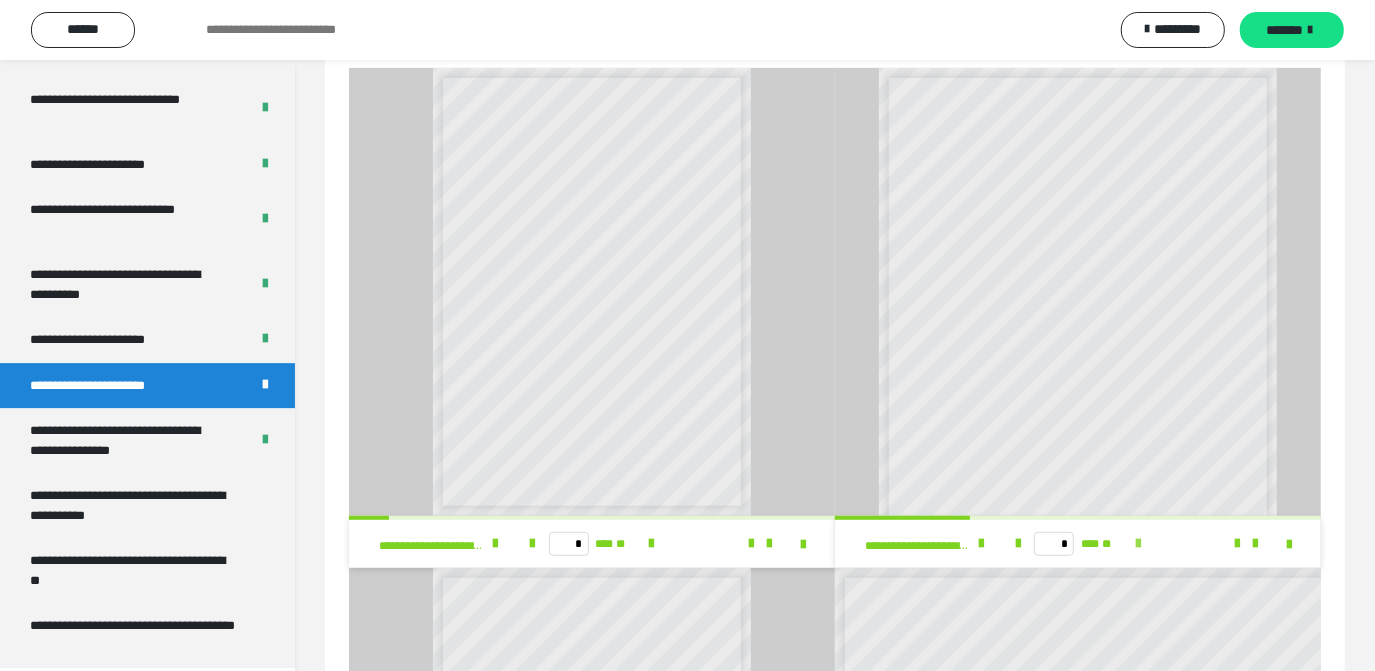 click at bounding box center (1138, 544) 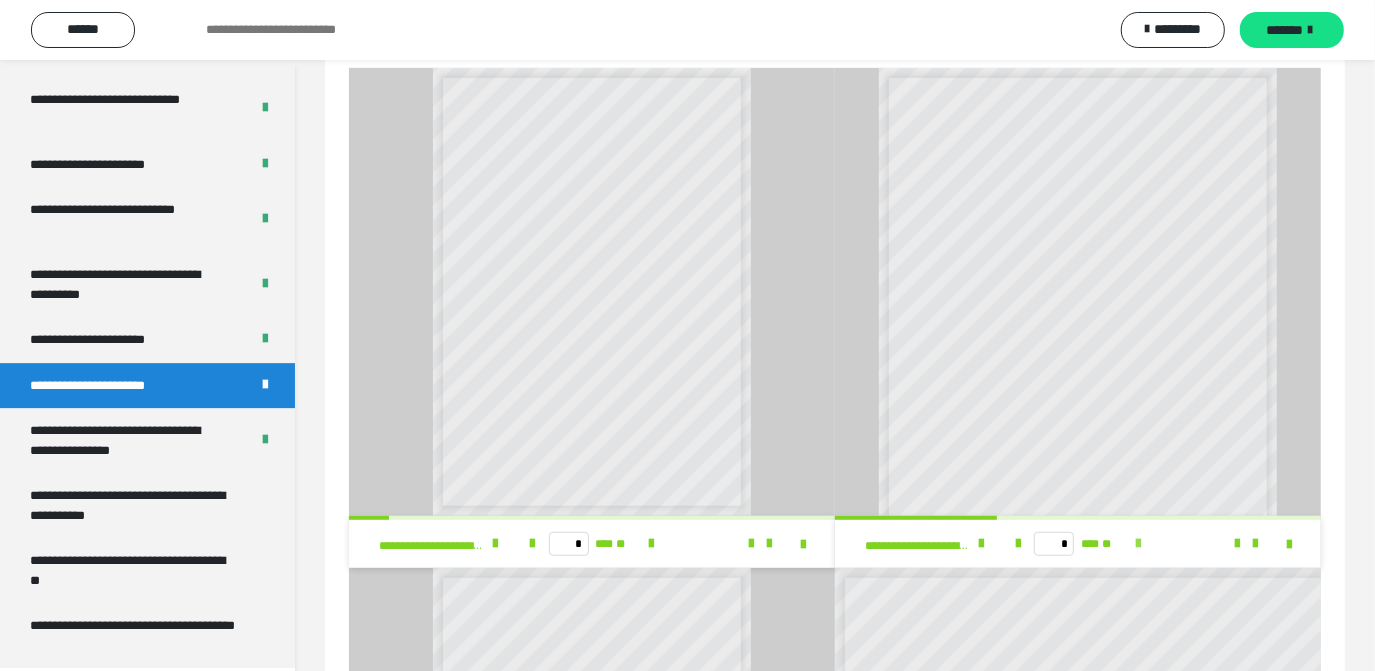 click at bounding box center [1138, 544] 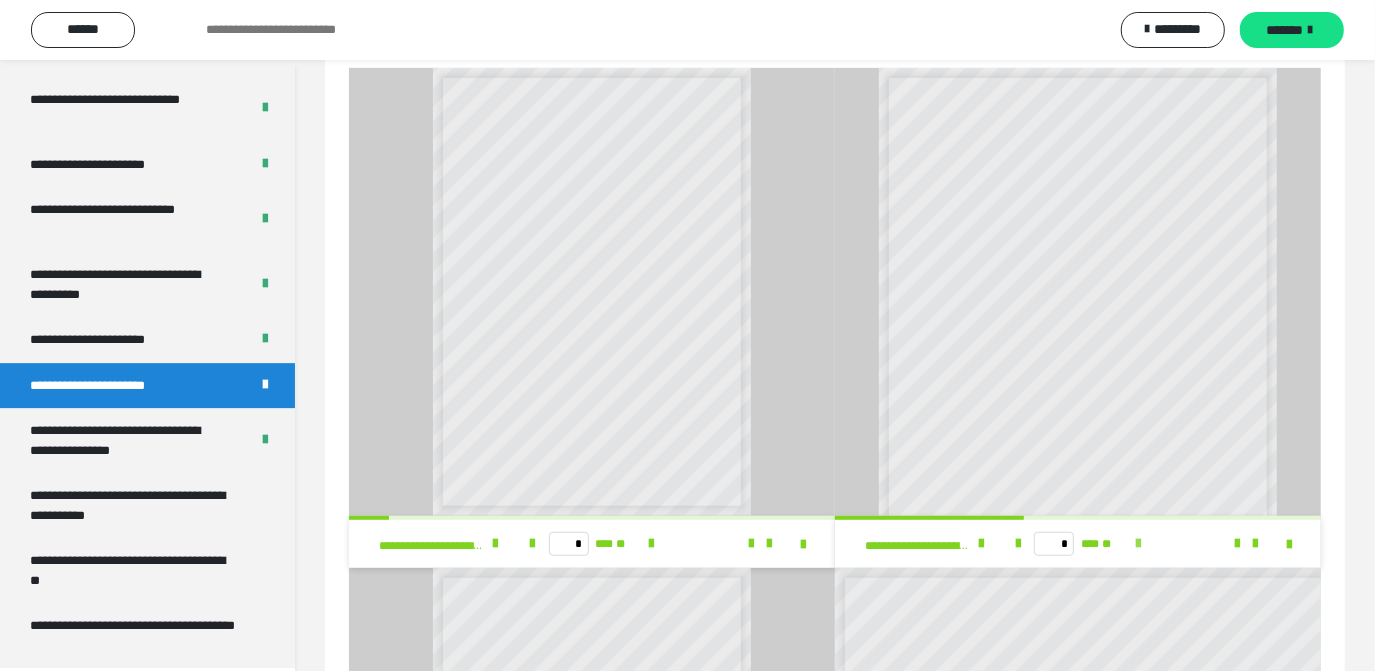 click at bounding box center (1138, 544) 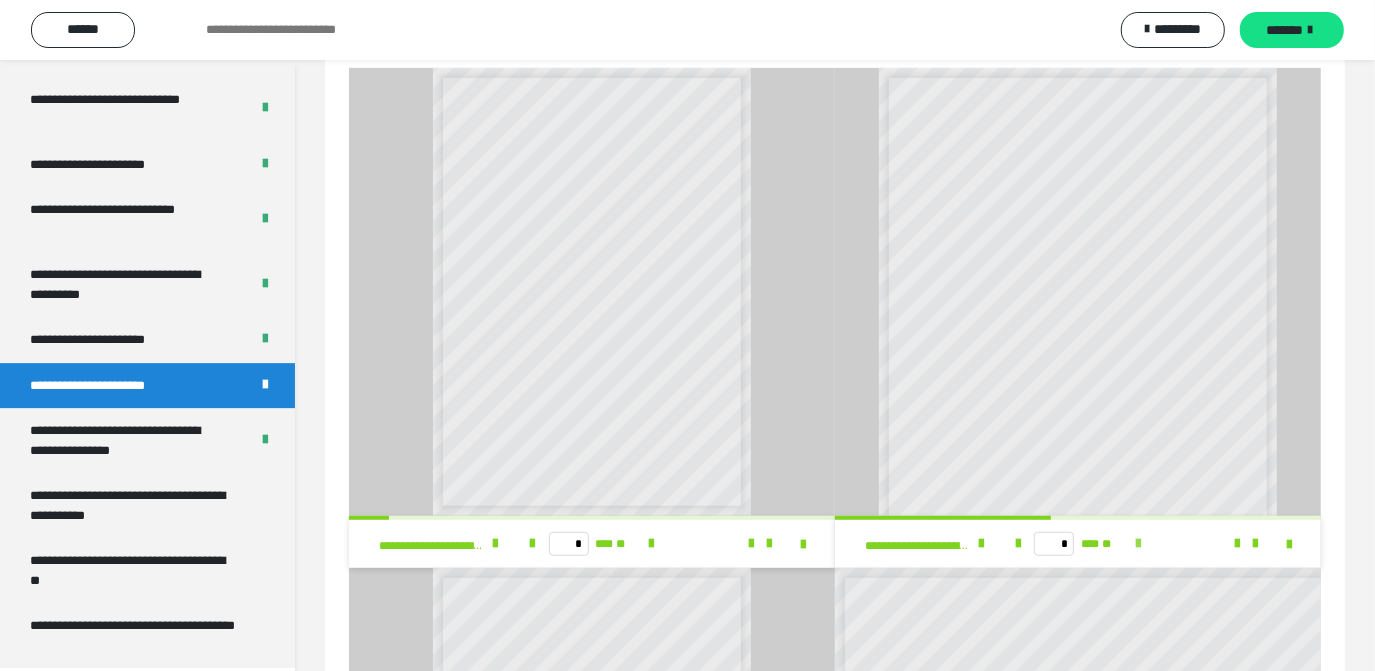 click at bounding box center [1138, 544] 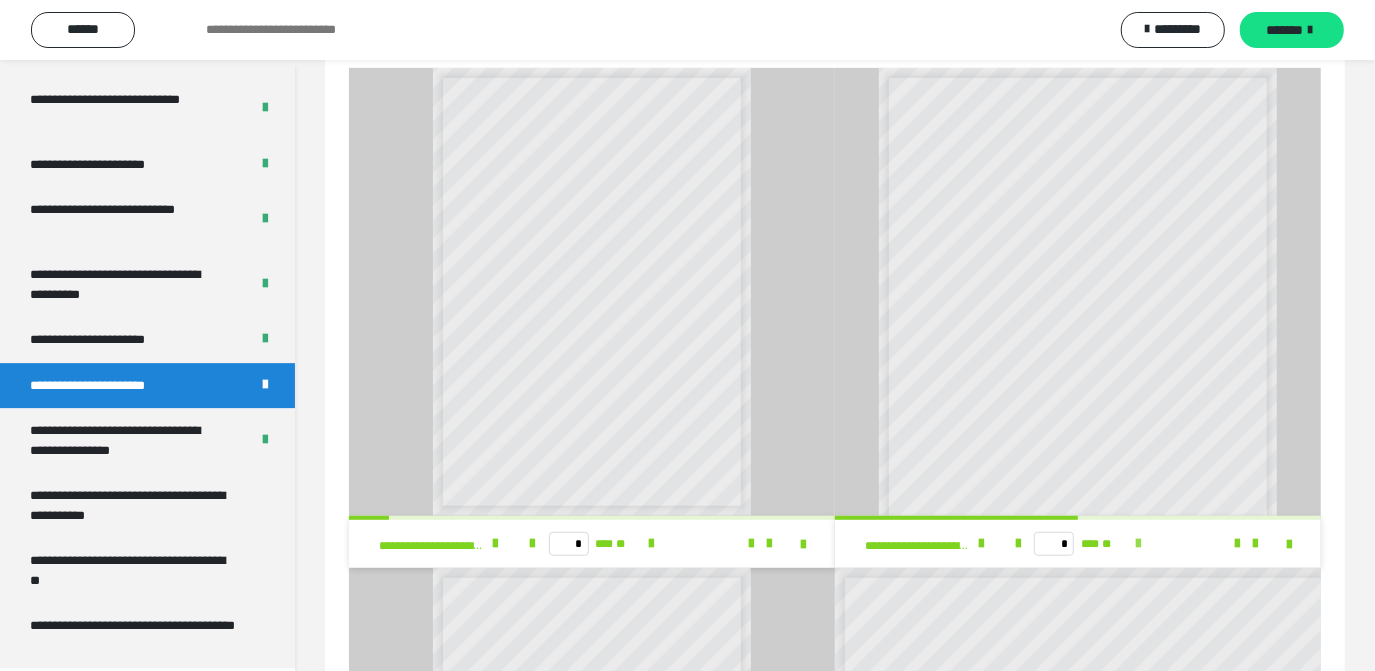click at bounding box center [1138, 544] 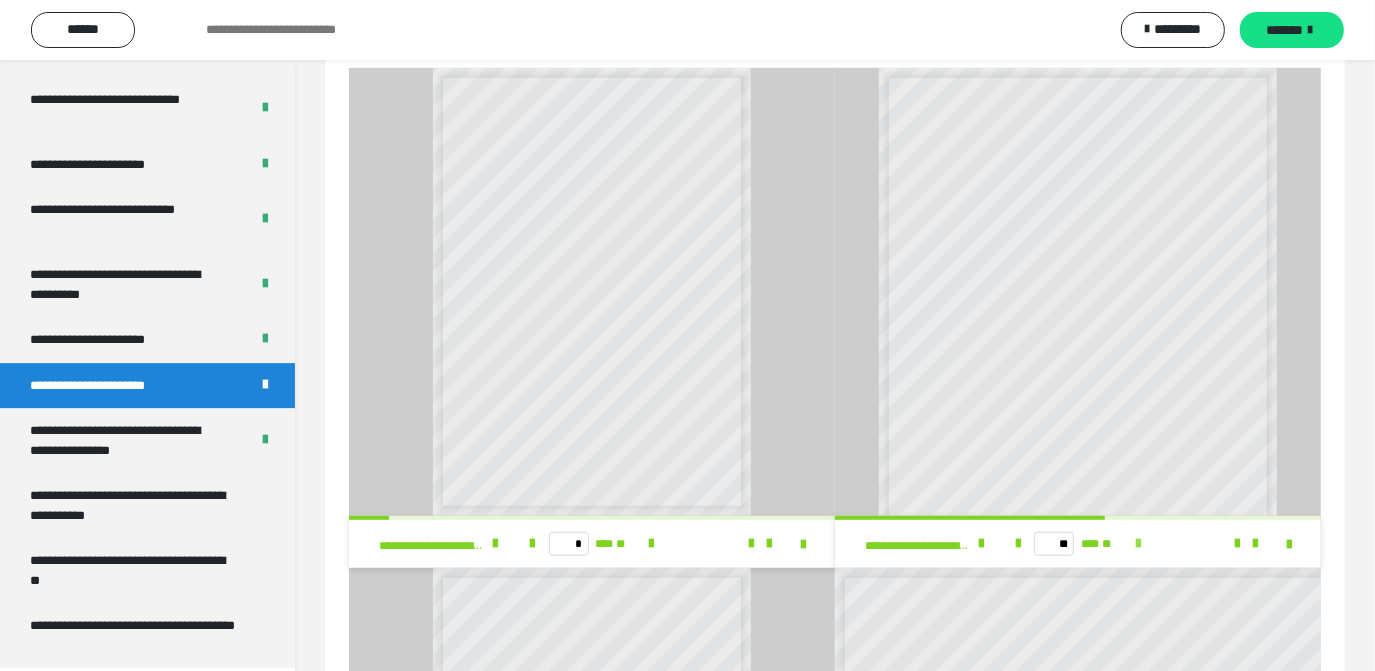 click at bounding box center [1138, 544] 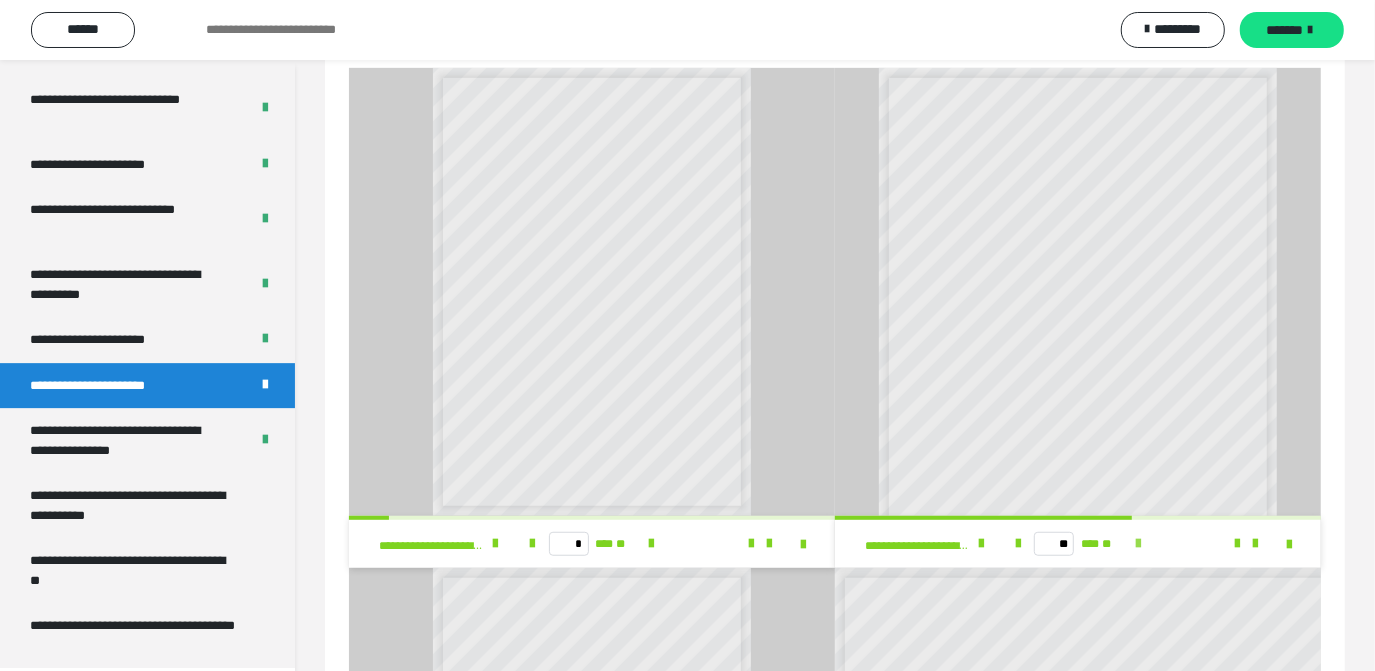 click at bounding box center [1138, 544] 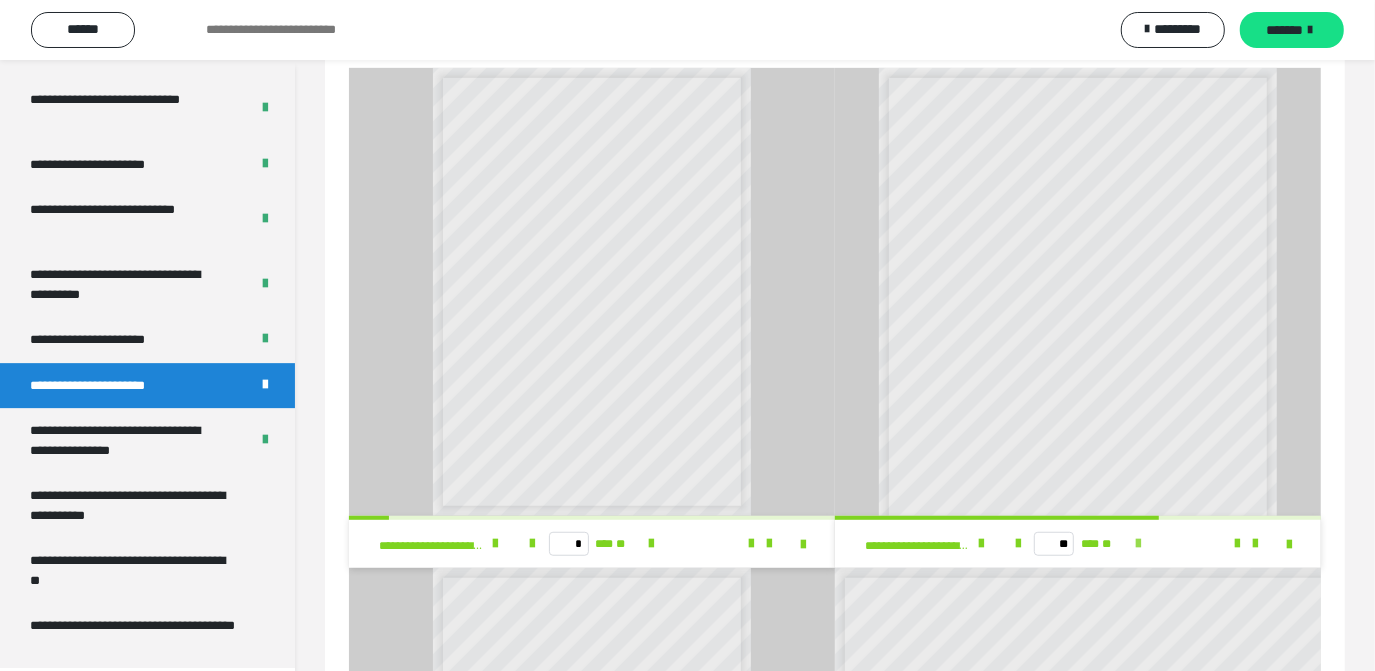 click at bounding box center (1138, 544) 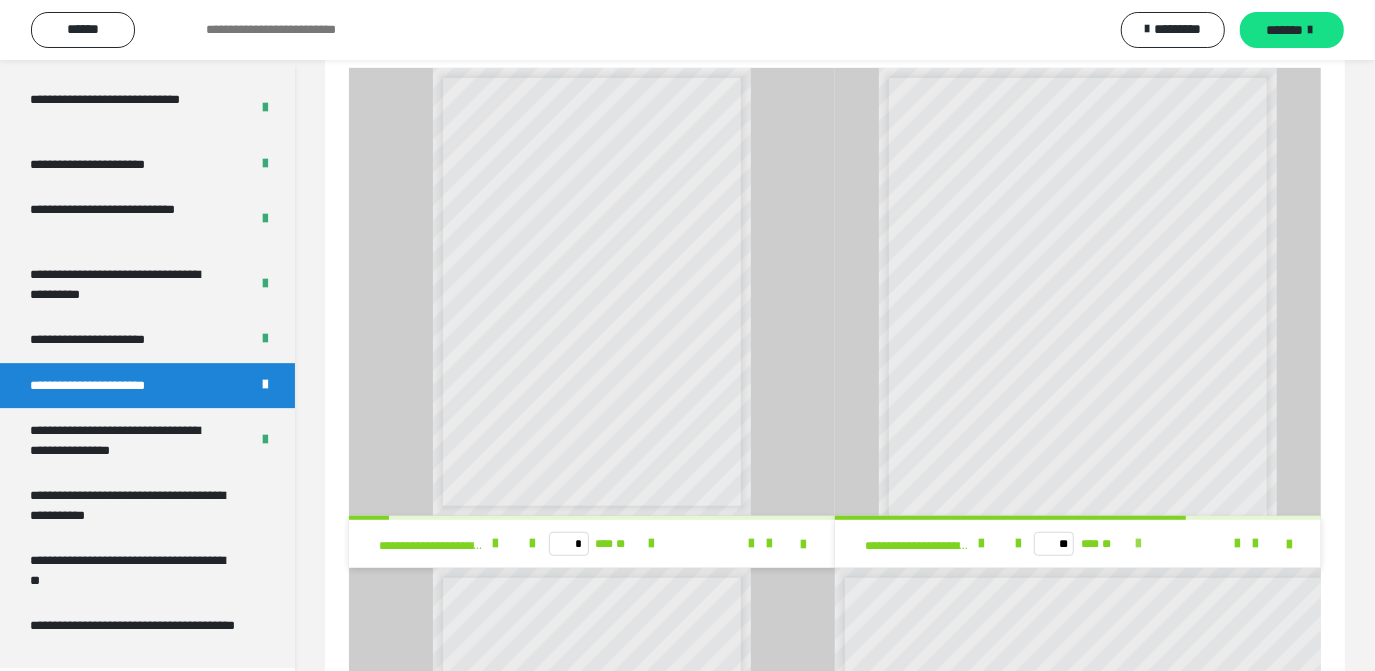 click at bounding box center (1138, 544) 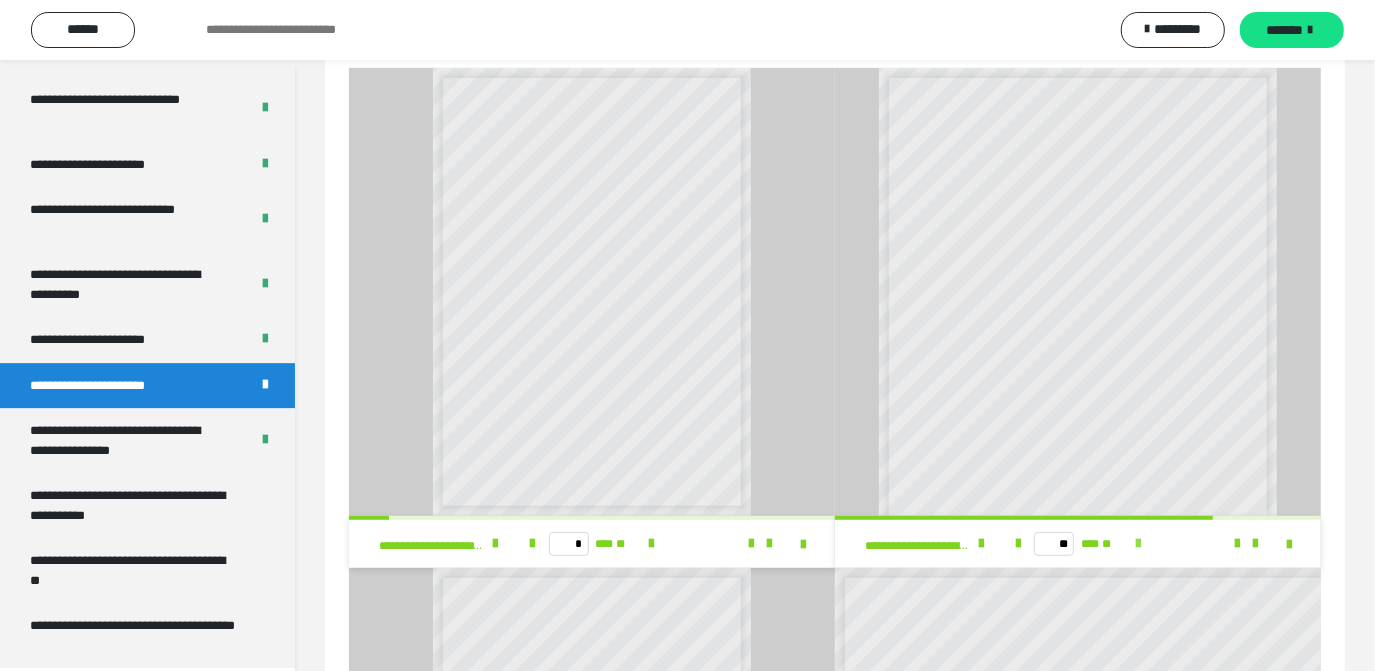 click at bounding box center [1138, 544] 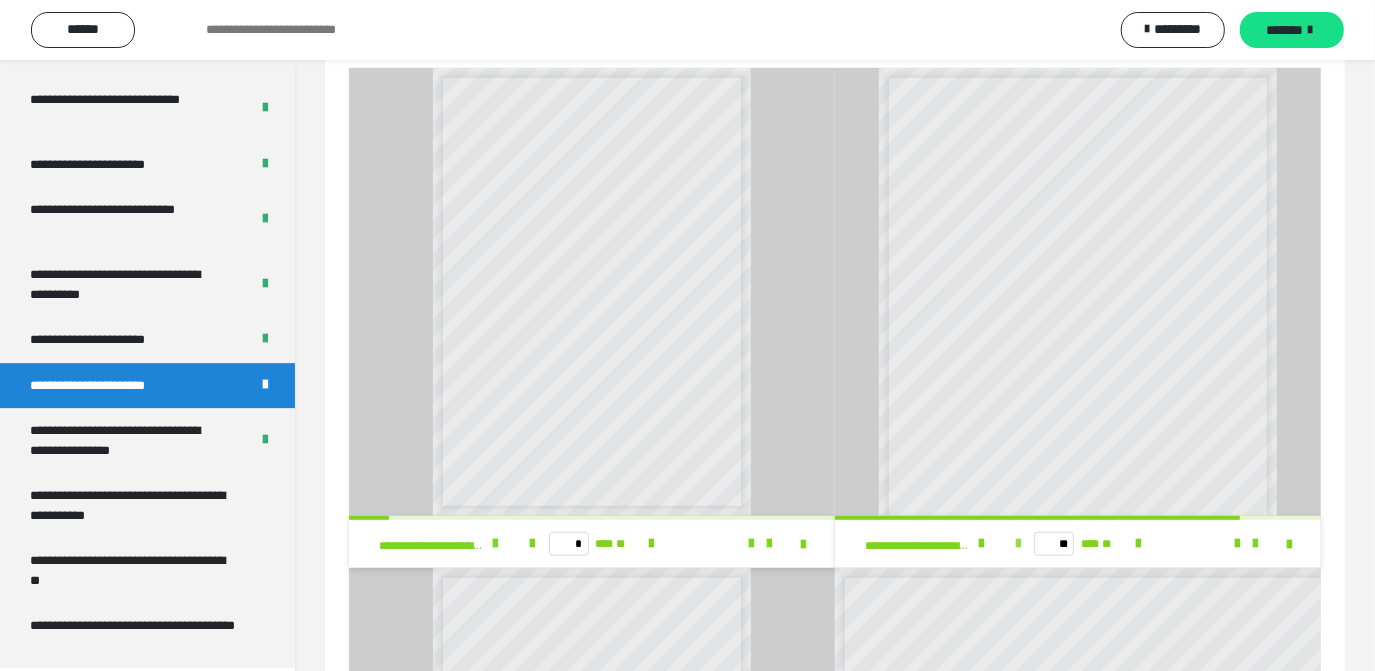 click at bounding box center [1018, 544] 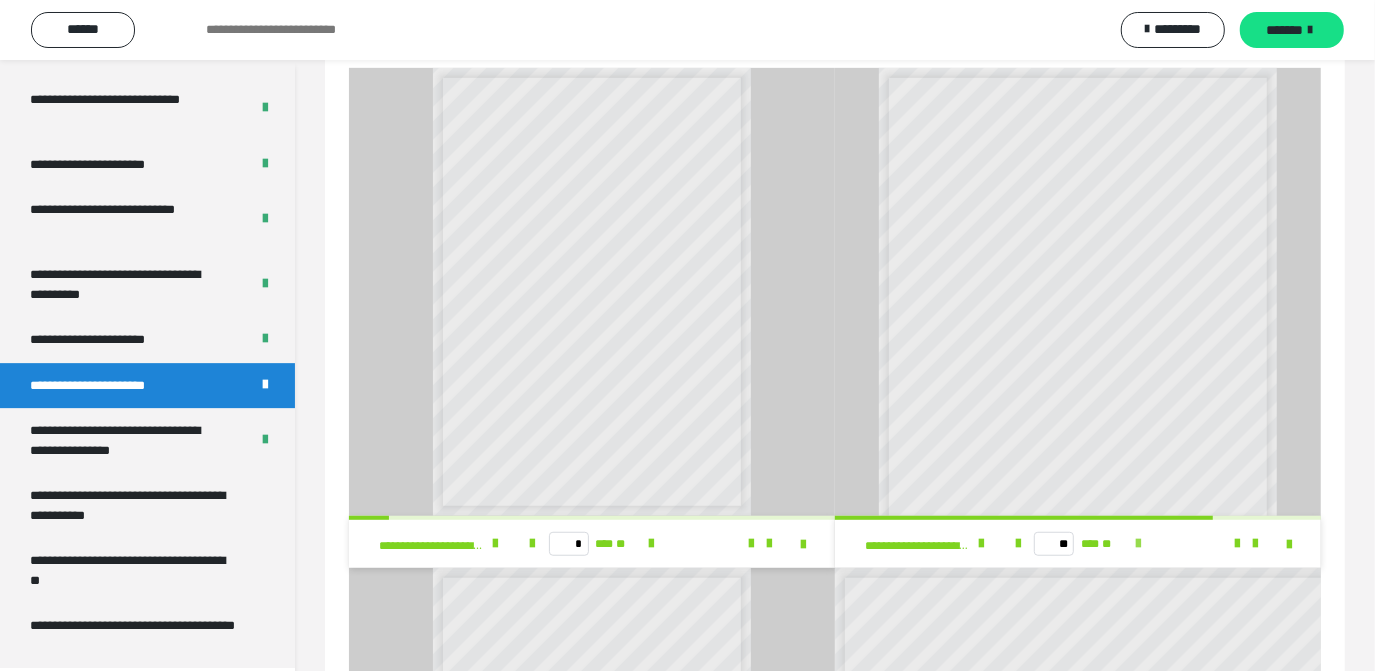 click at bounding box center (1138, 544) 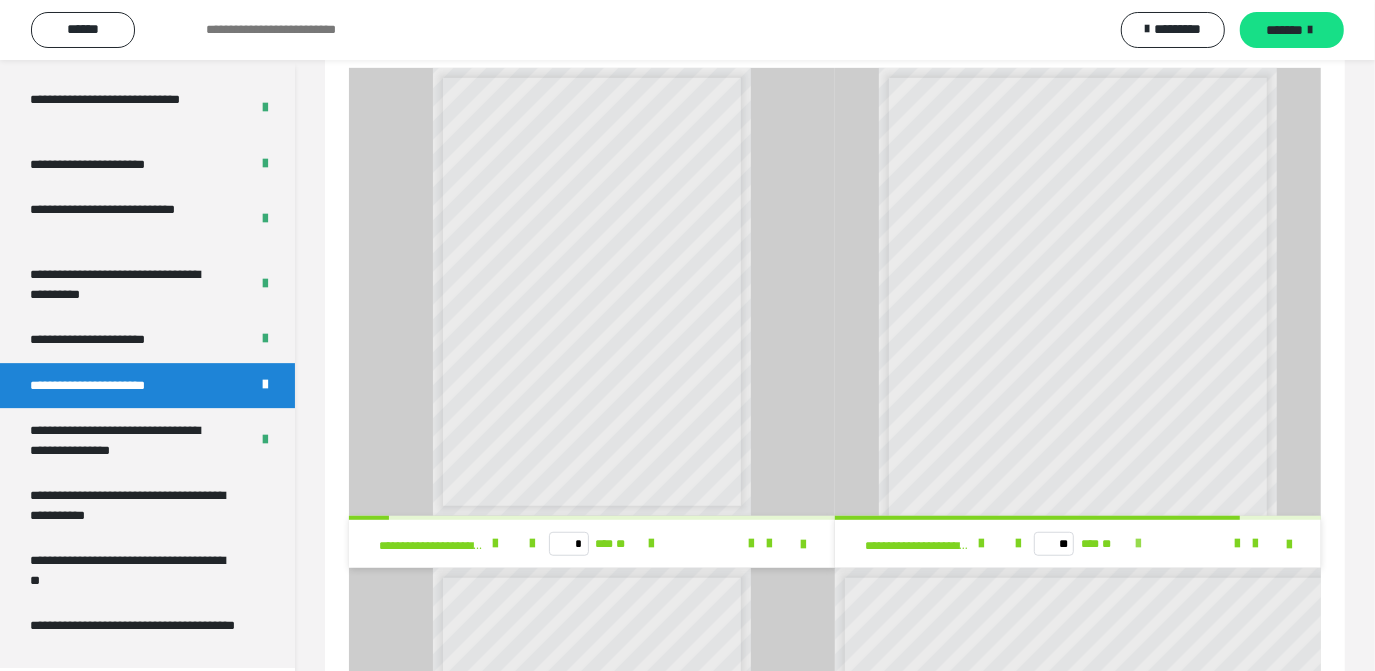 click at bounding box center [1138, 544] 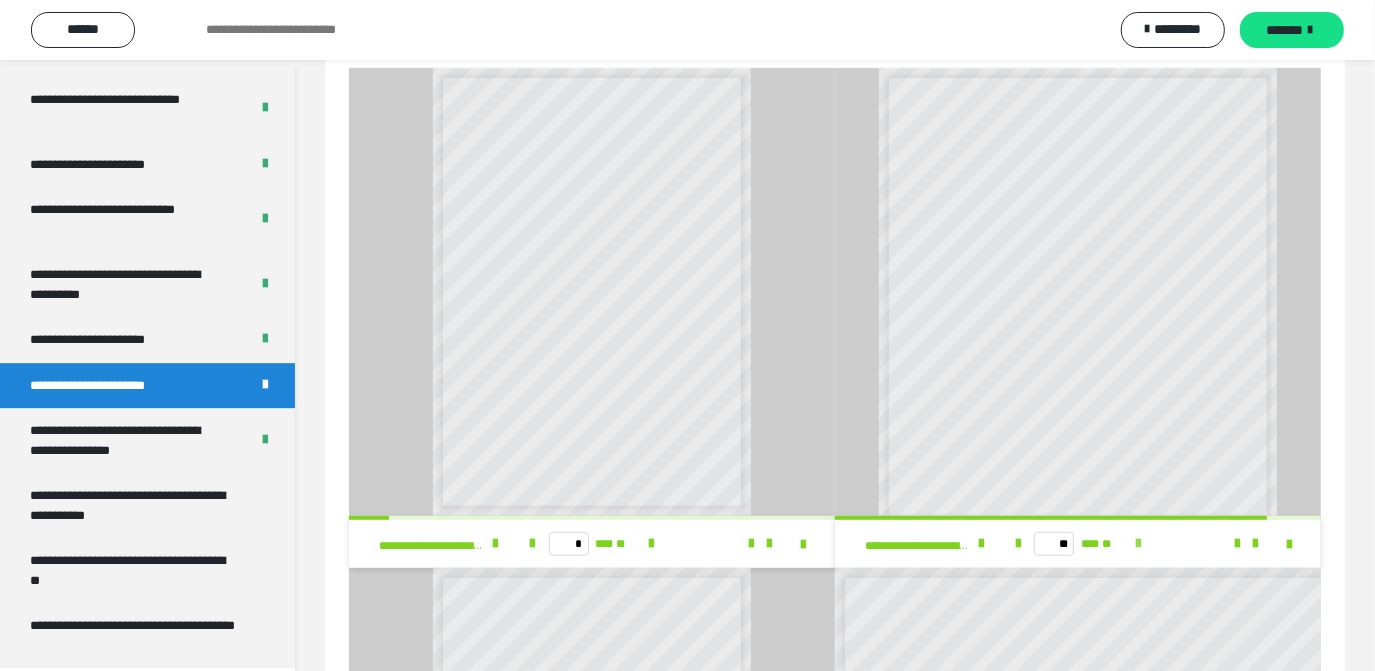 click at bounding box center (1138, 544) 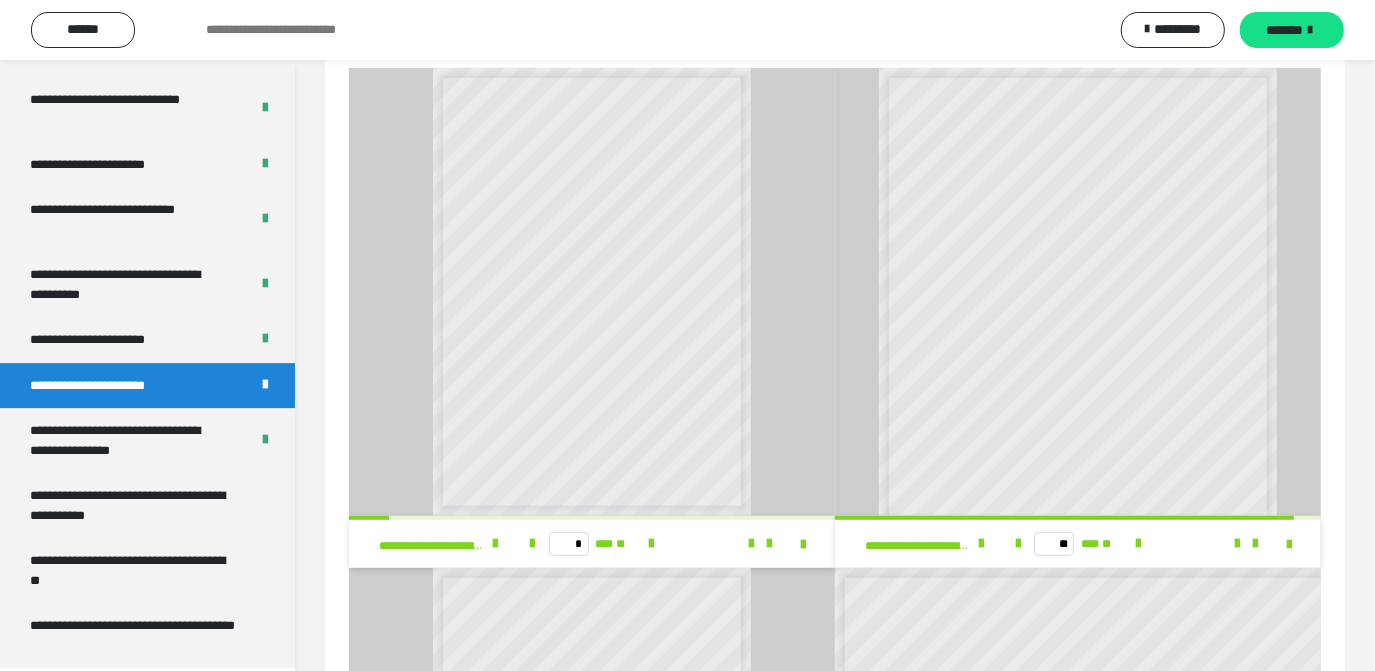scroll, scrollTop: 112, scrollLeft: 0, axis: vertical 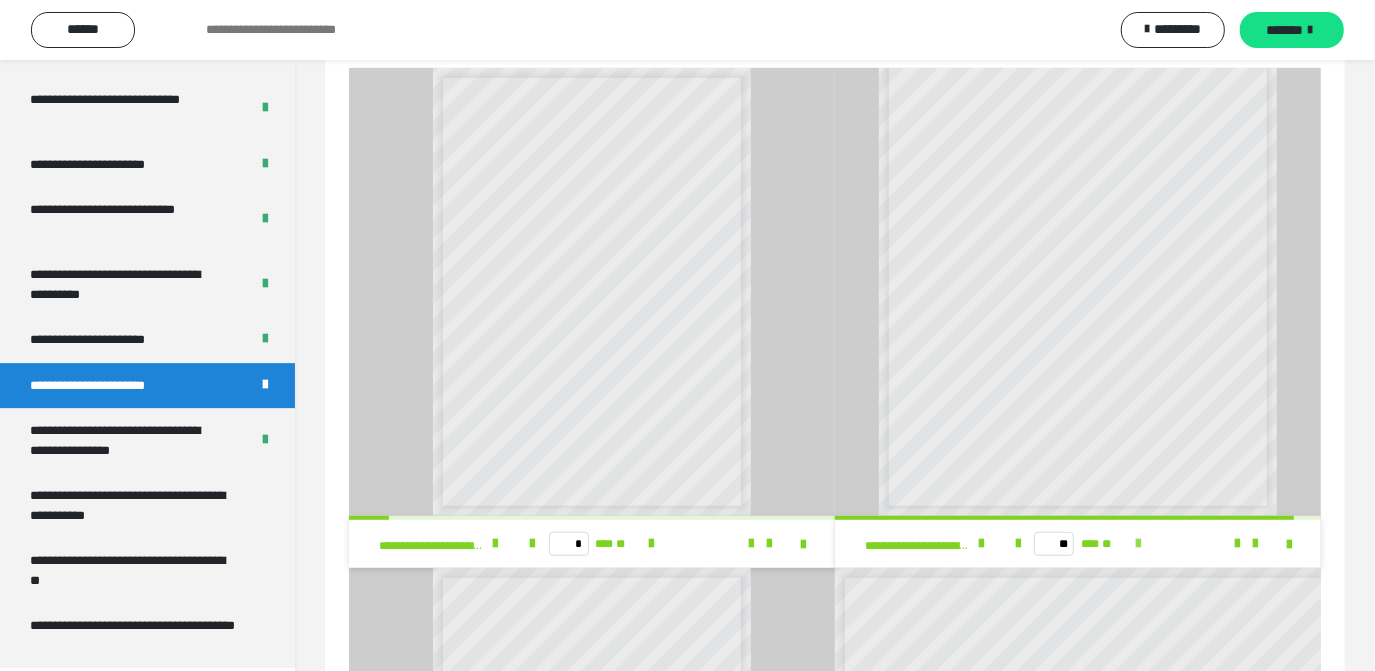 click at bounding box center (1138, 544) 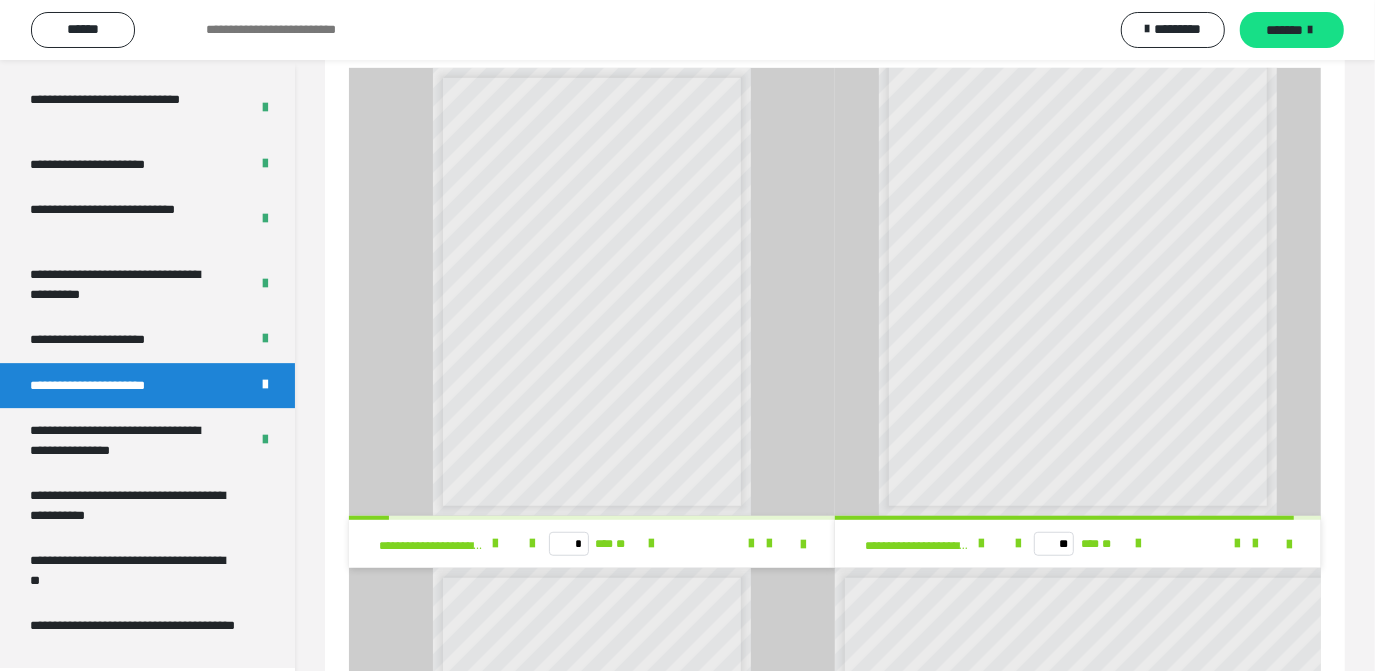 type on "**" 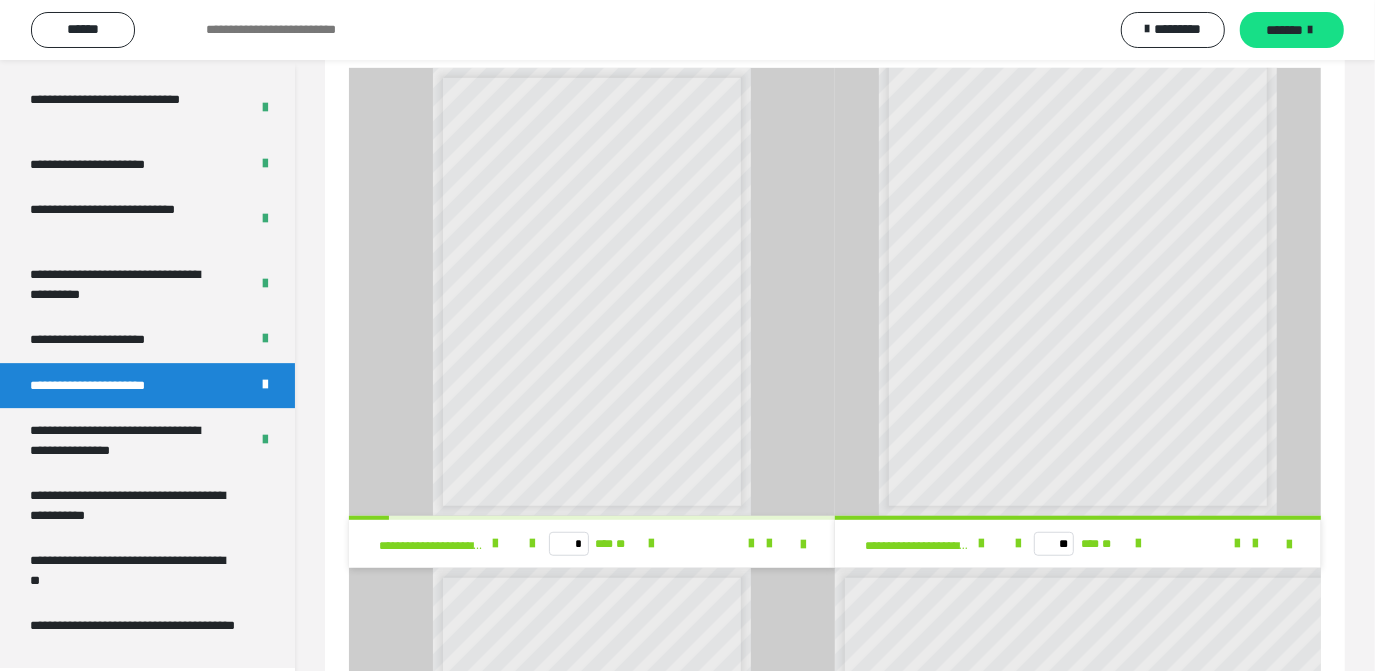 scroll, scrollTop: 0, scrollLeft: 0, axis: both 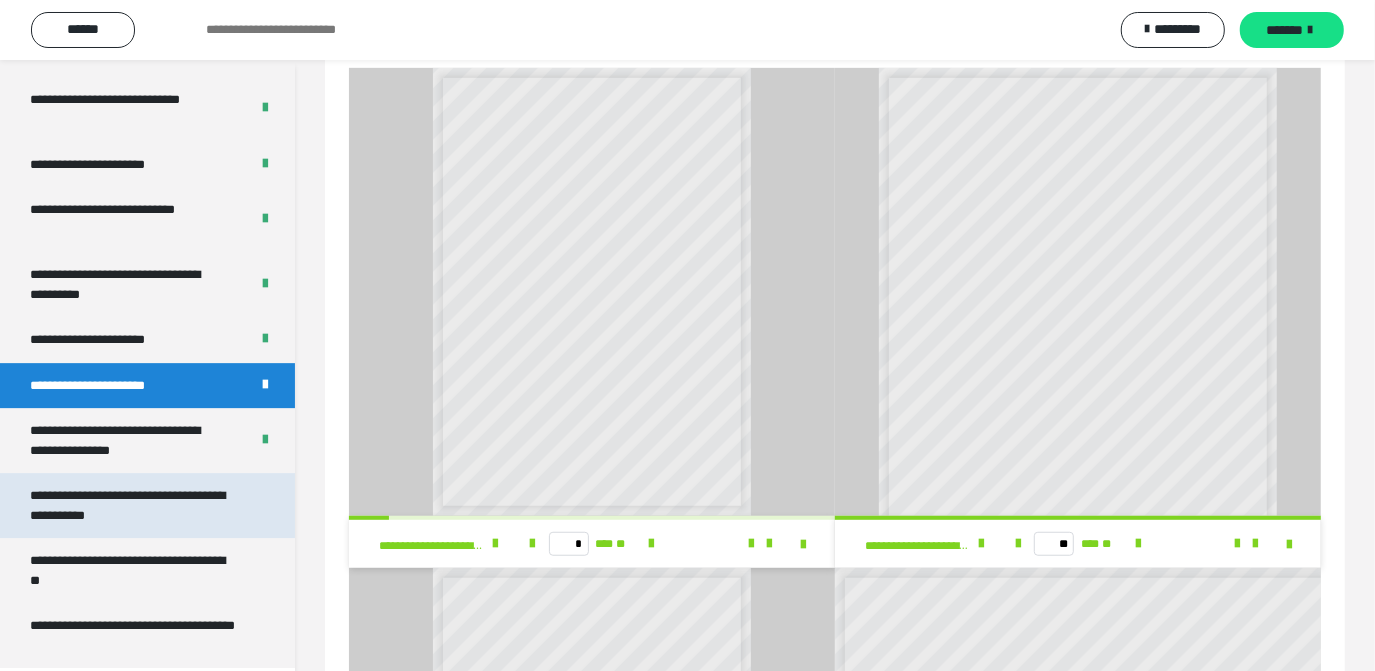 click on "**********" at bounding box center (132, 505) 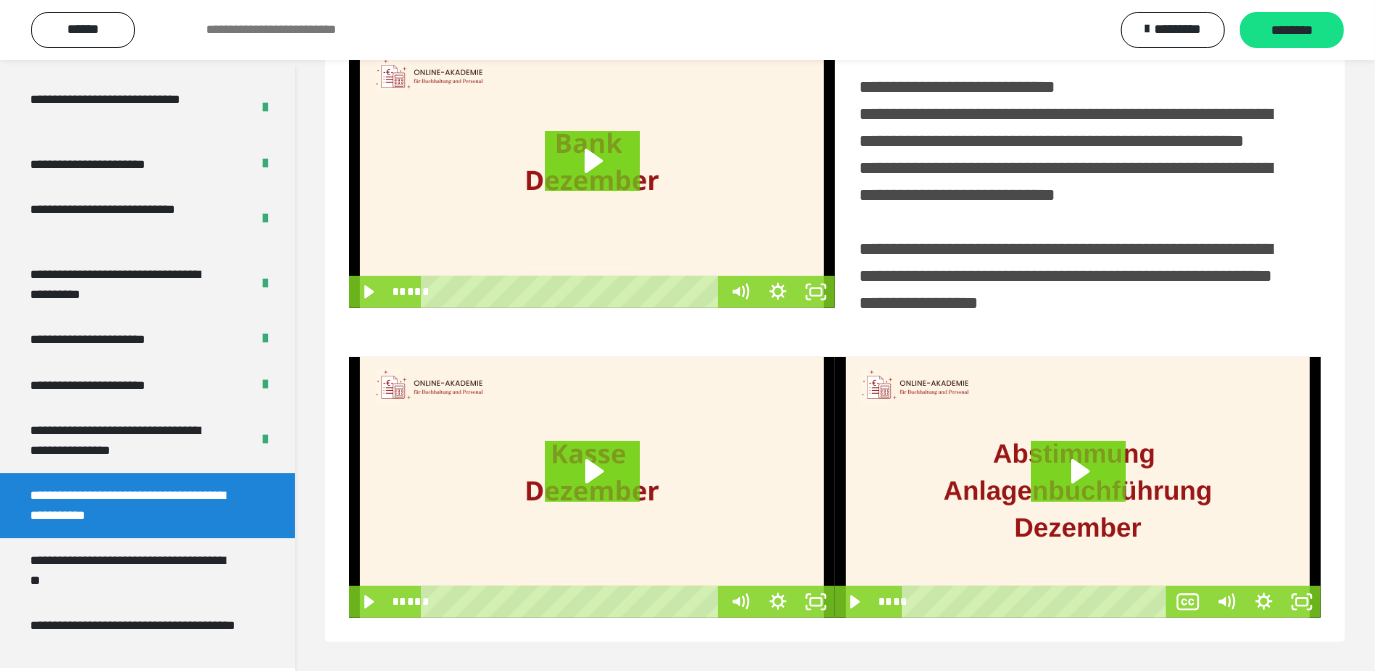 scroll, scrollTop: 459, scrollLeft: 0, axis: vertical 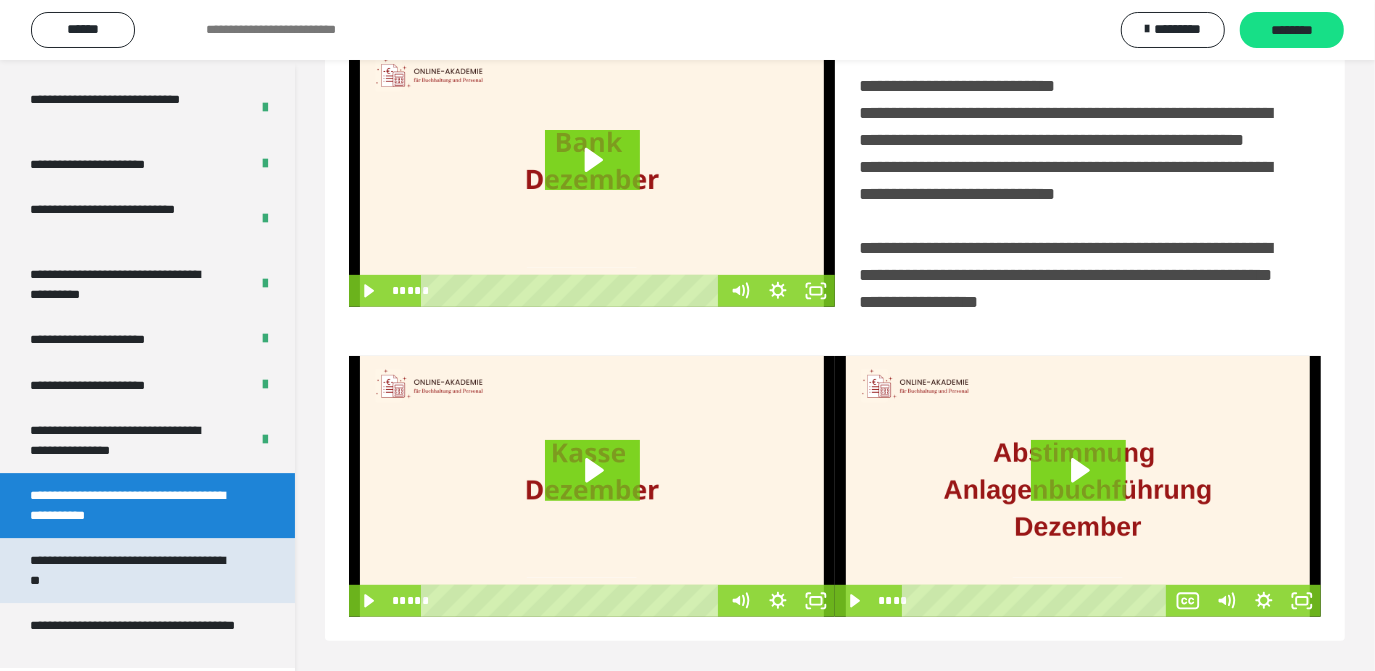 click on "**********" at bounding box center [132, 570] 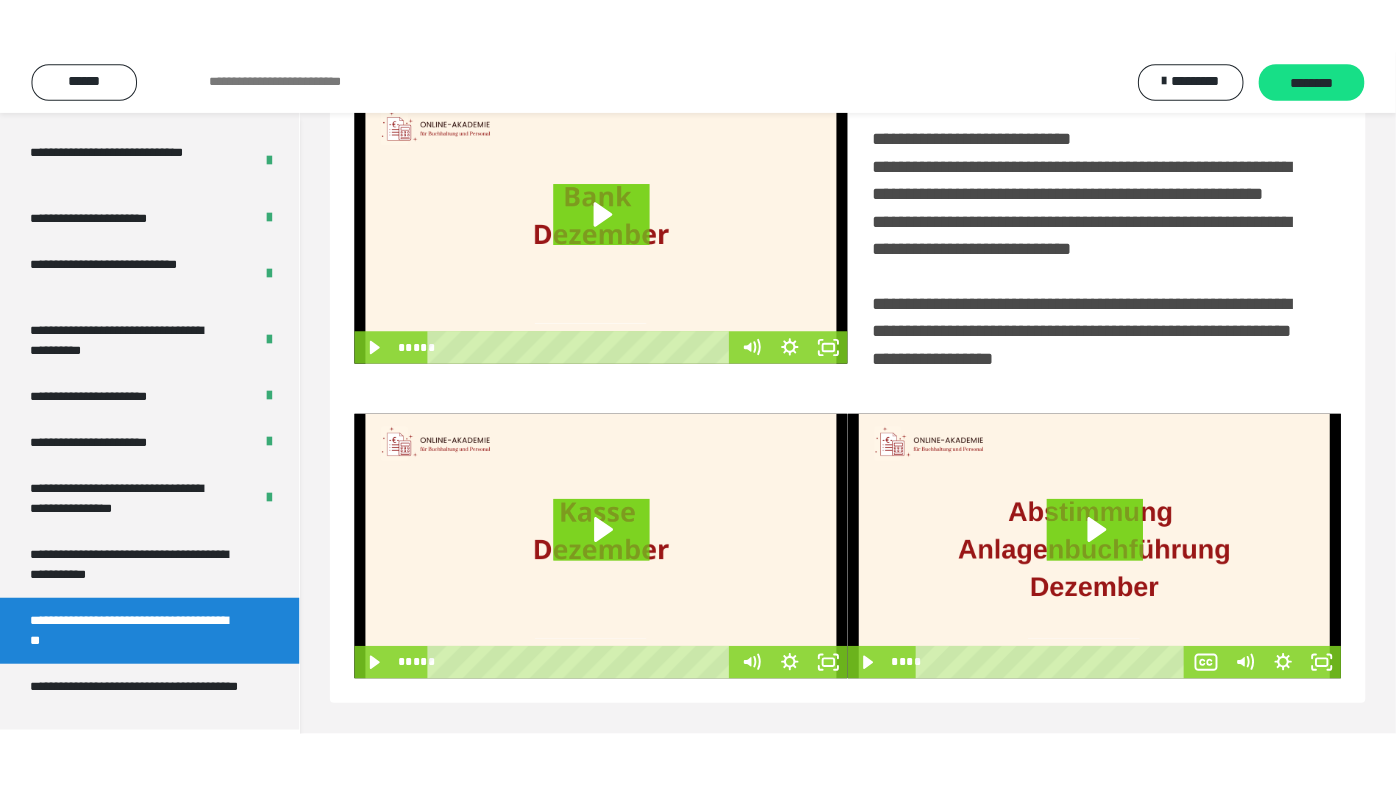 scroll, scrollTop: 60, scrollLeft: 0, axis: vertical 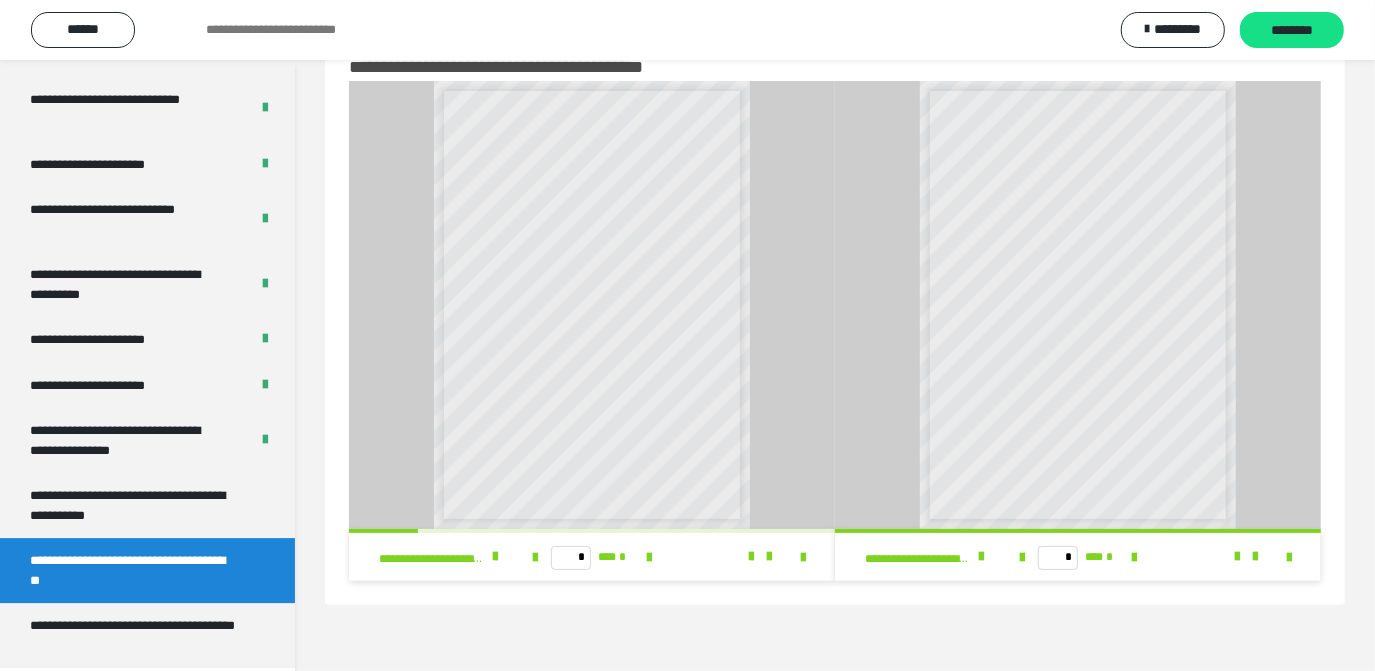 click at bounding box center [791, 557] 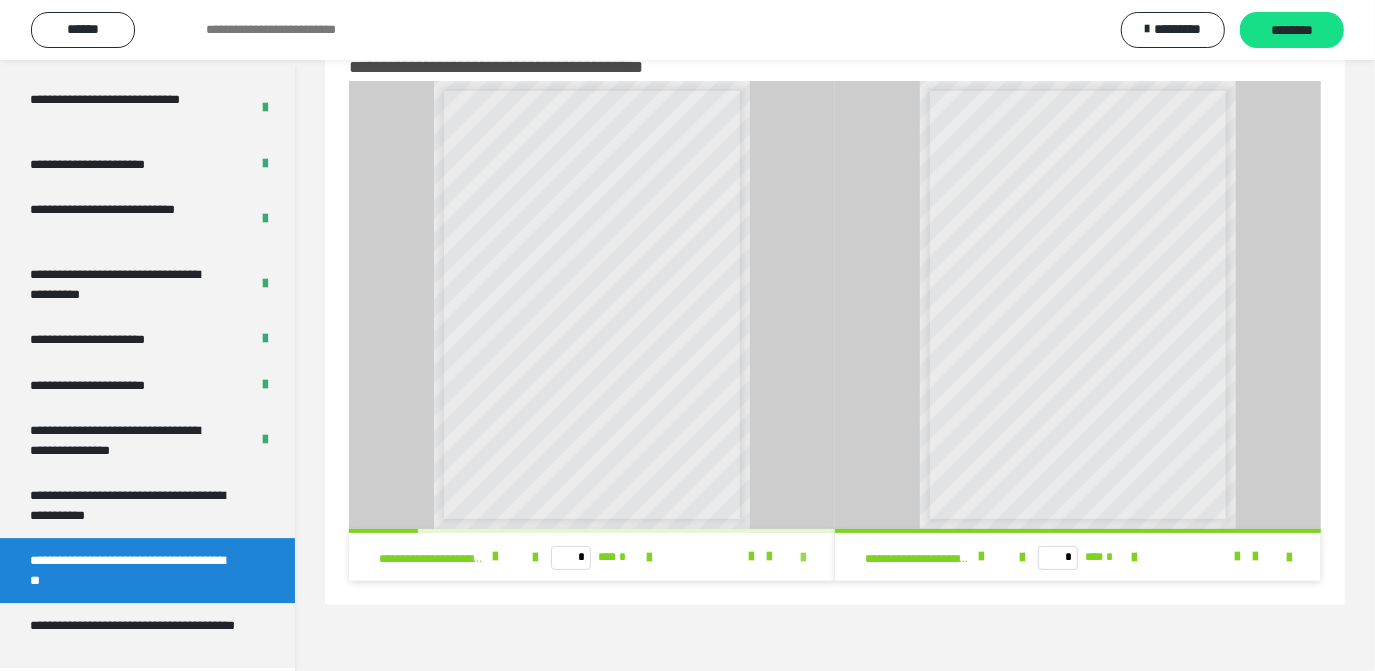 click at bounding box center [803, 558] 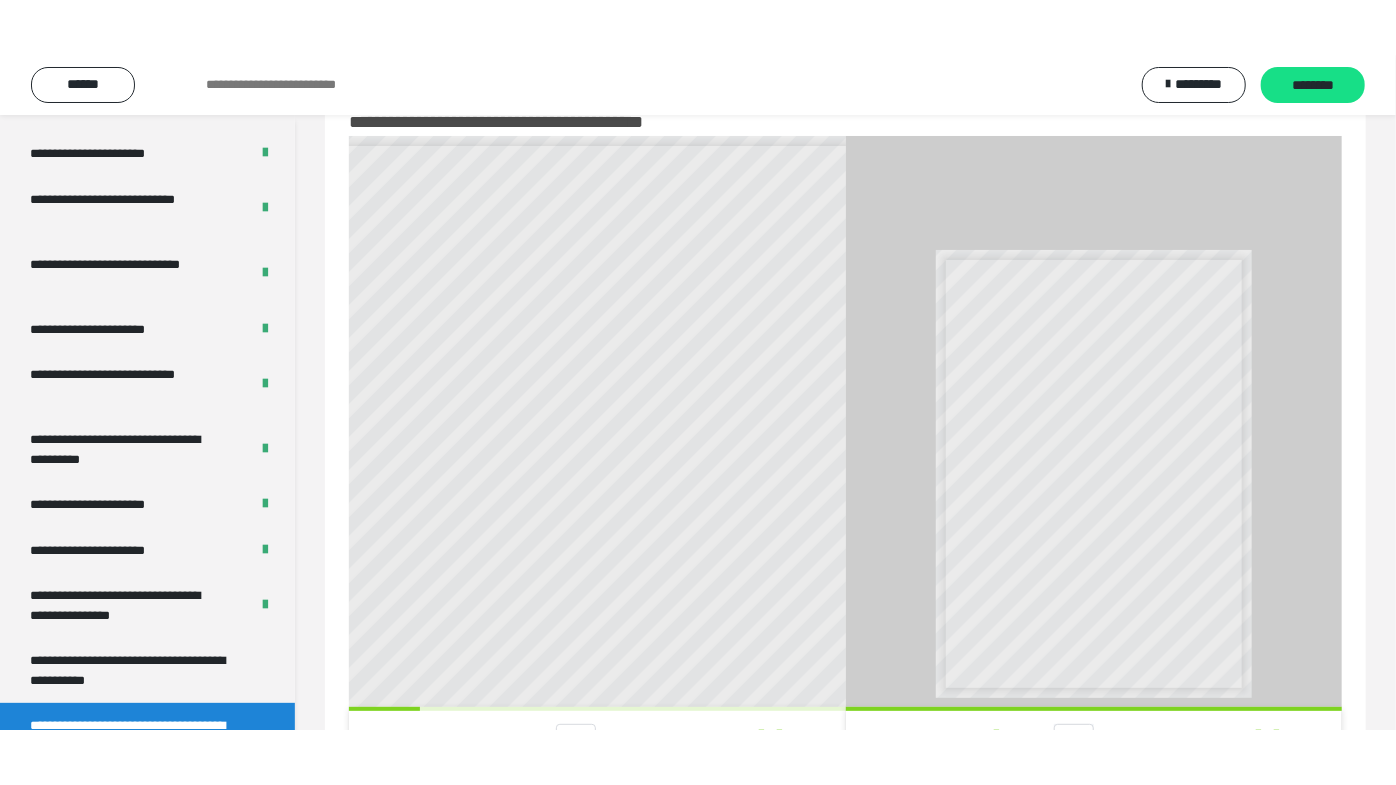 scroll, scrollTop: 3901, scrollLeft: 0, axis: vertical 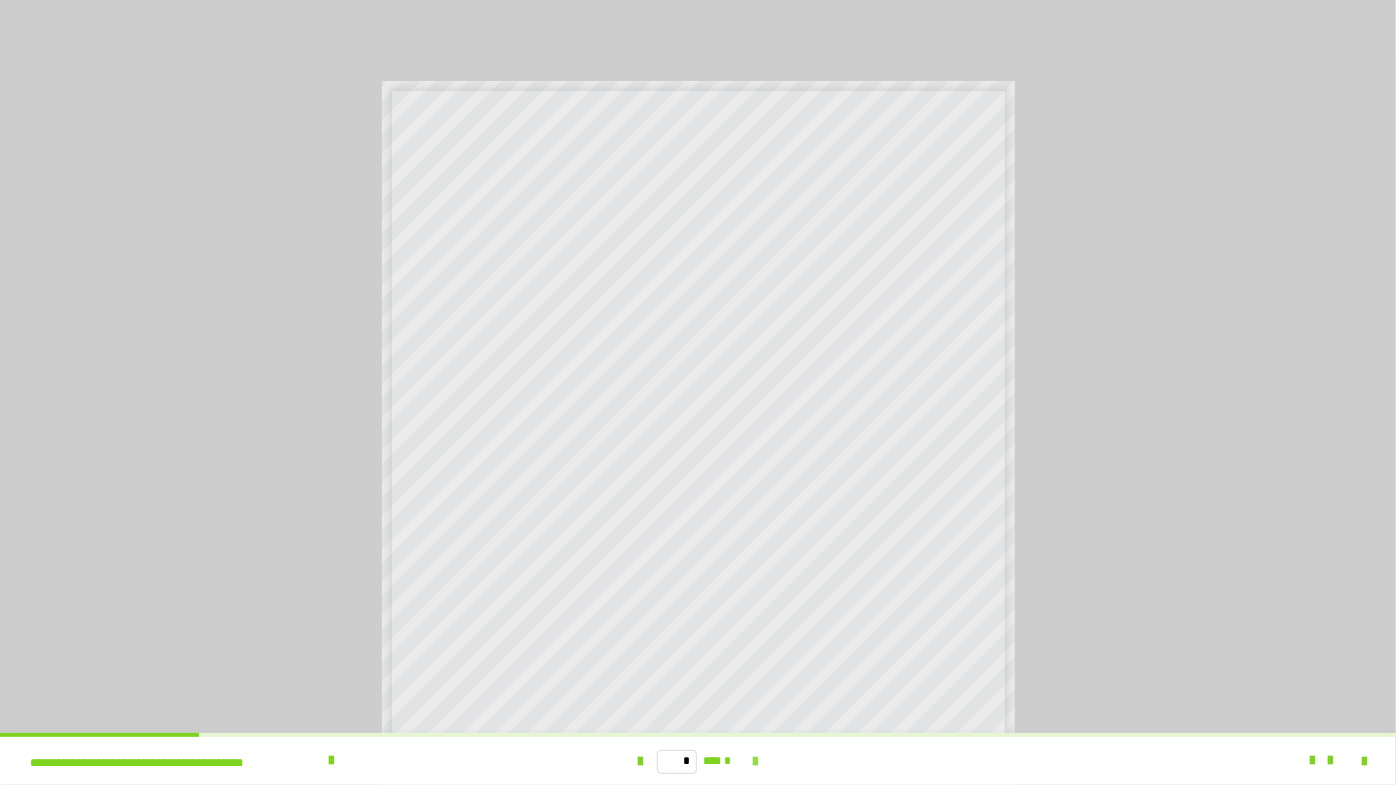 click at bounding box center (755, 762) 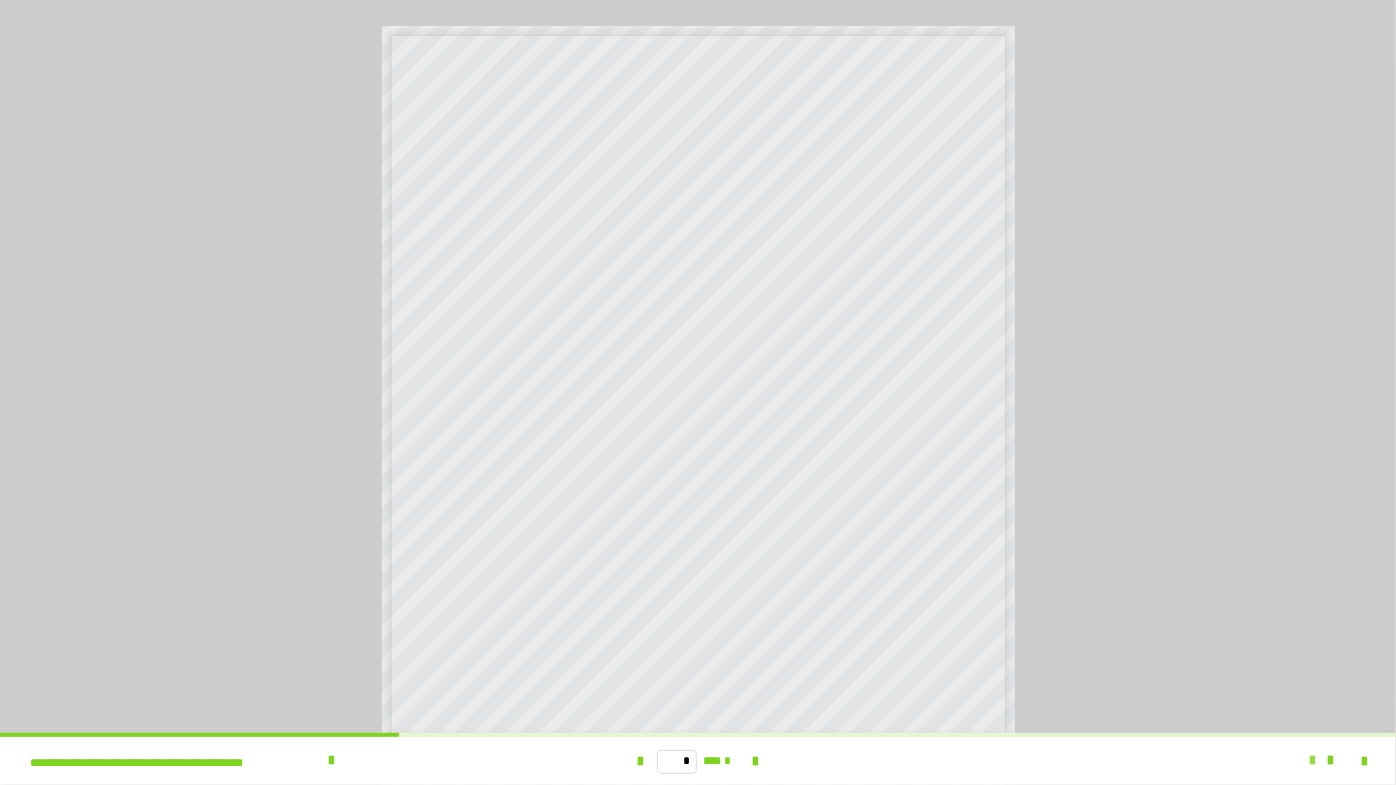 click at bounding box center [1312, 761] 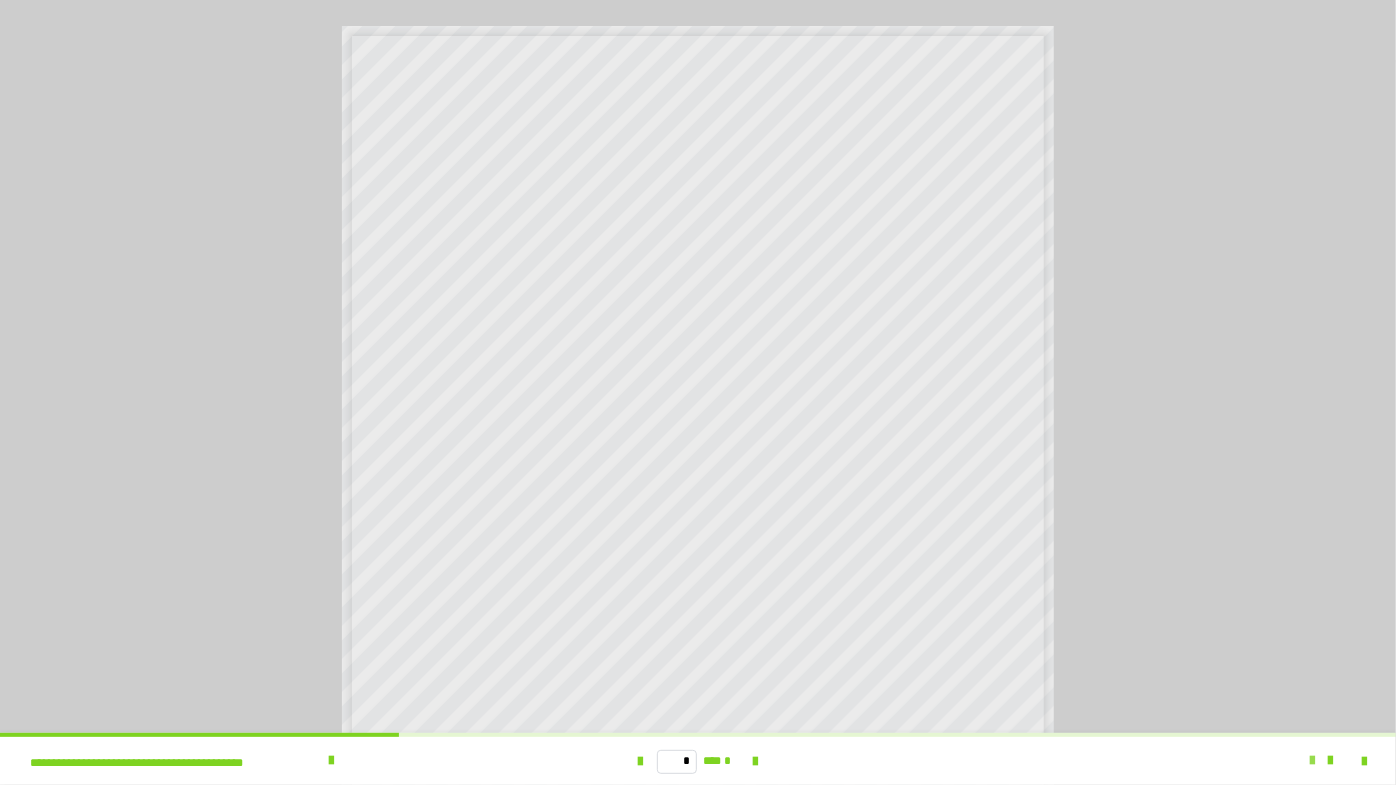 click at bounding box center [1312, 761] 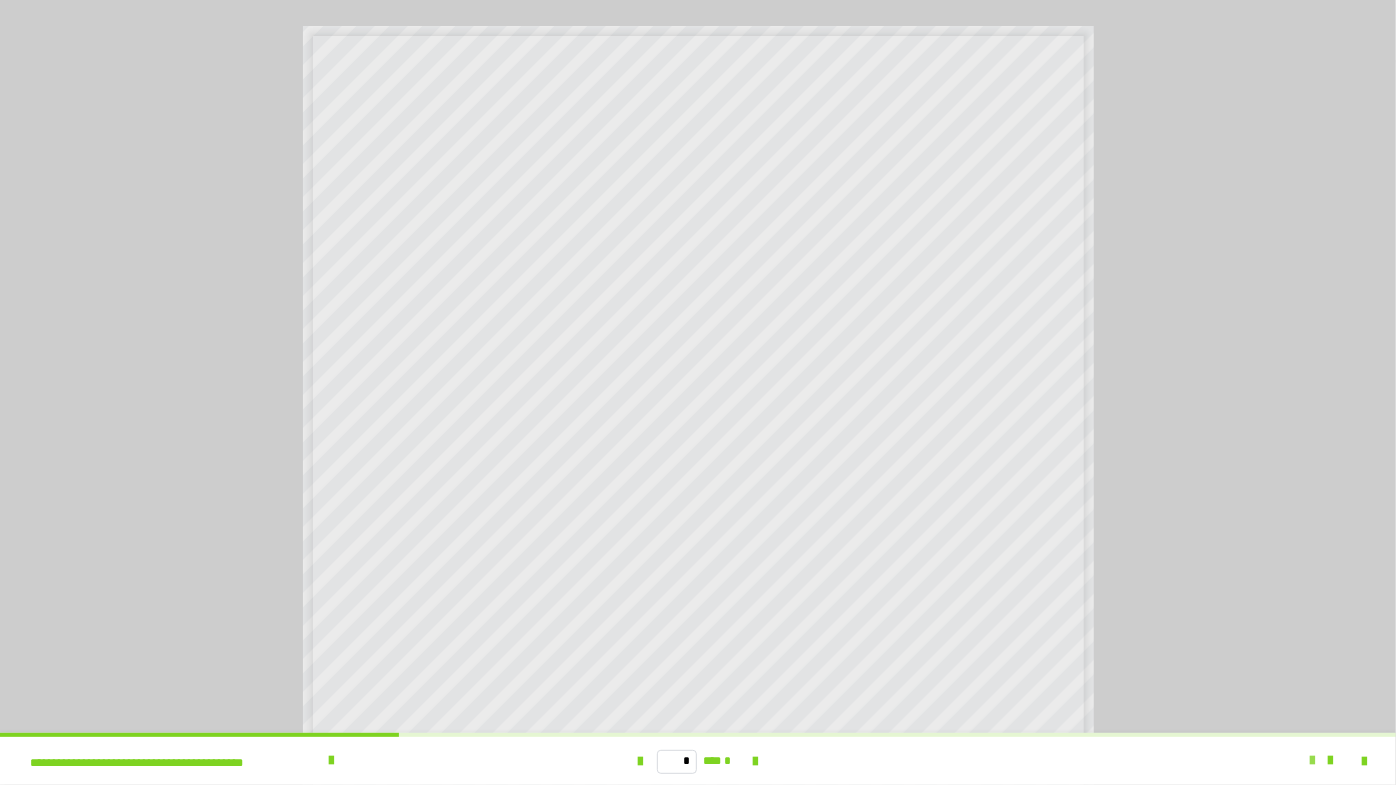 click at bounding box center [1312, 761] 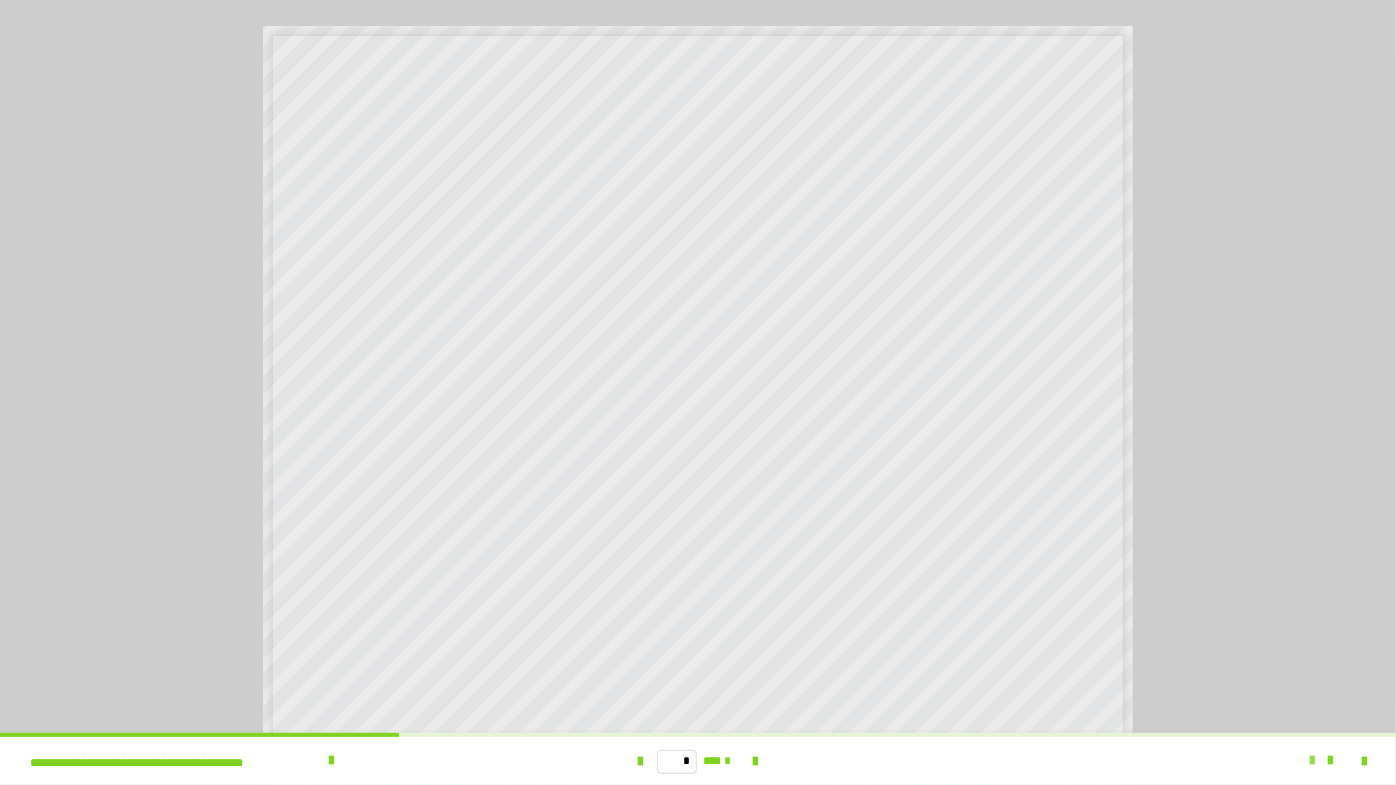 click at bounding box center [1312, 761] 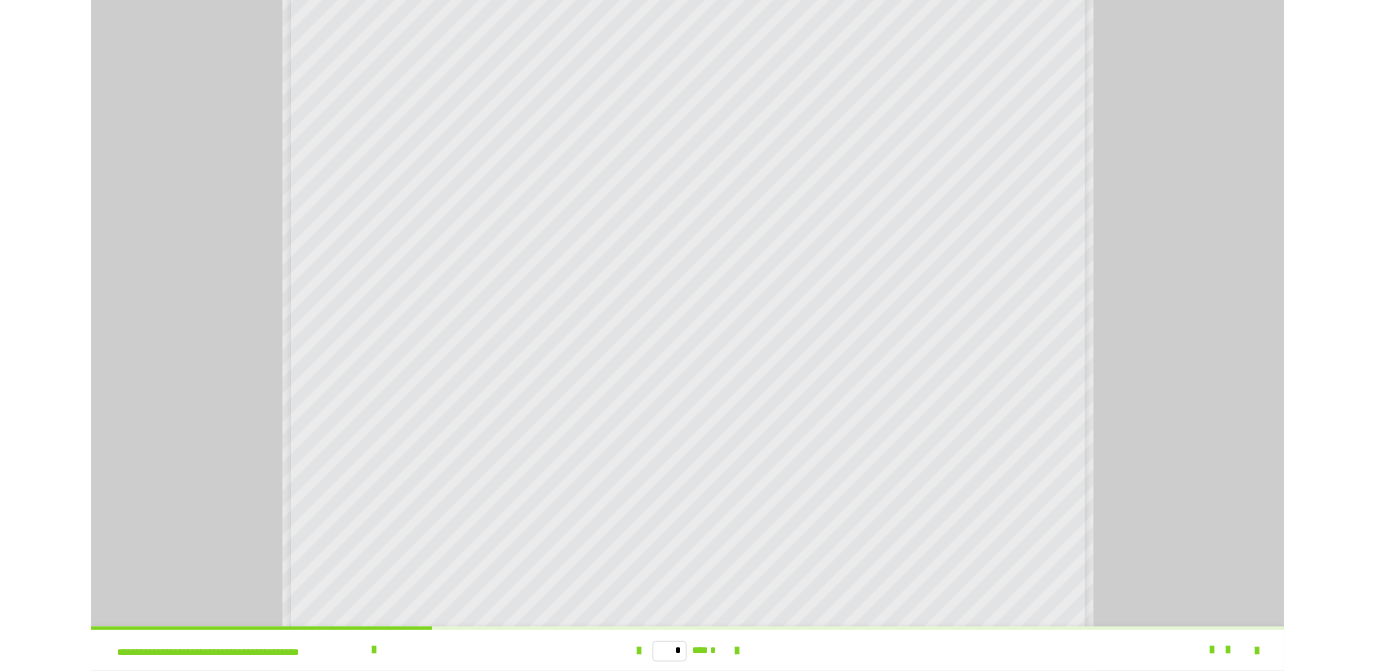 scroll, scrollTop: 0, scrollLeft: 0, axis: both 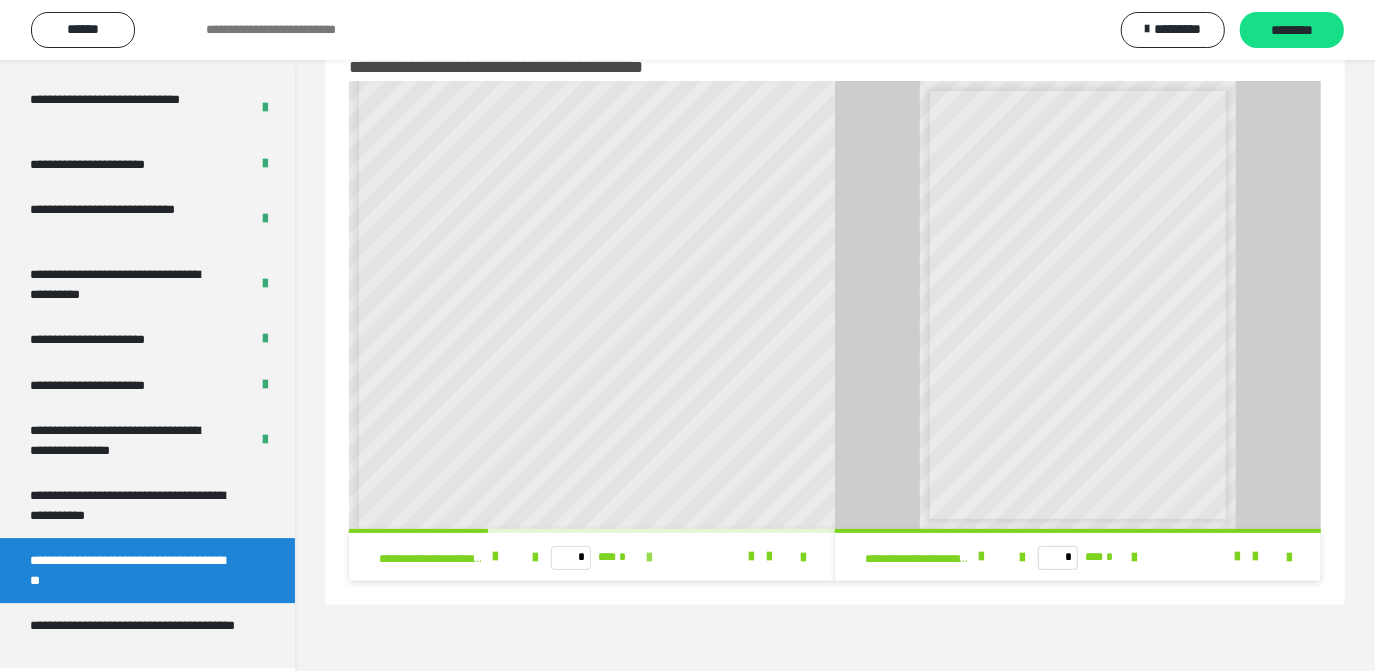 click at bounding box center (649, 558) 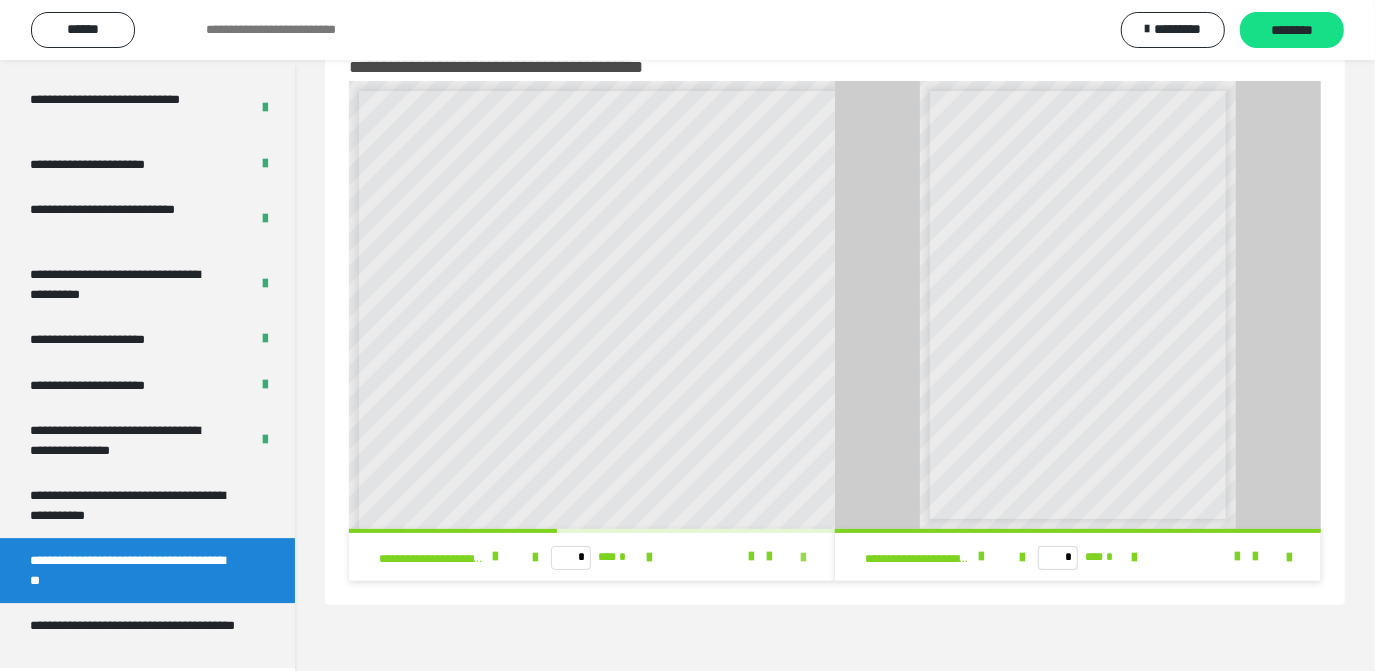 click at bounding box center (803, 558) 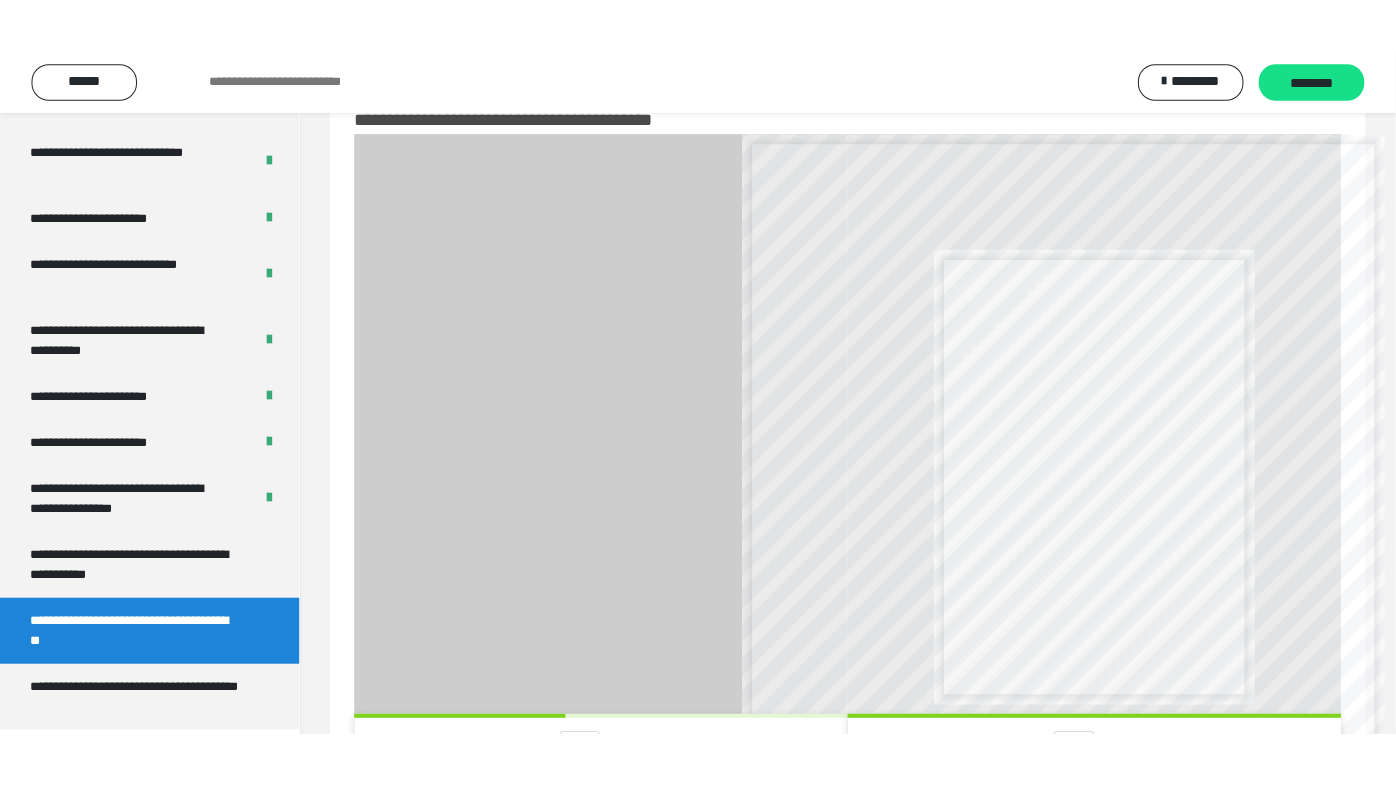 scroll, scrollTop: 3901, scrollLeft: 0, axis: vertical 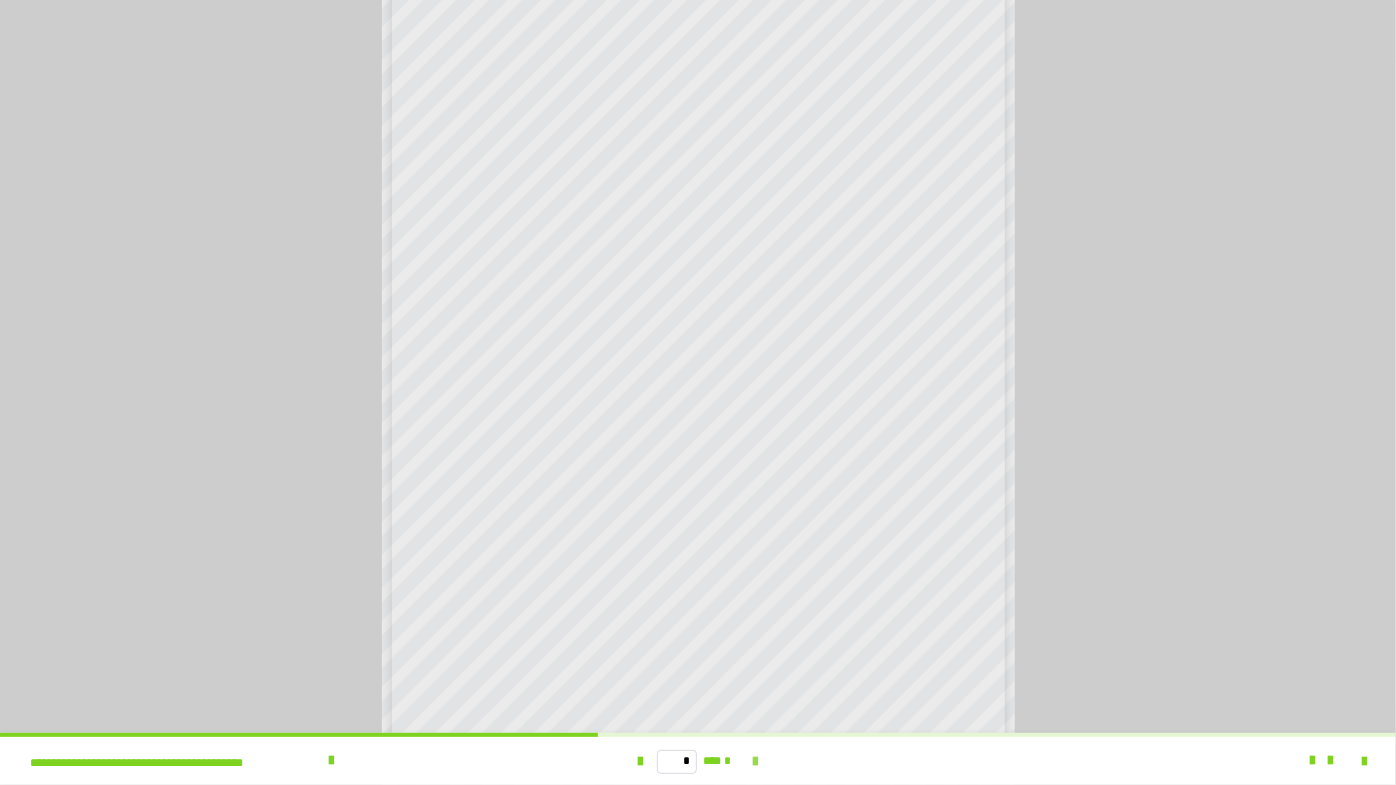 click at bounding box center (755, 762) 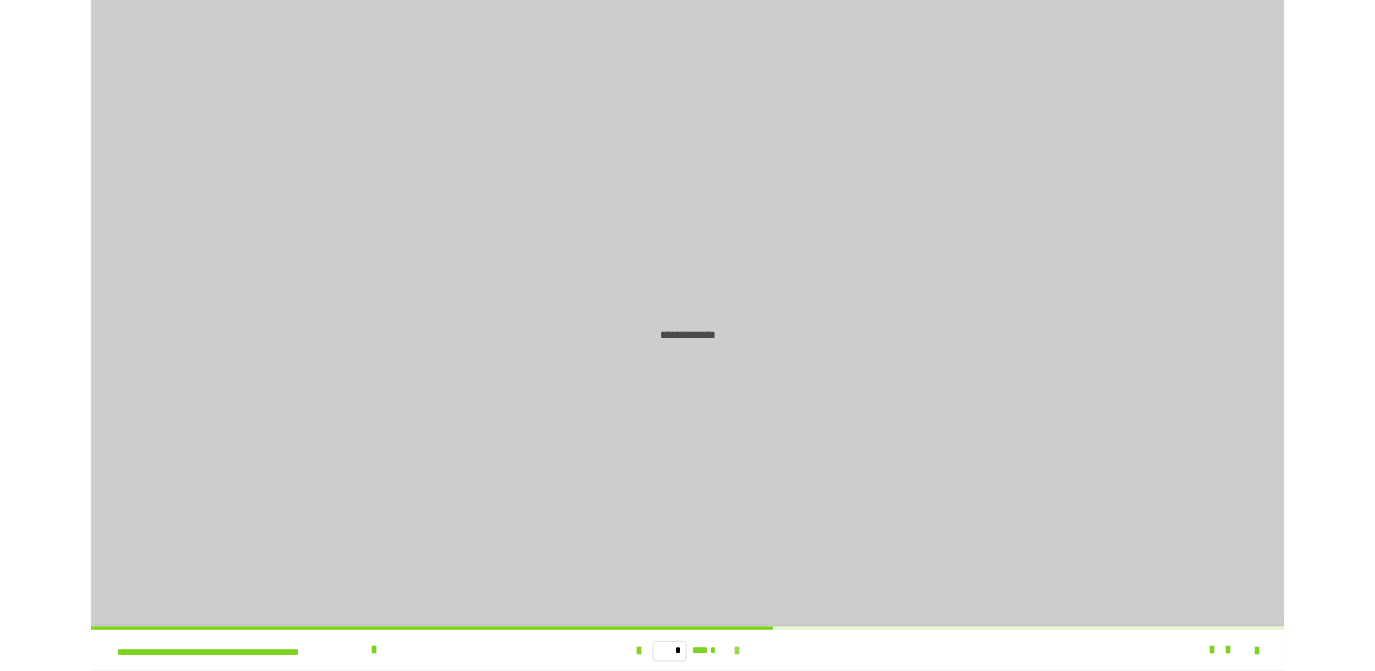 scroll, scrollTop: 0, scrollLeft: 0, axis: both 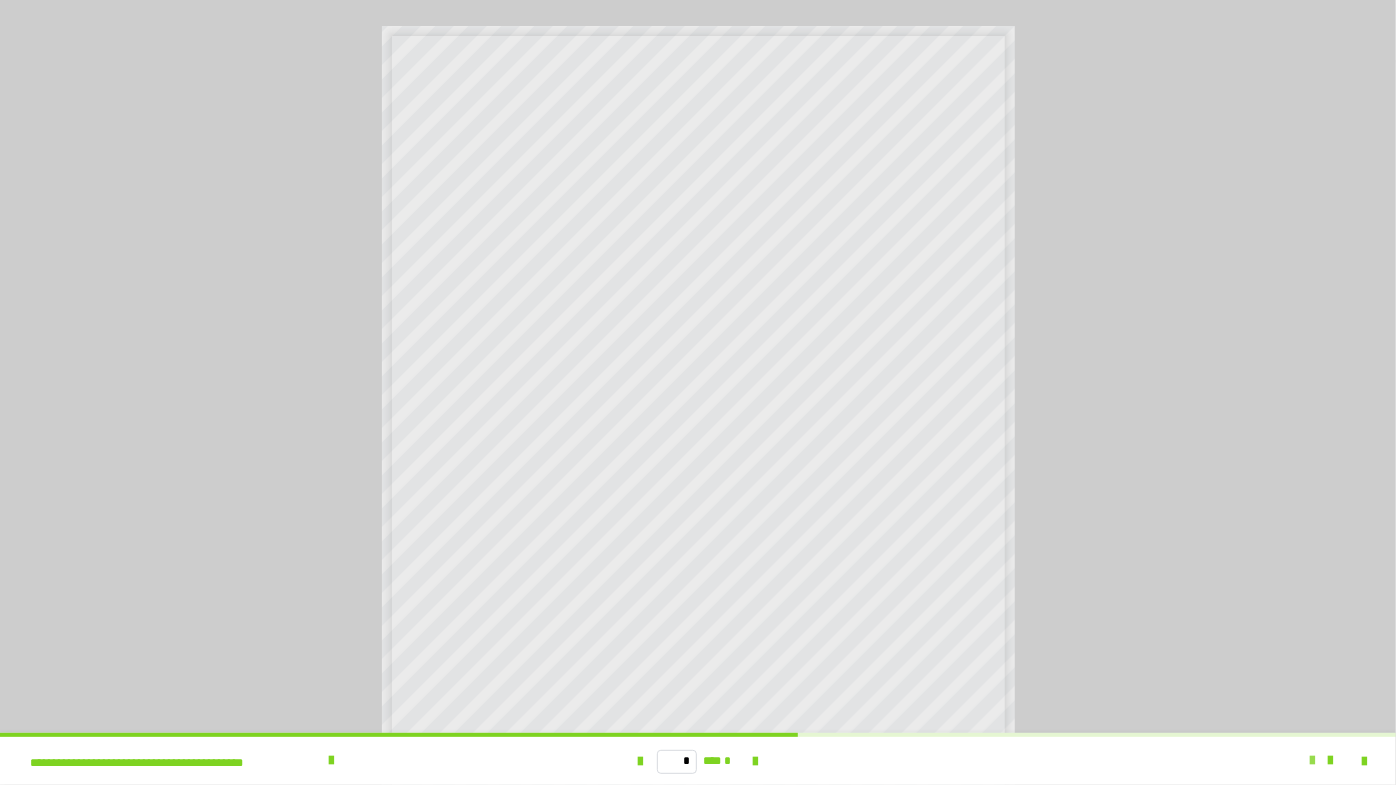 click at bounding box center (1312, 761) 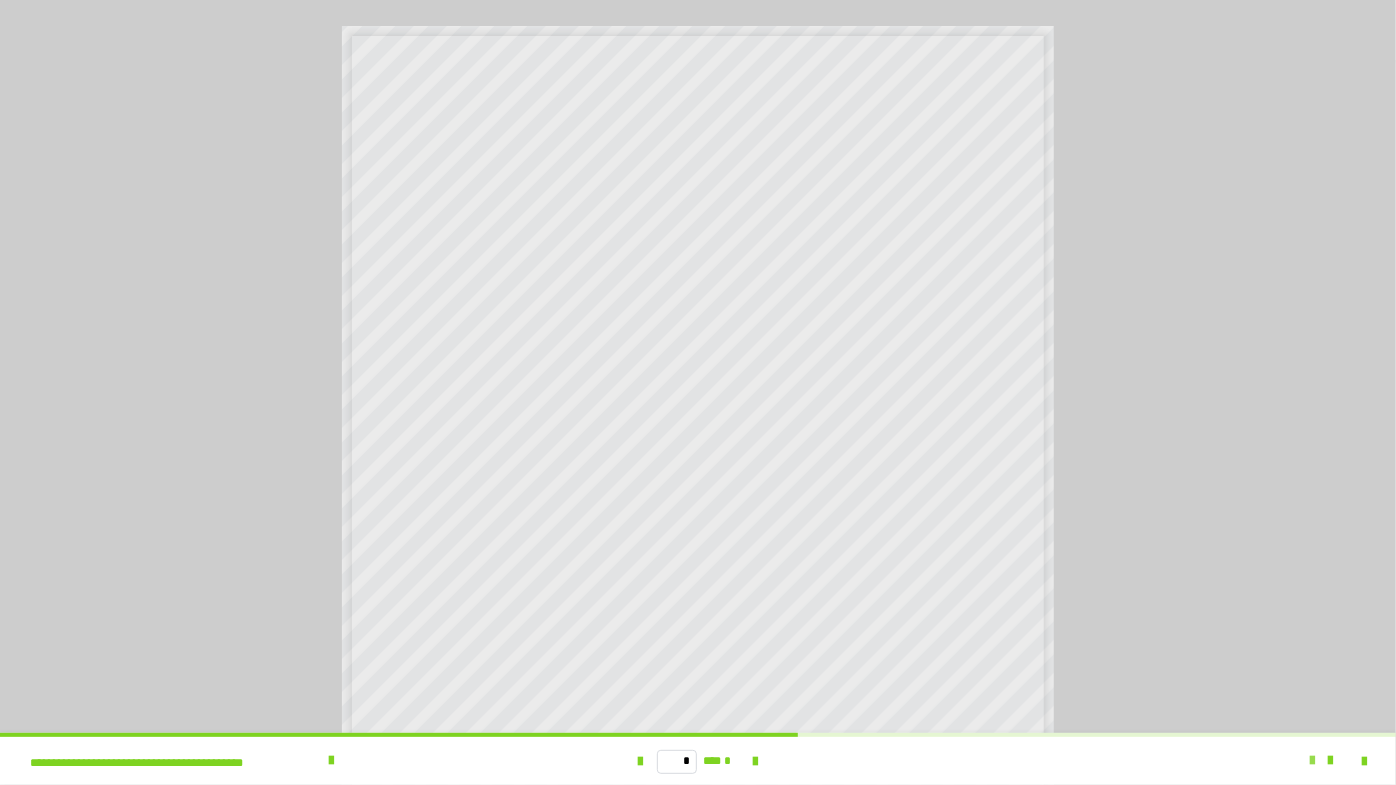 click at bounding box center (1312, 761) 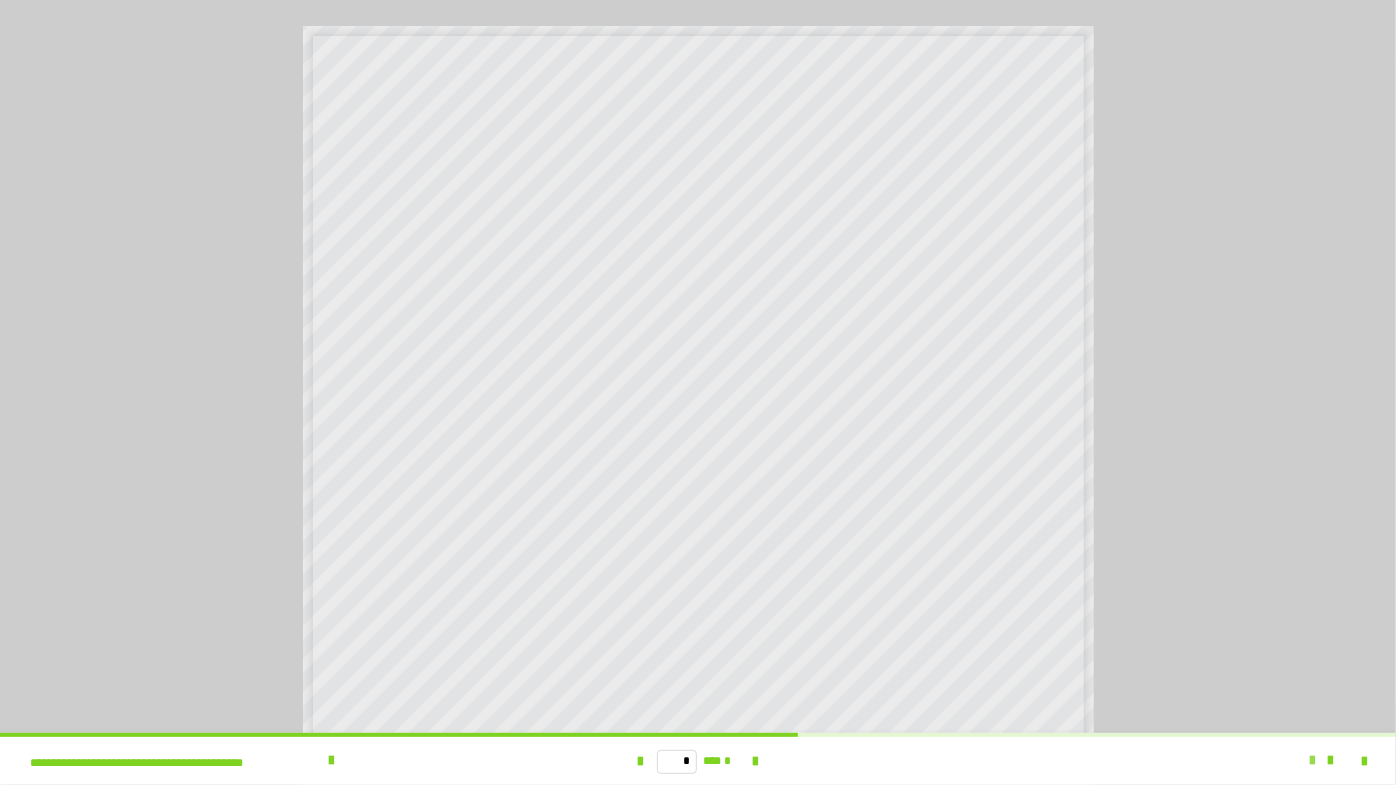 click at bounding box center [1312, 761] 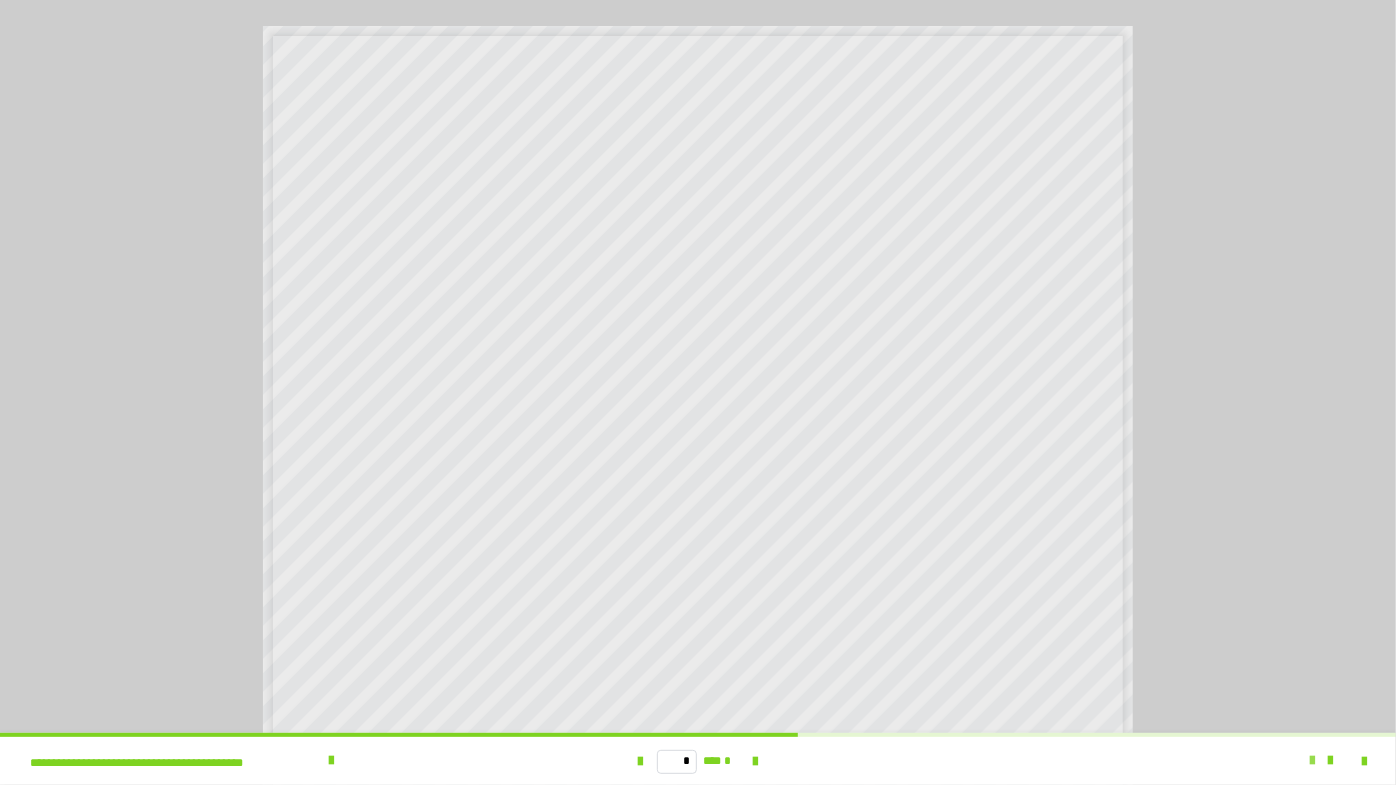 click at bounding box center [1312, 761] 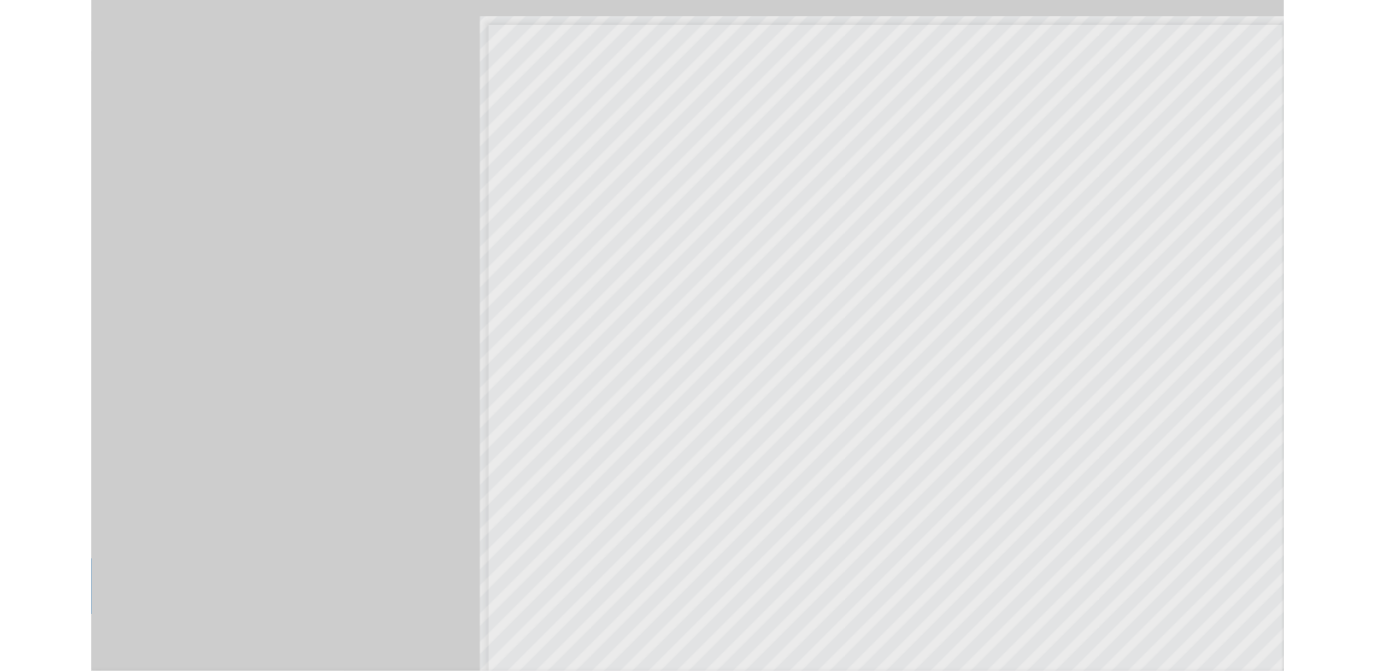 scroll, scrollTop: 4016, scrollLeft: 0, axis: vertical 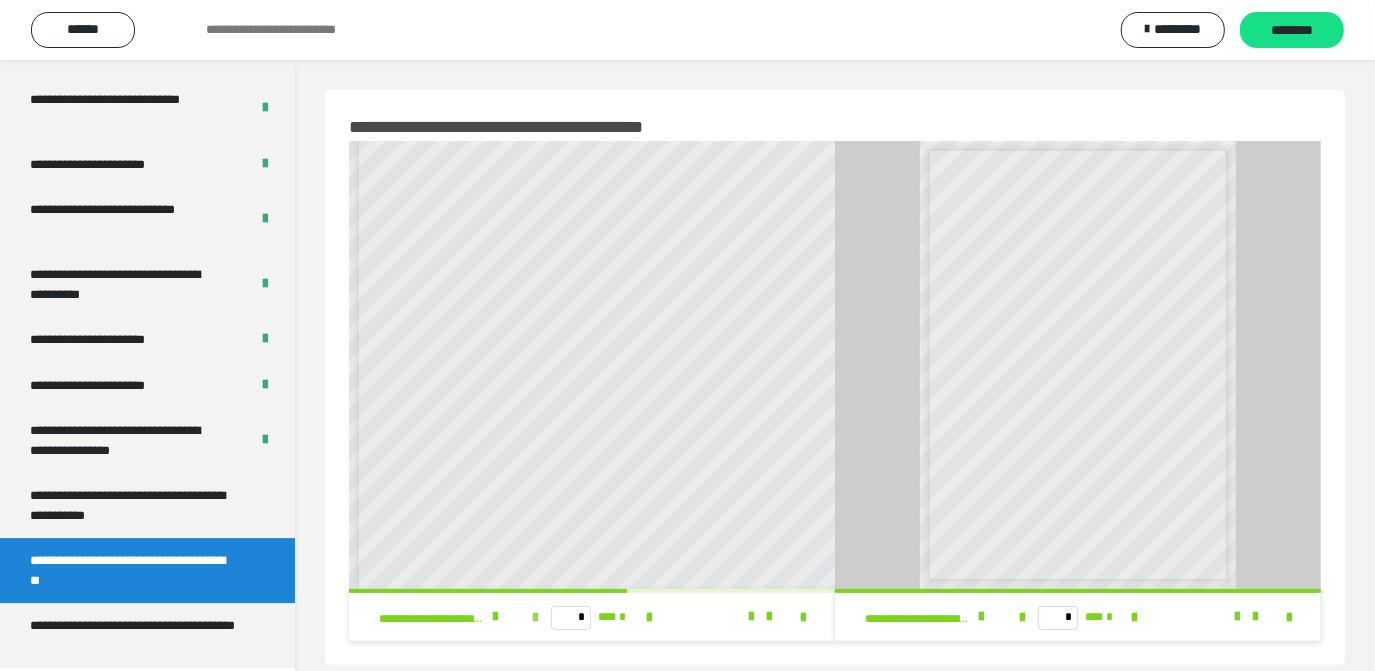 click at bounding box center [535, 618] 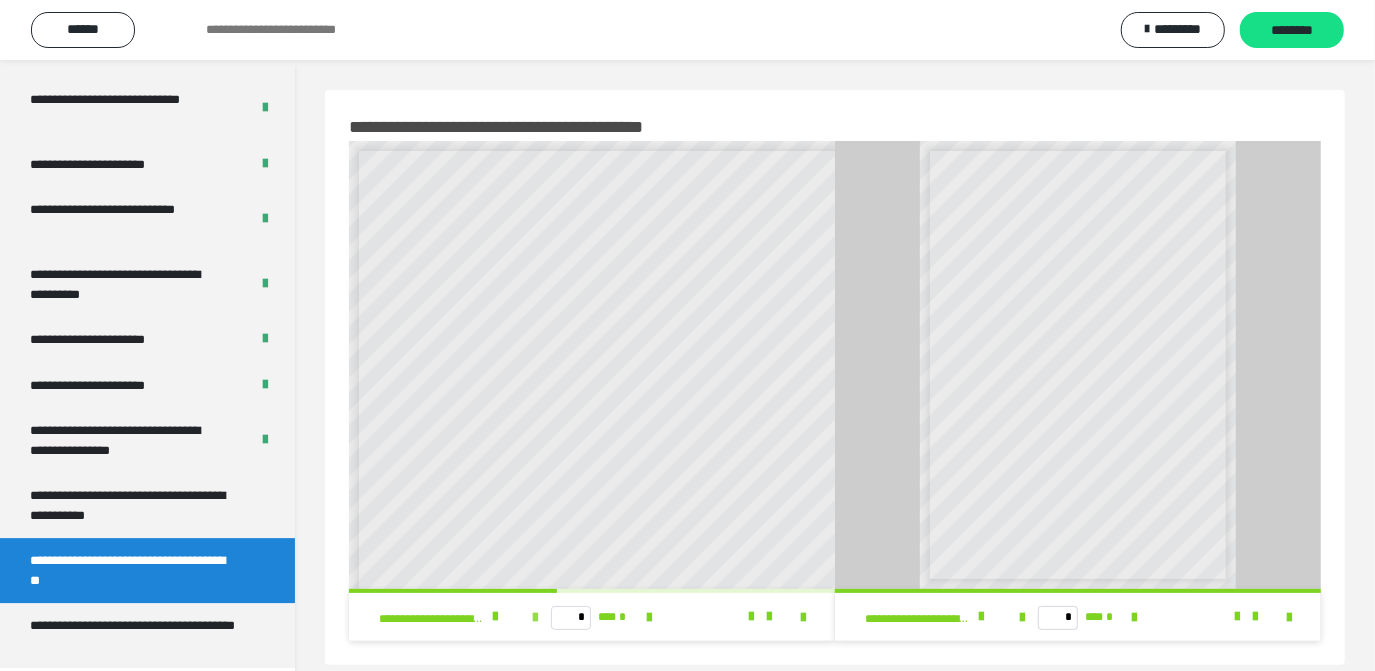 click at bounding box center (535, 618) 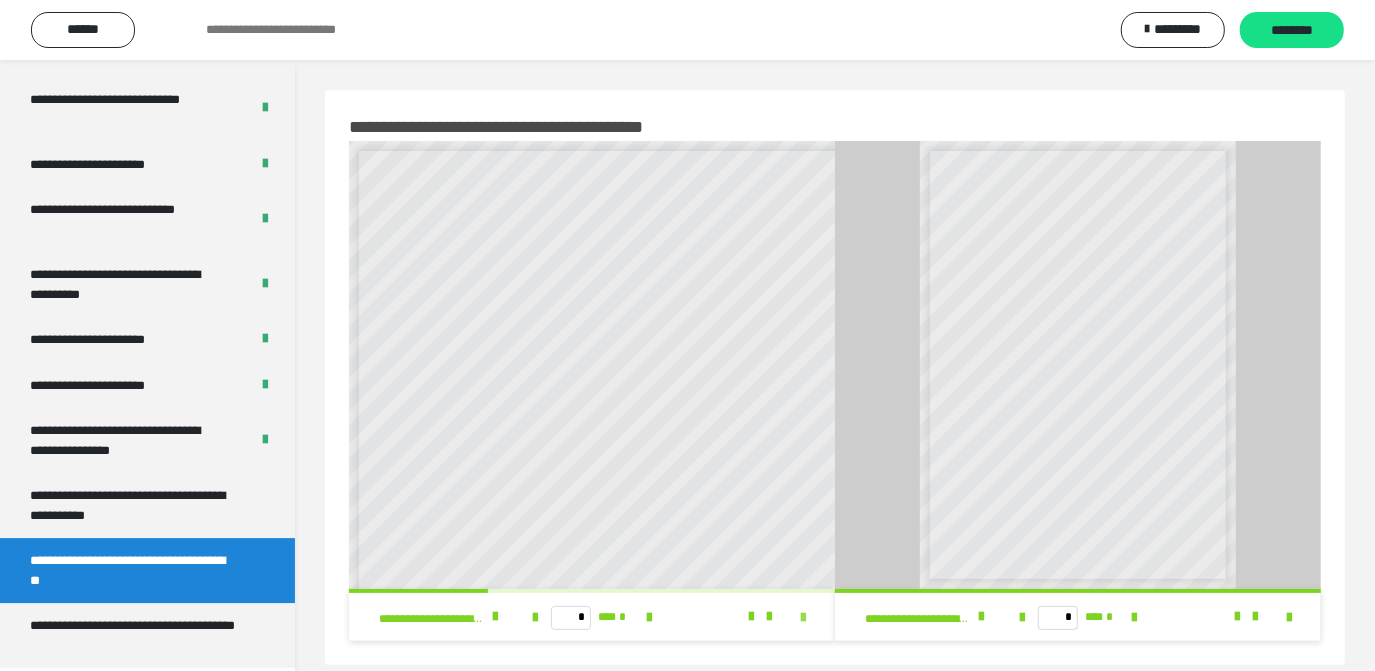 click at bounding box center [803, 618] 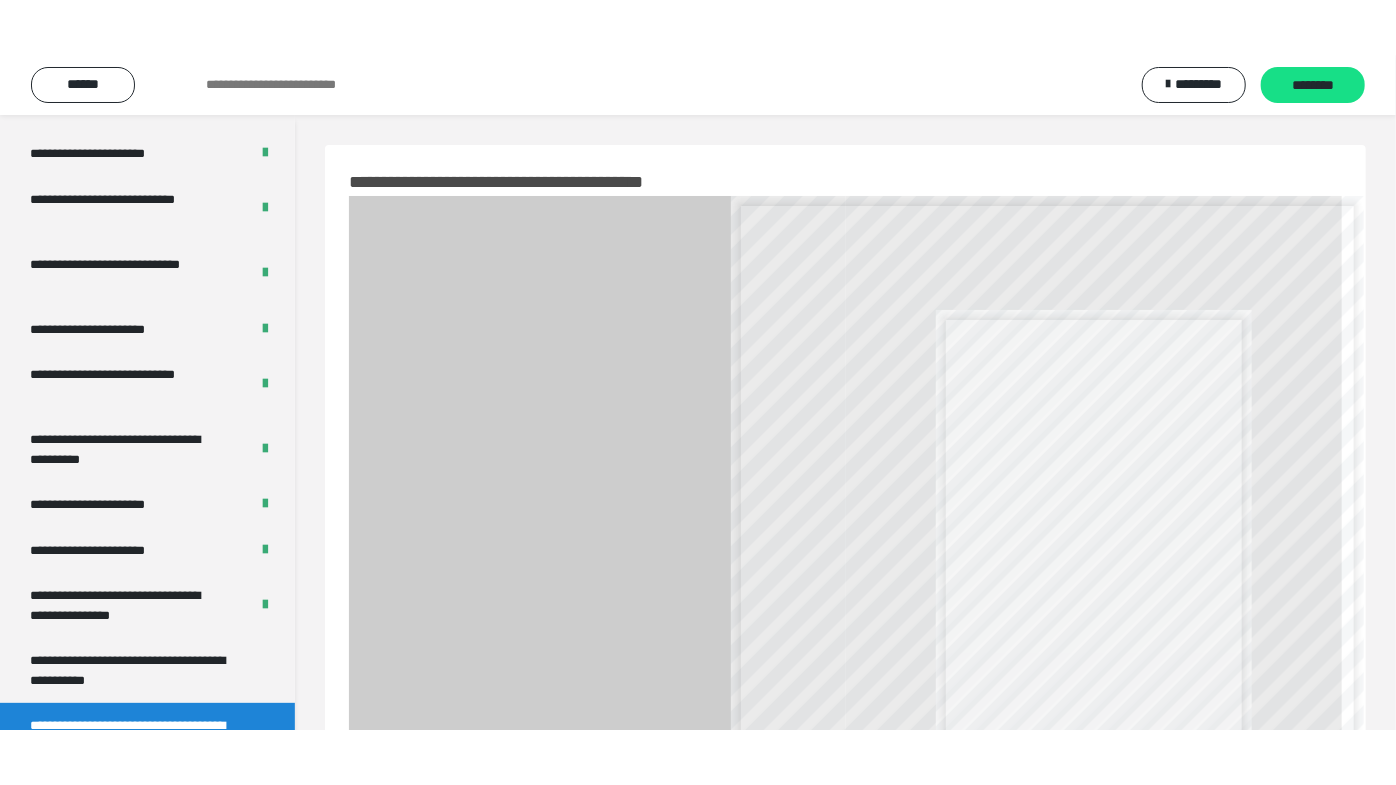 scroll, scrollTop: 3901, scrollLeft: 0, axis: vertical 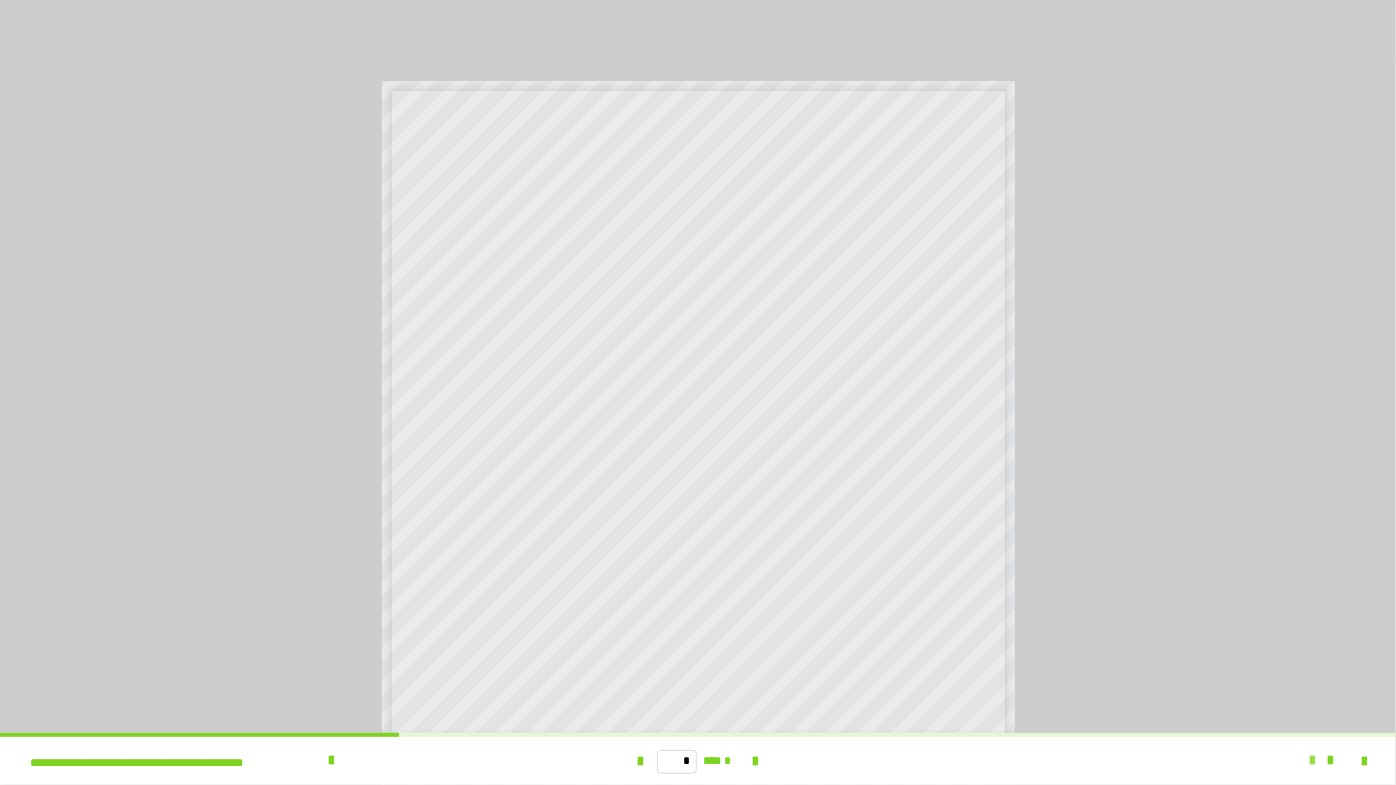 click at bounding box center (1312, 761) 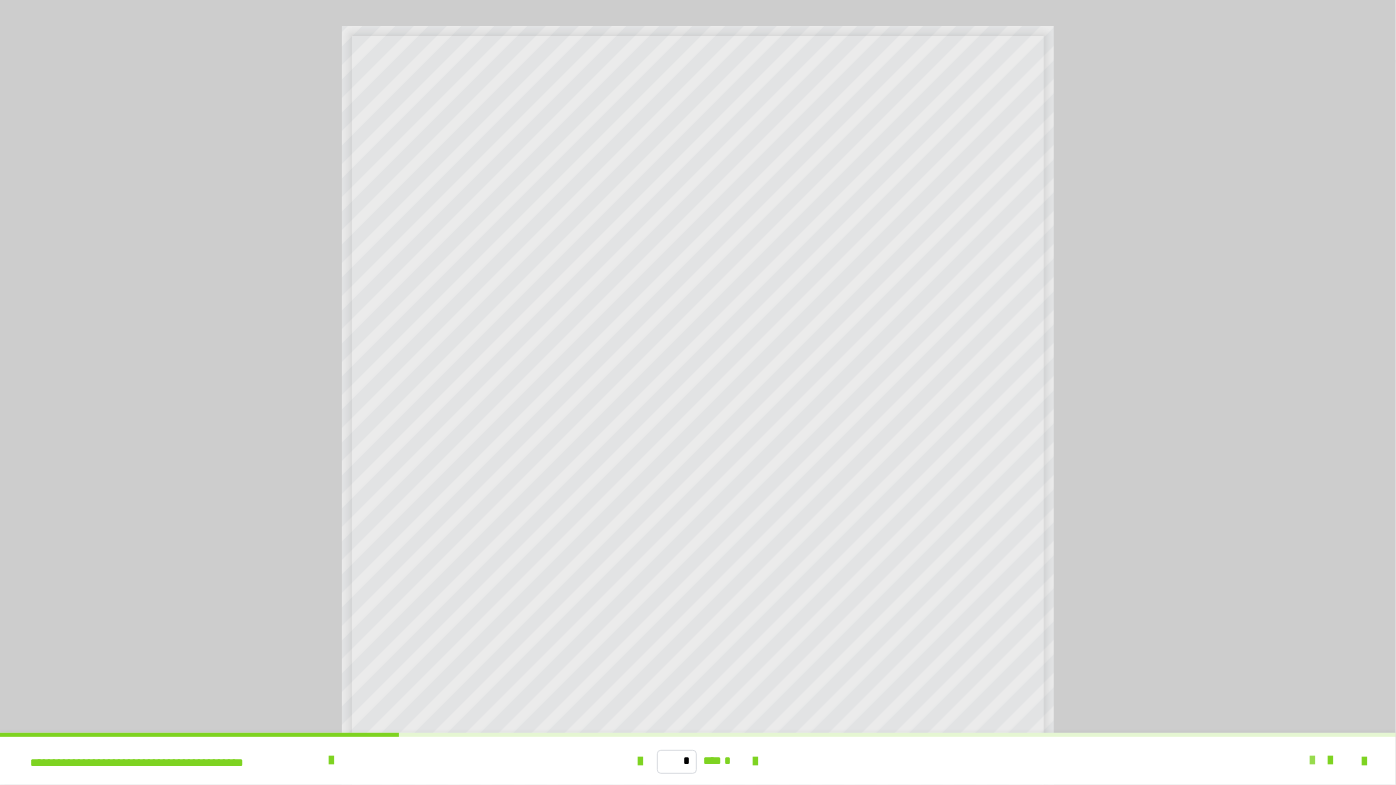 click at bounding box center (1312, 761) 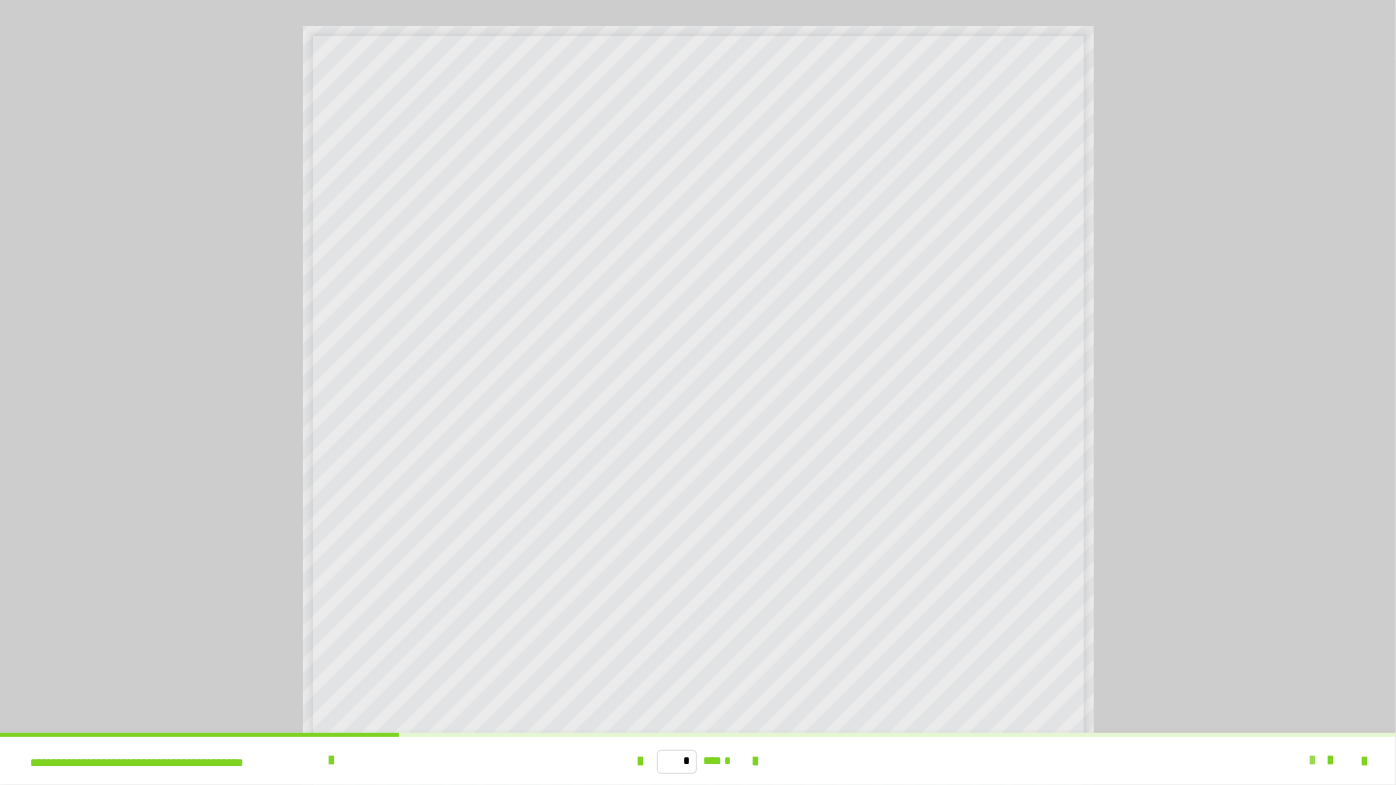 click at bounding box center (1312, 761) 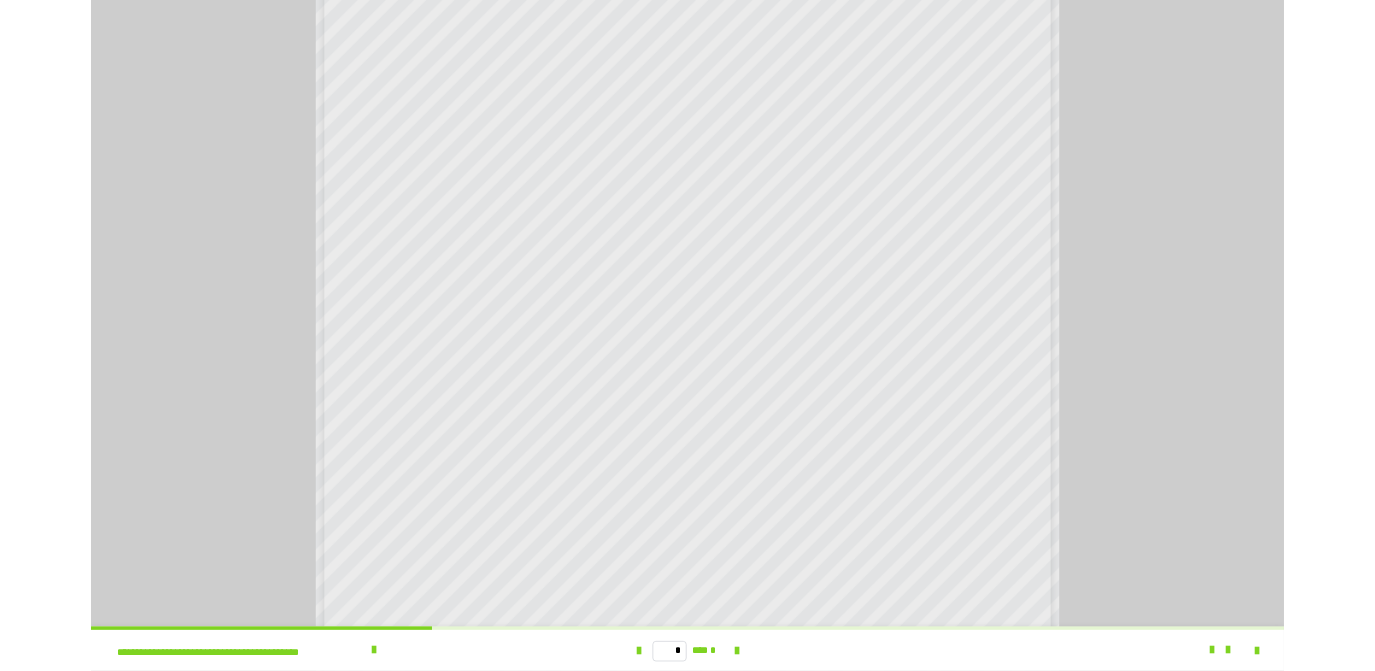 scroll, scrollTop: 0, scrollLeft: 0, axis: both 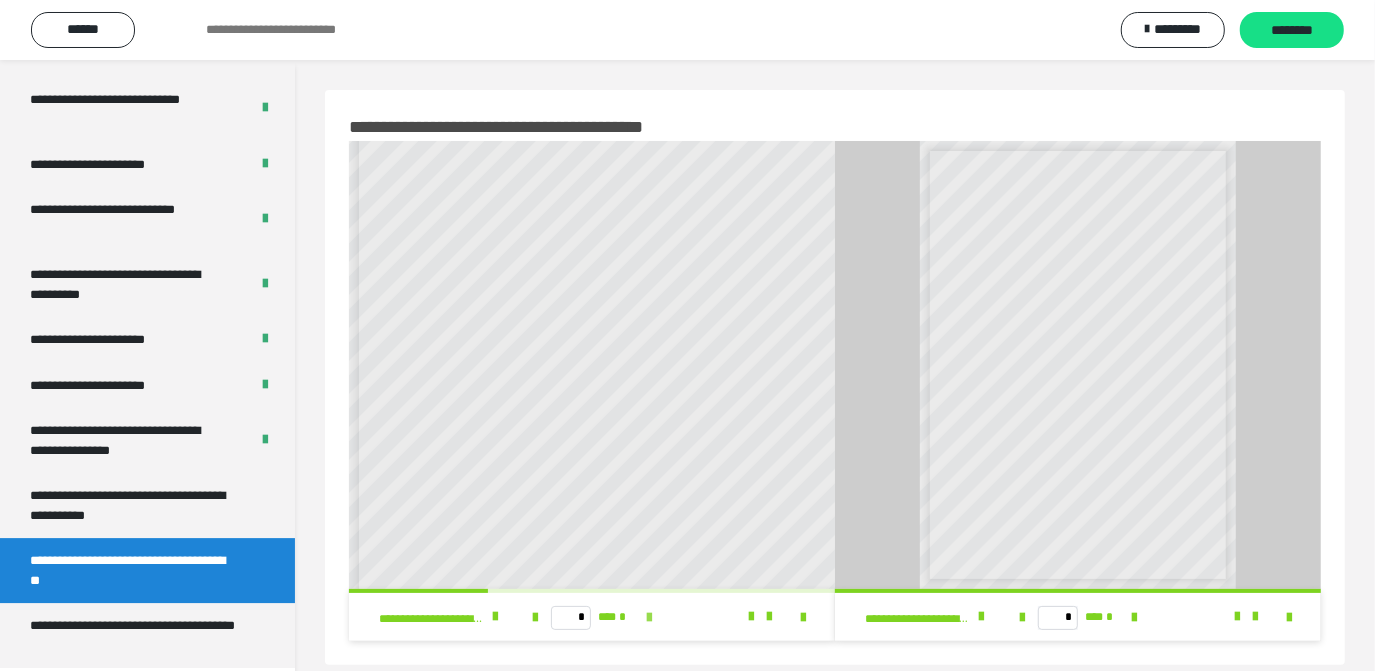 click at bounding box center (649, 618) 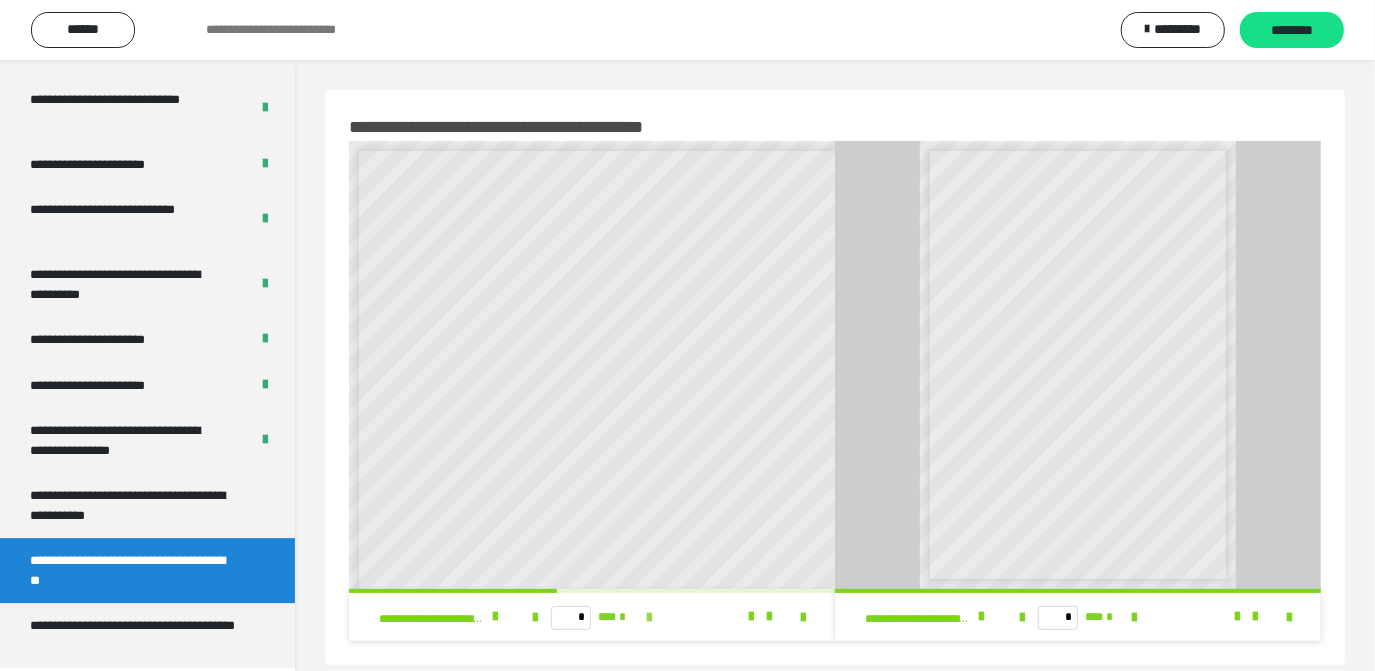 click at bounding box center [649, 618] 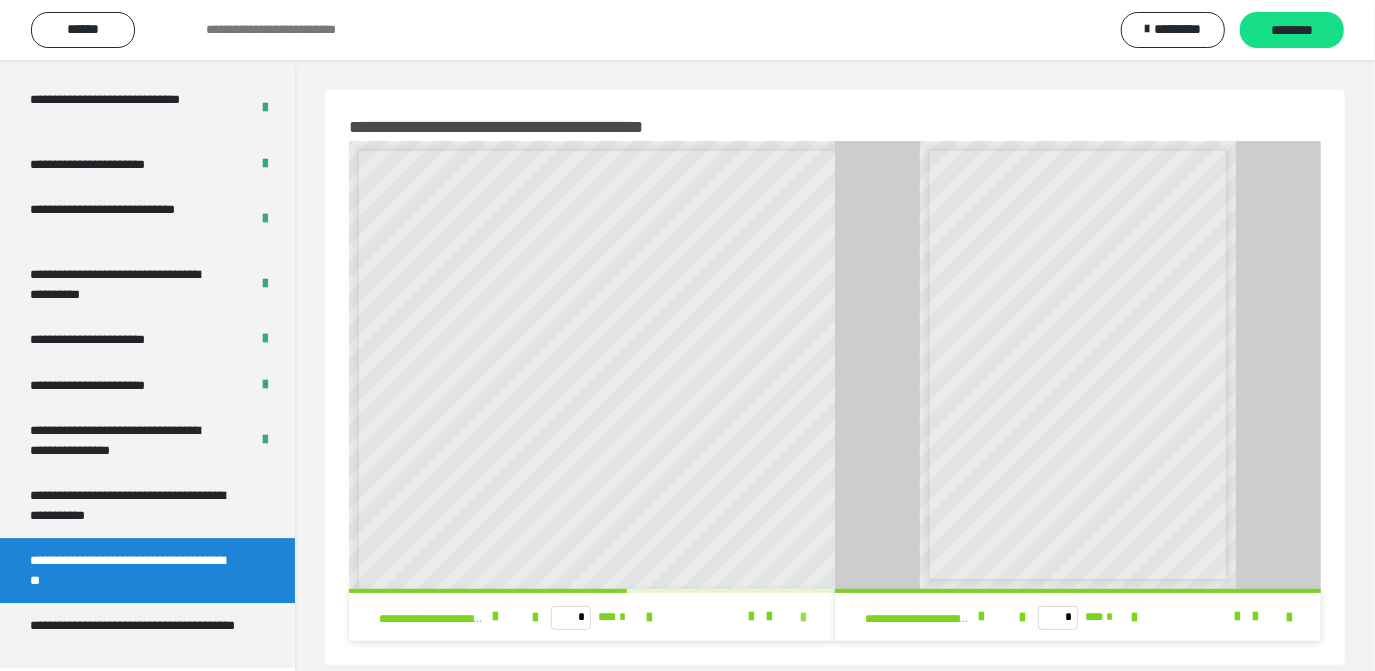 click at bounding box center (803, 618) 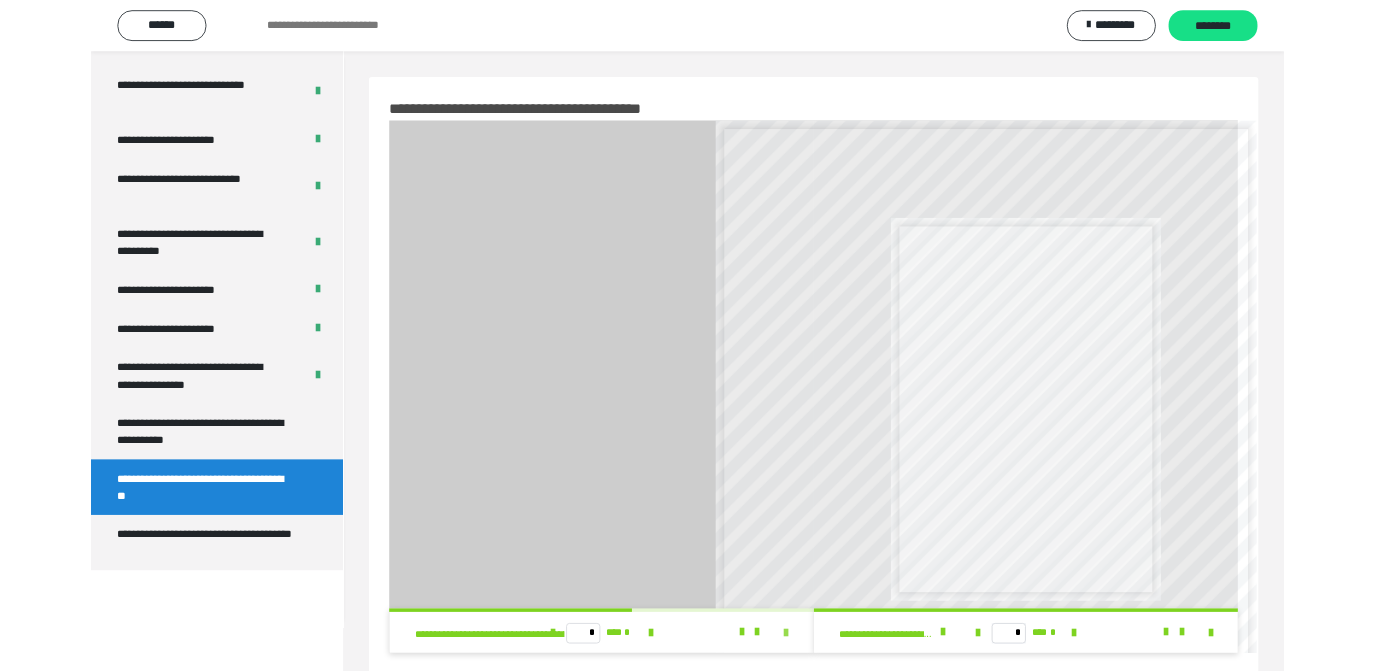 scroll, scrollTop: 3901, scrollLeft: 0, axis: vertical 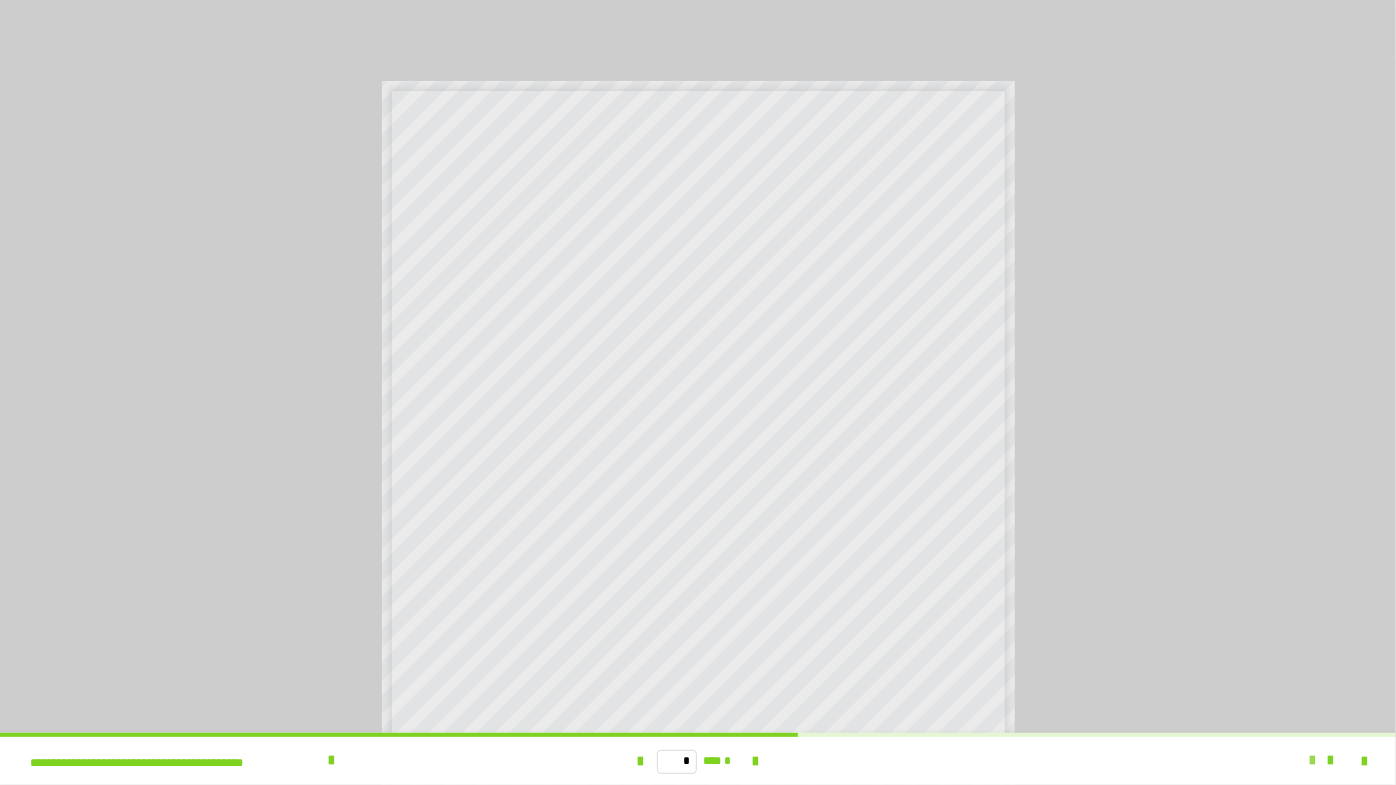 click at bounding box center [1312, 761] 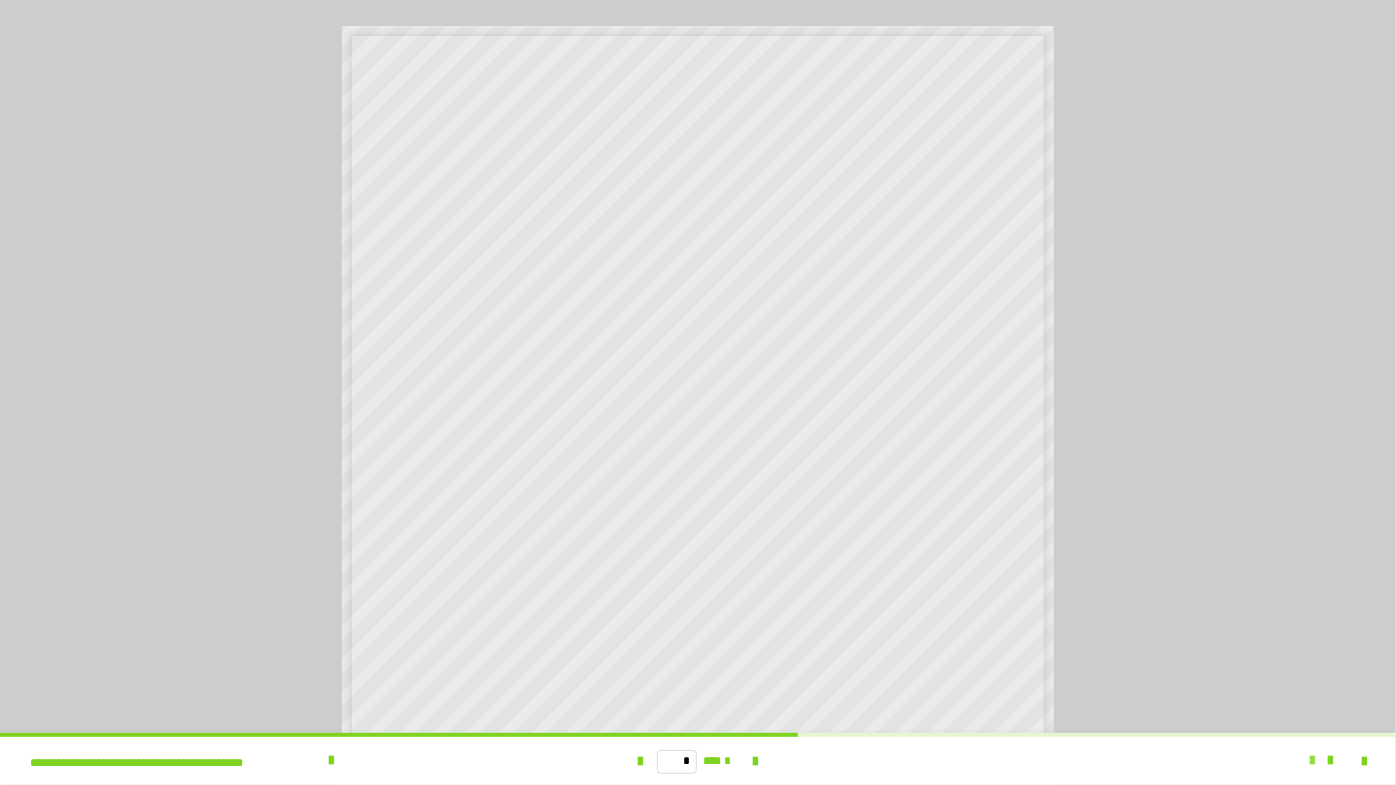 click at bounding box center (1312, 761) 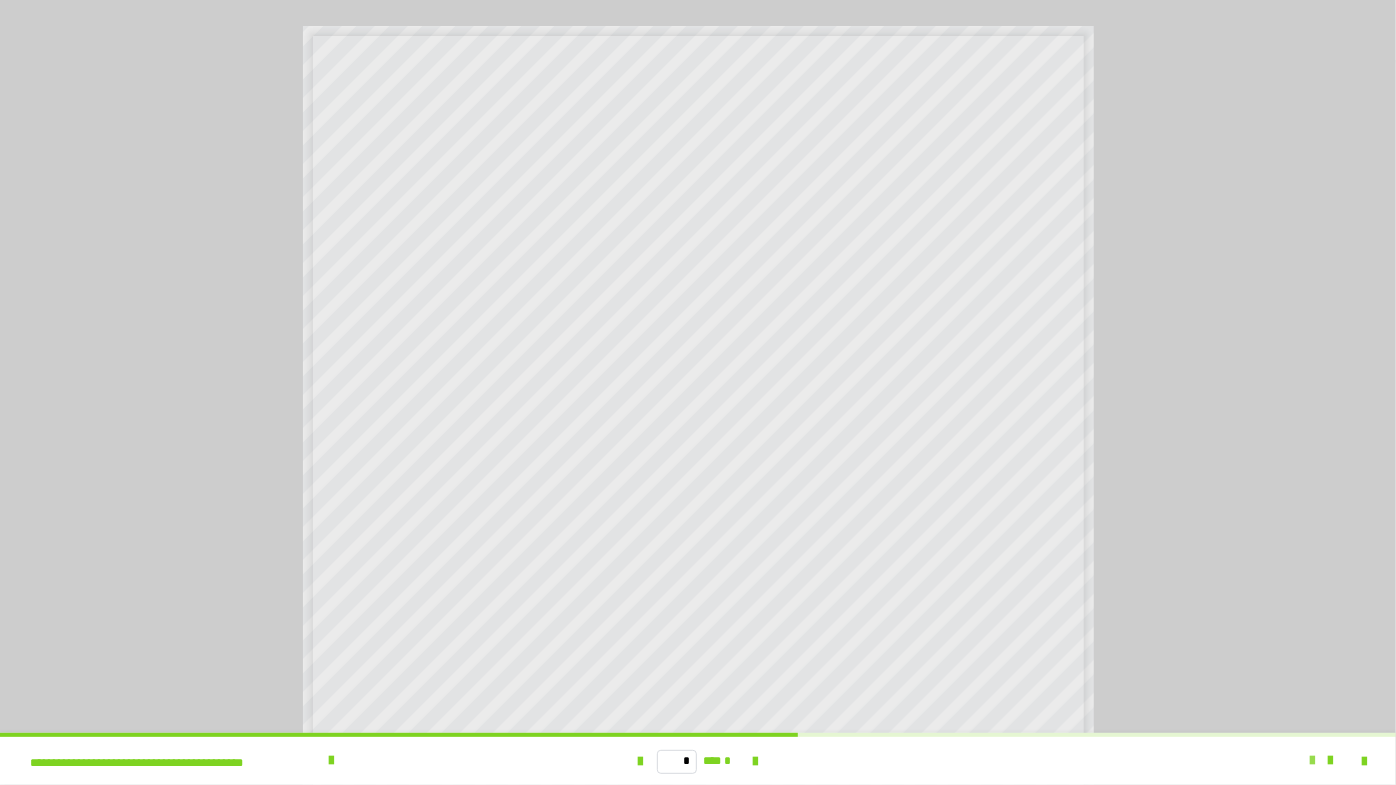 click at bounding box center [1312, 761] 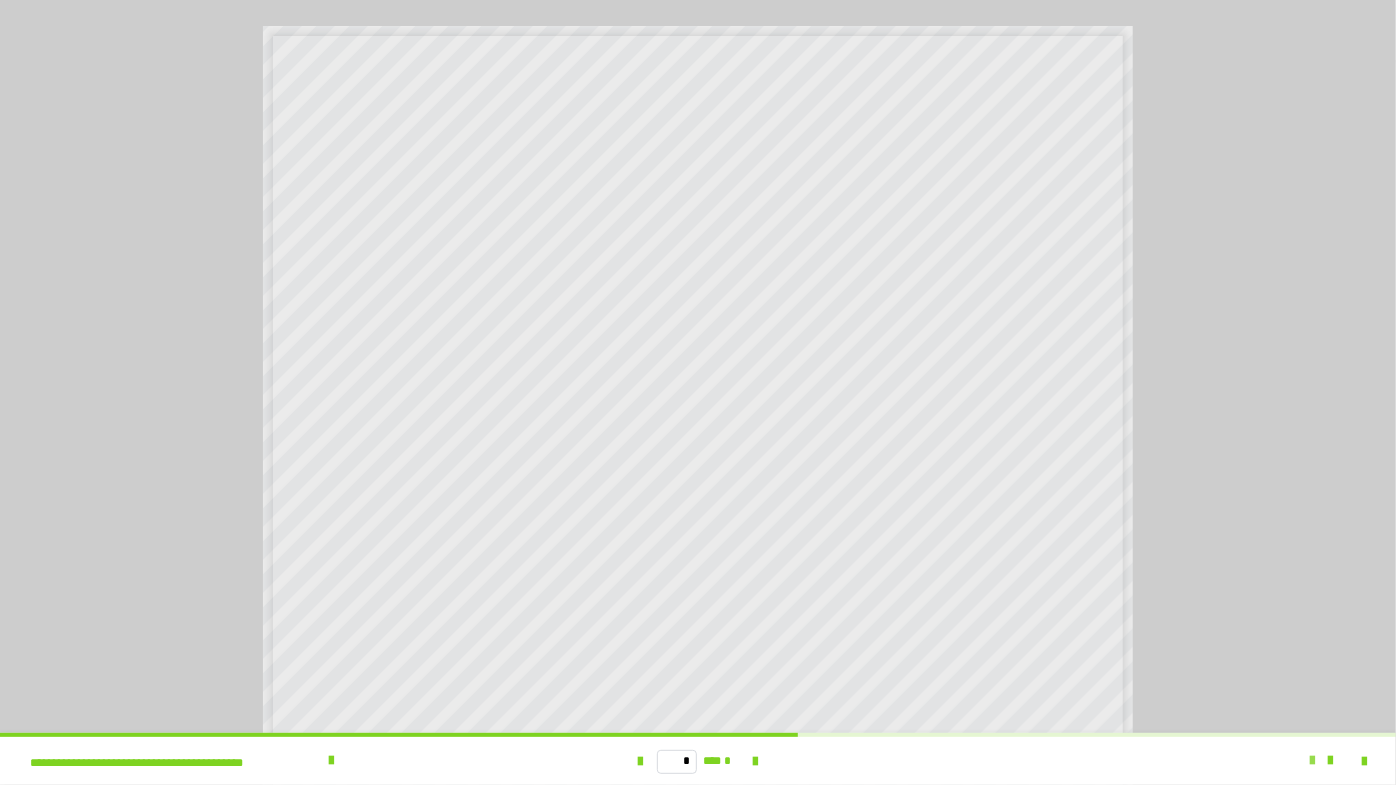 click at bounding box center (1312, 761) 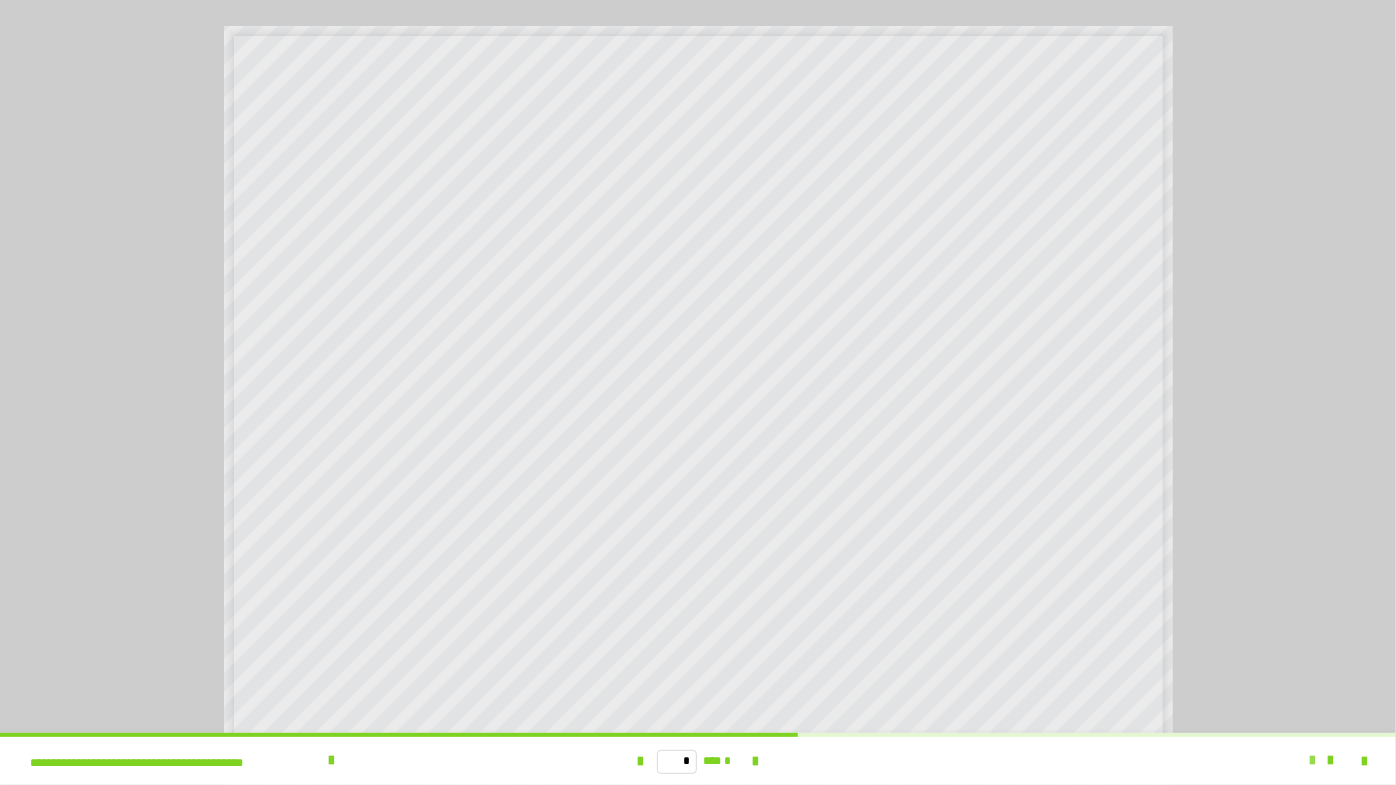 click at bounding box center (1312, 761) 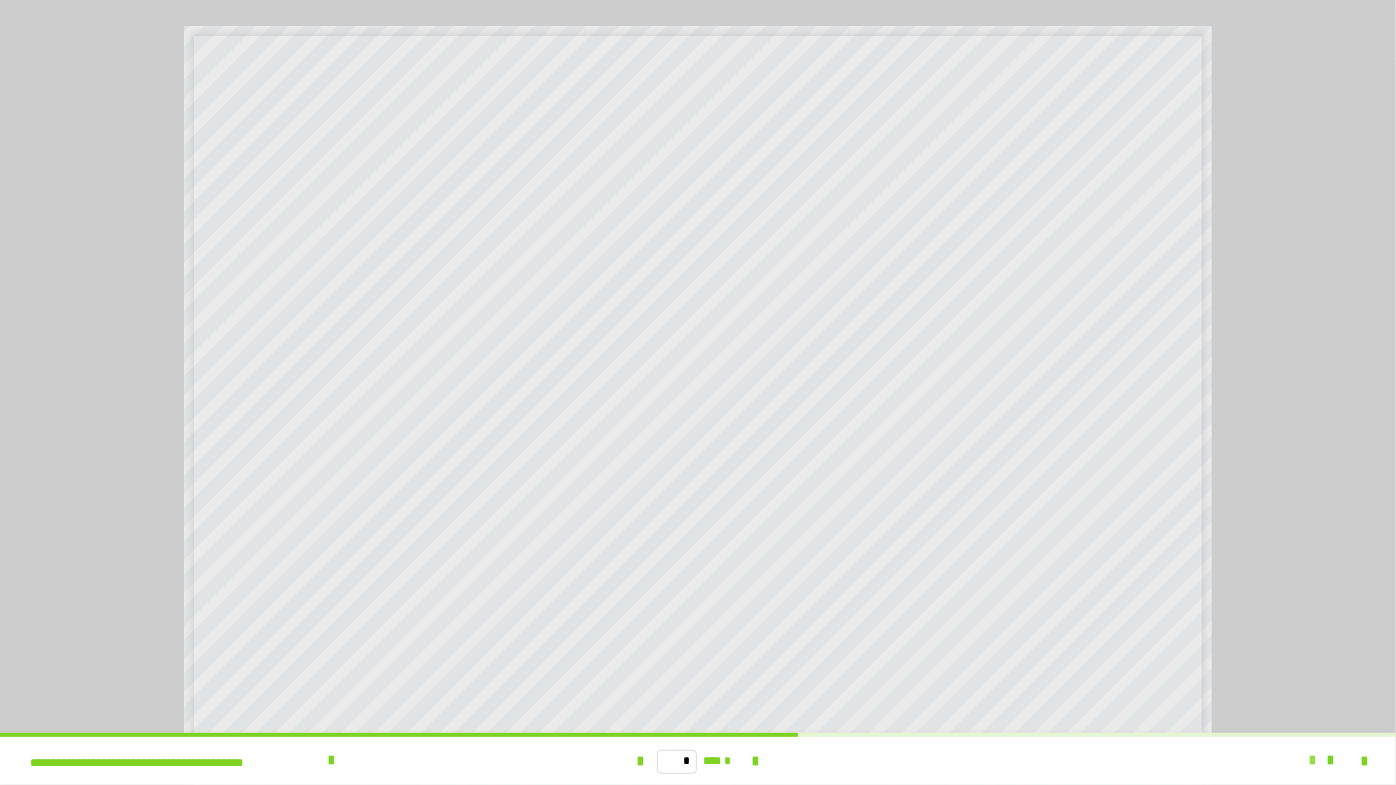 click at bounding box center [1312, 761] 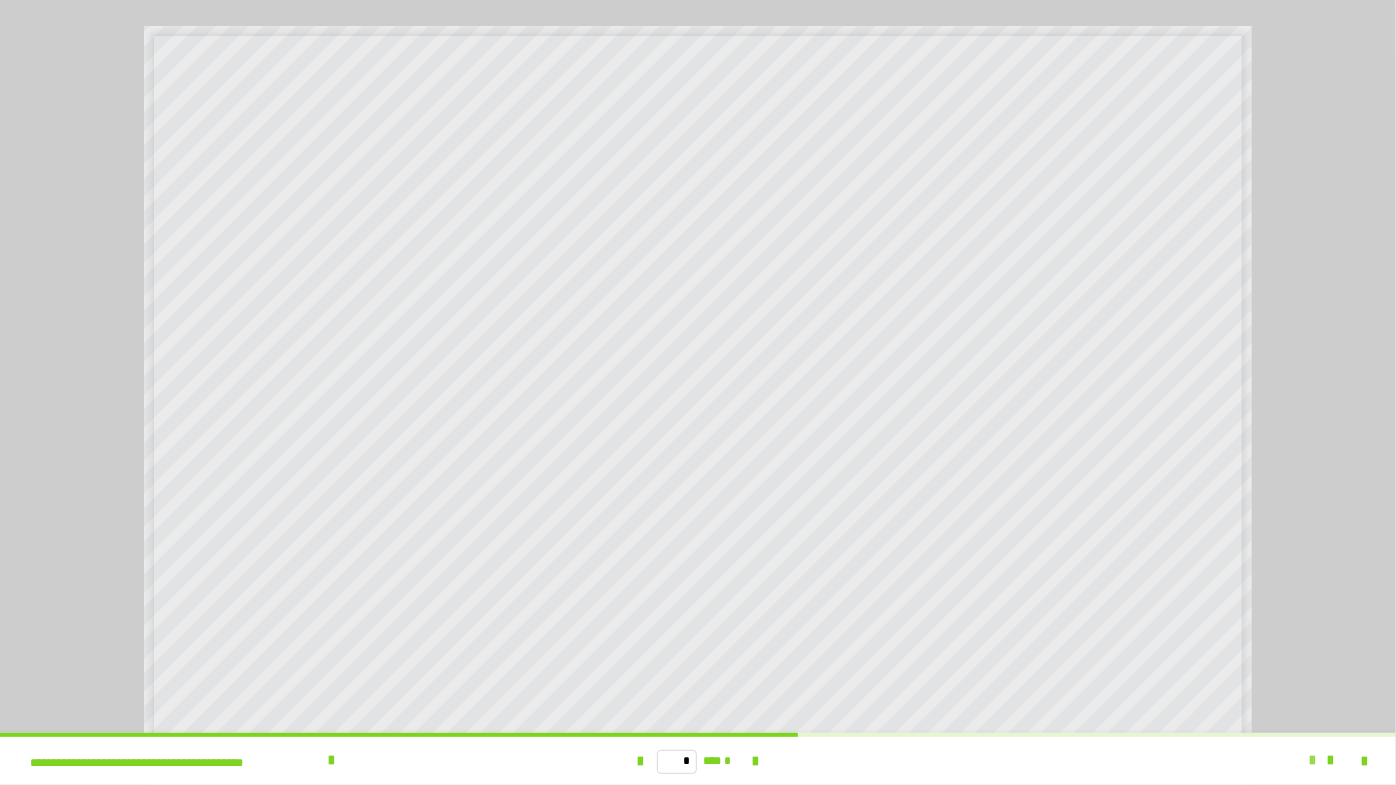 click at bounding box center [1312, 761] 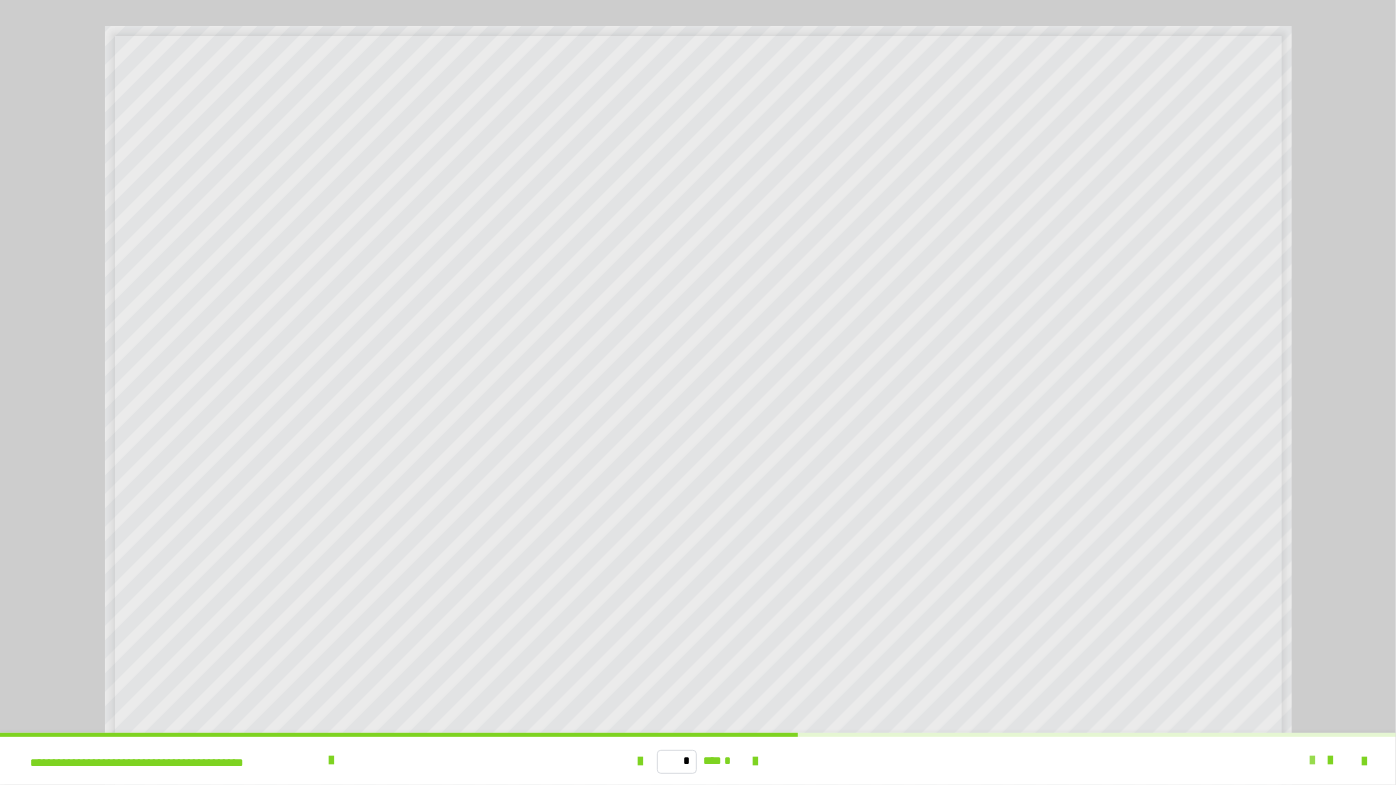 click at bounding box center (1312, 761) 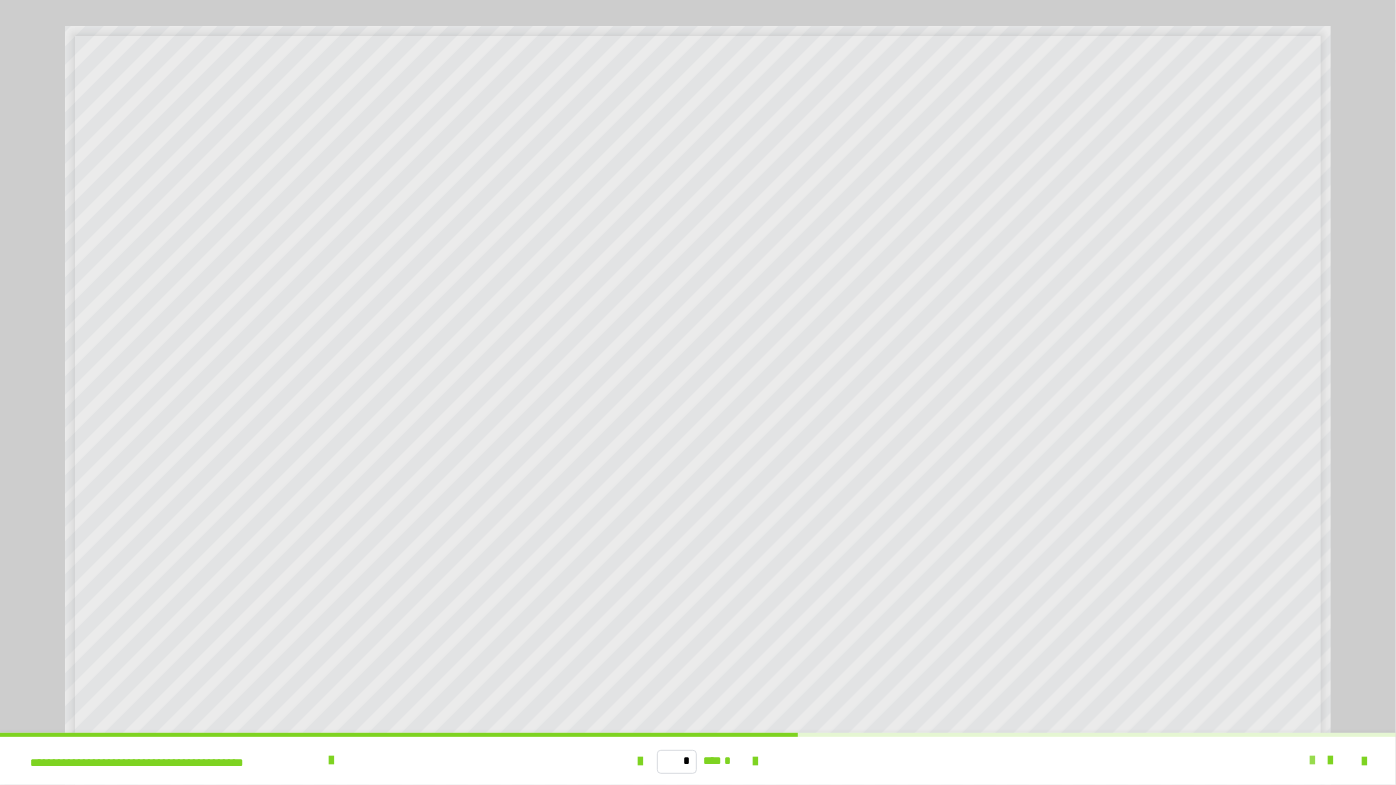 click at bounding box center [1312, 761] 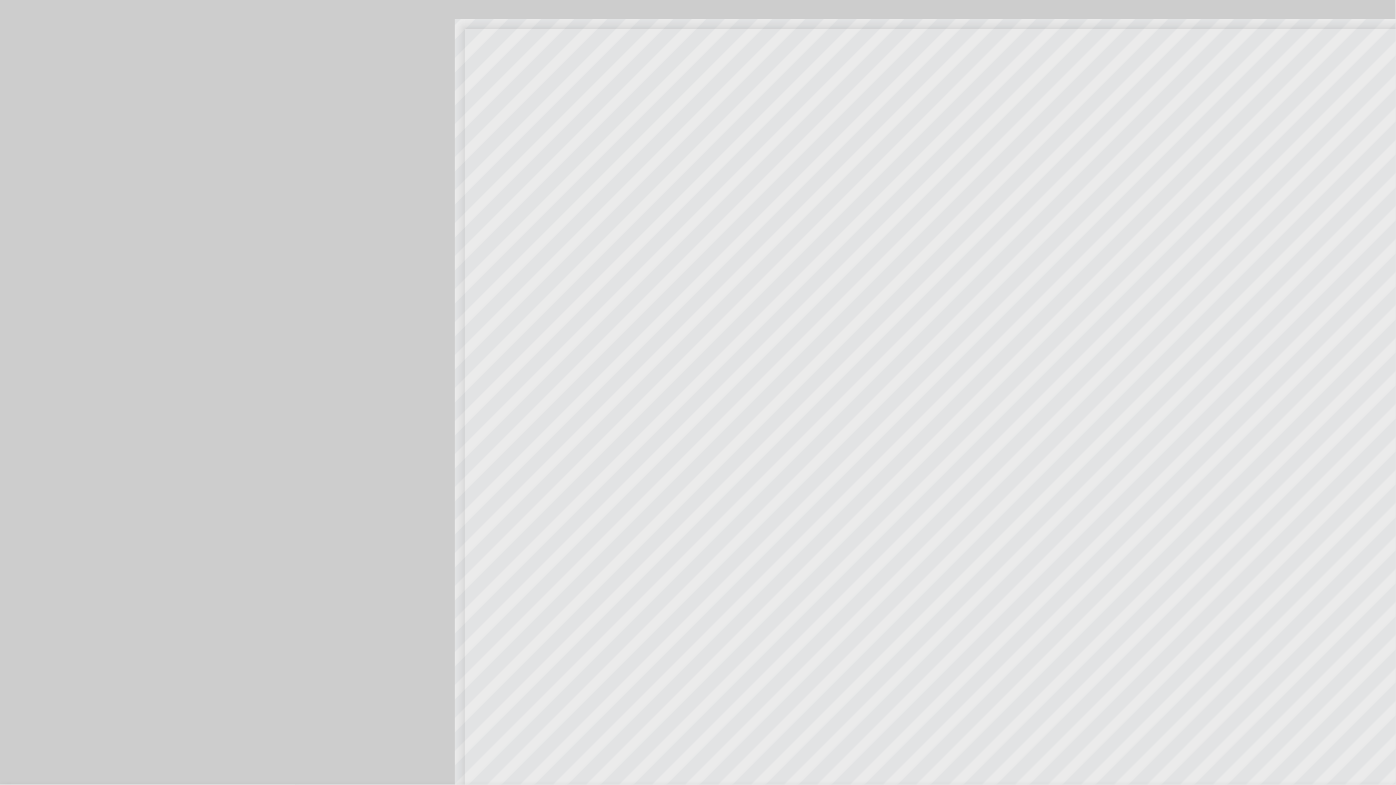 scroll, scrollTop: 4016, scrollLeft: 0, axis: vertical 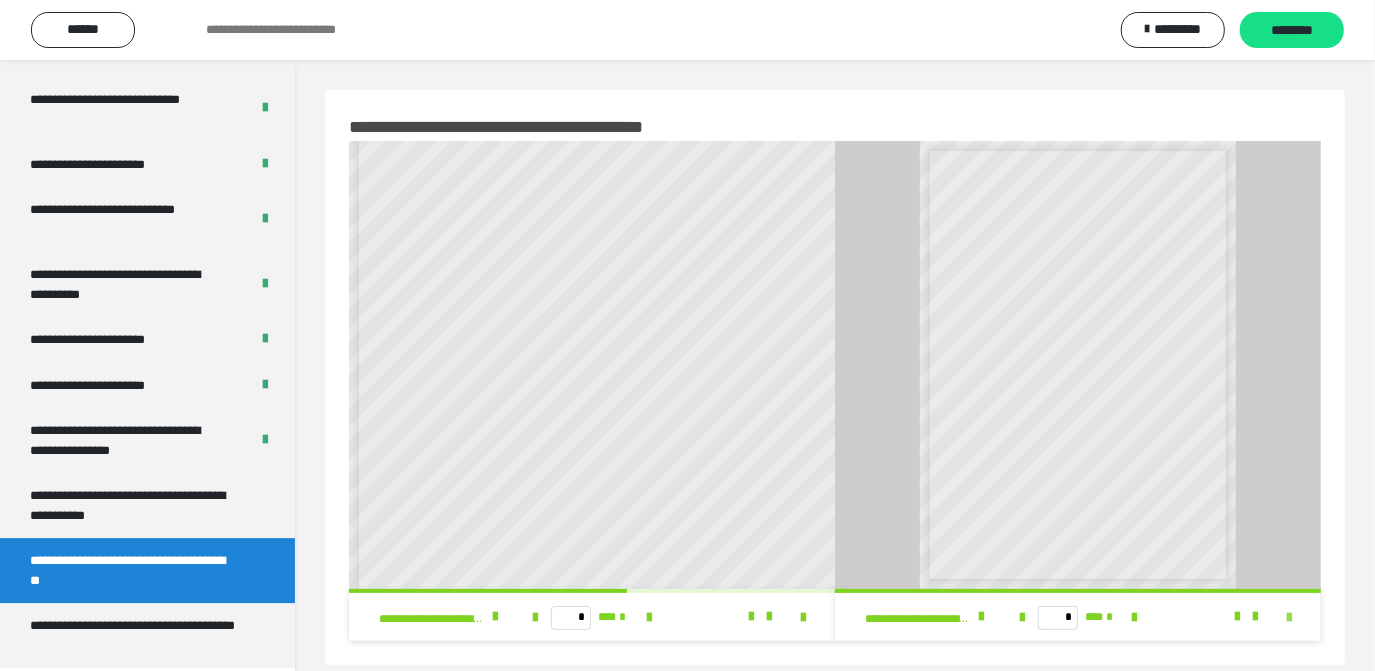 click at bounding box center [1289, 618] 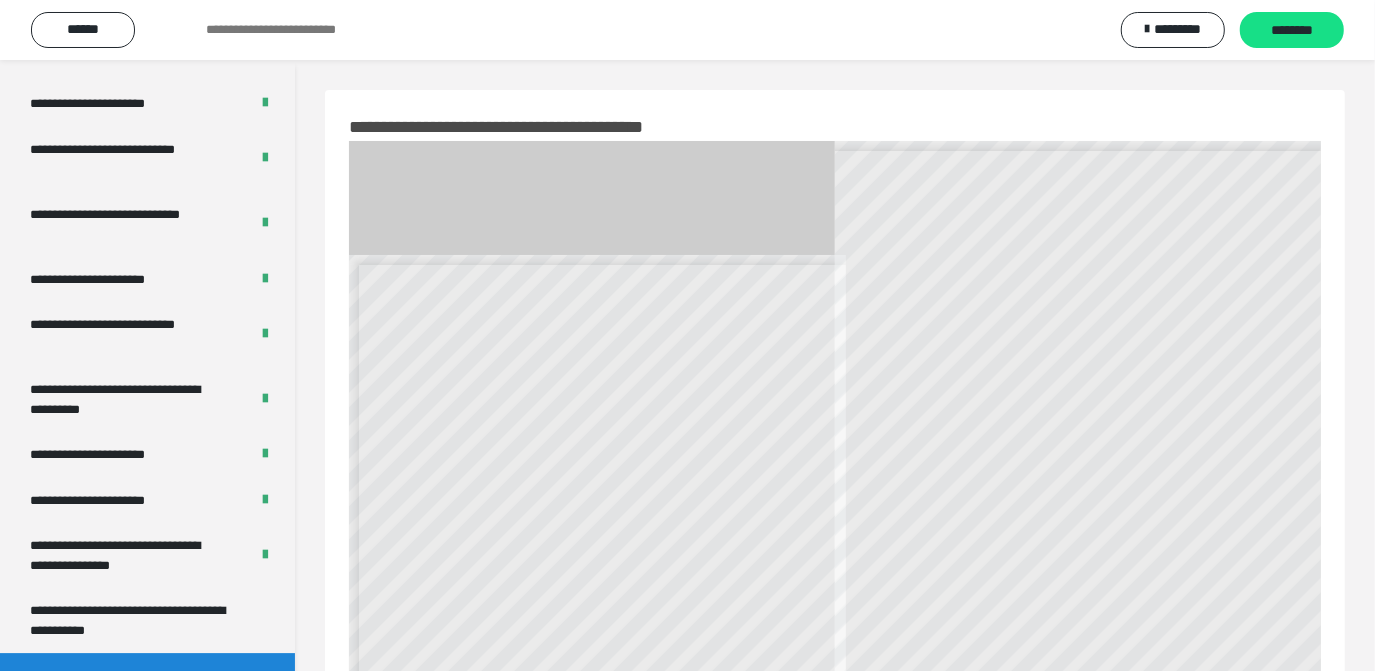 scroll, scrollTop: 4016, scrollLeft: 0, axis: vertical 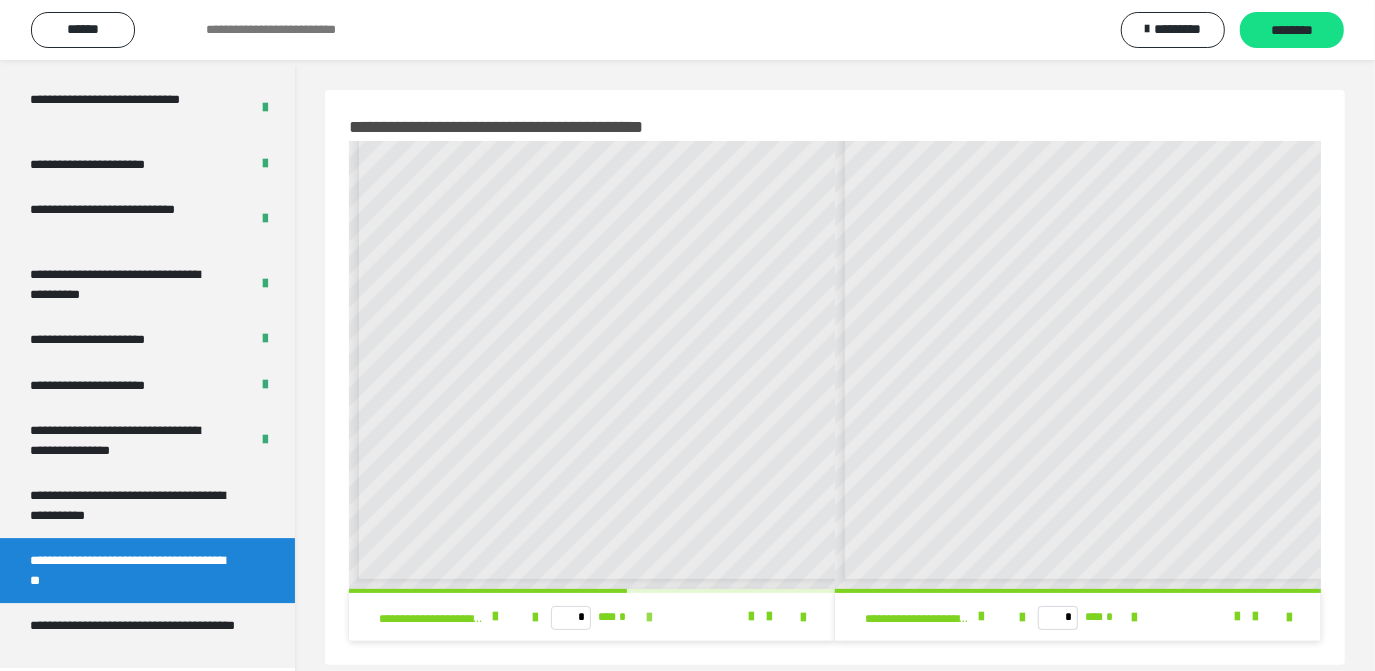 click at bounding box center (649, 618) 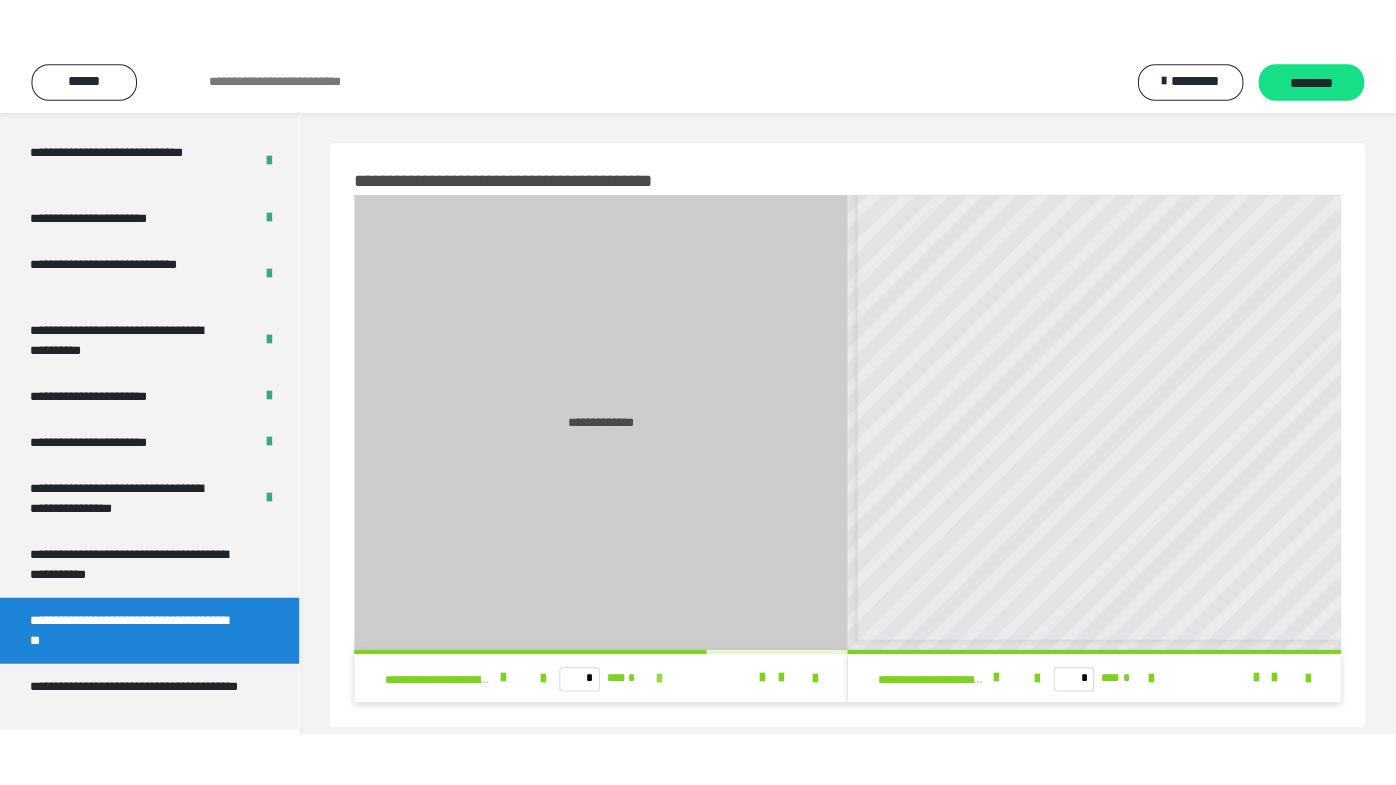 scroll, scrollTop: 0, scrollLeft: 0, axis: both 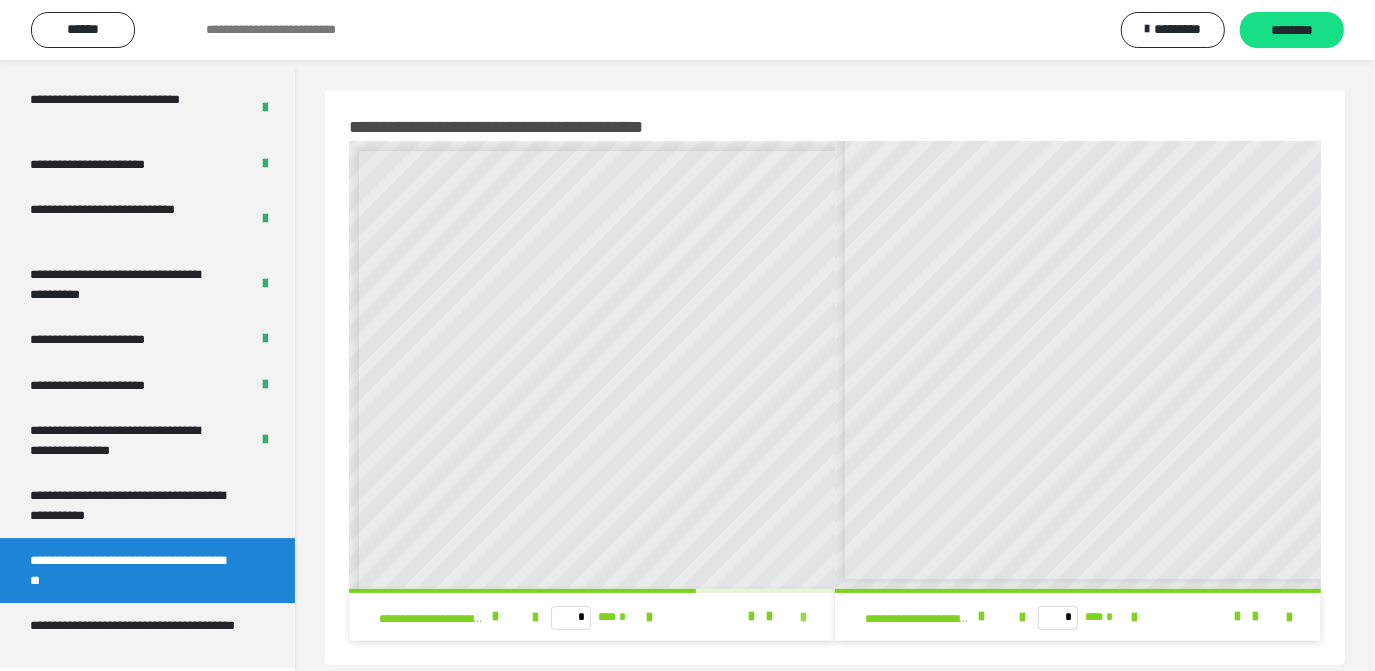 click at bounding box center (803, 618) 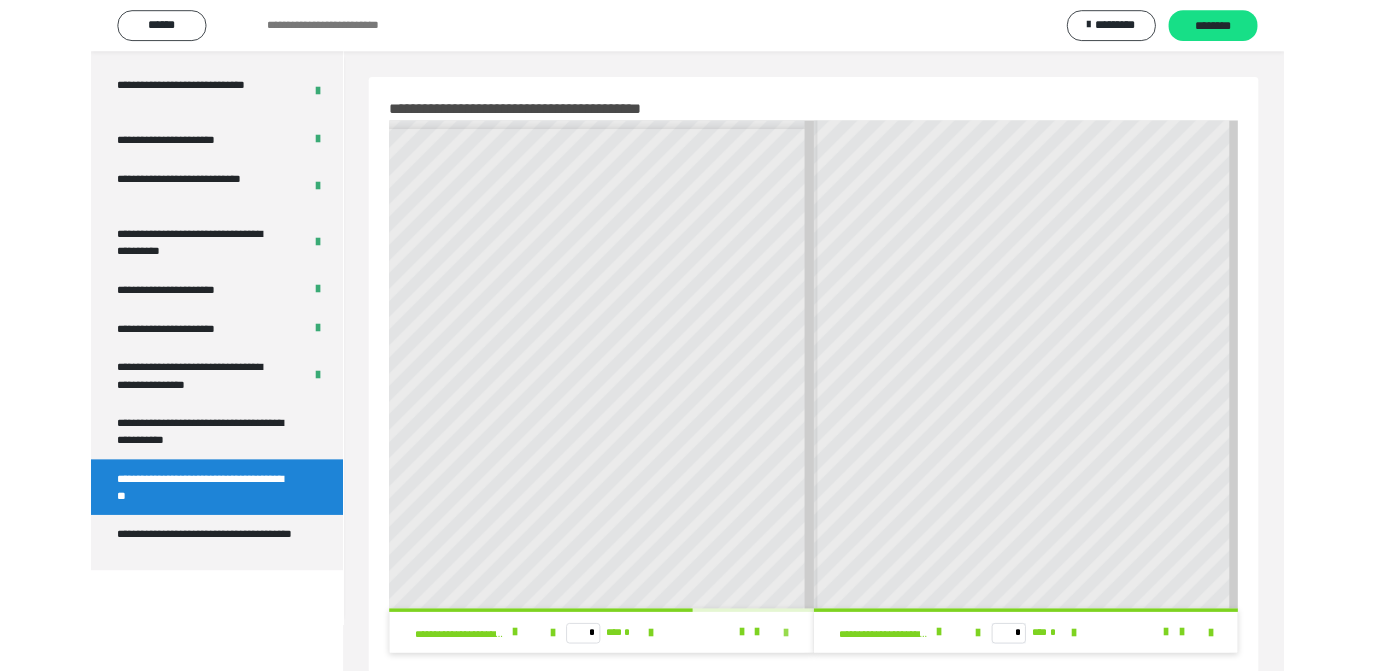scroll, scrollTop: 3901, scrollLeft: 0, axis: vertical 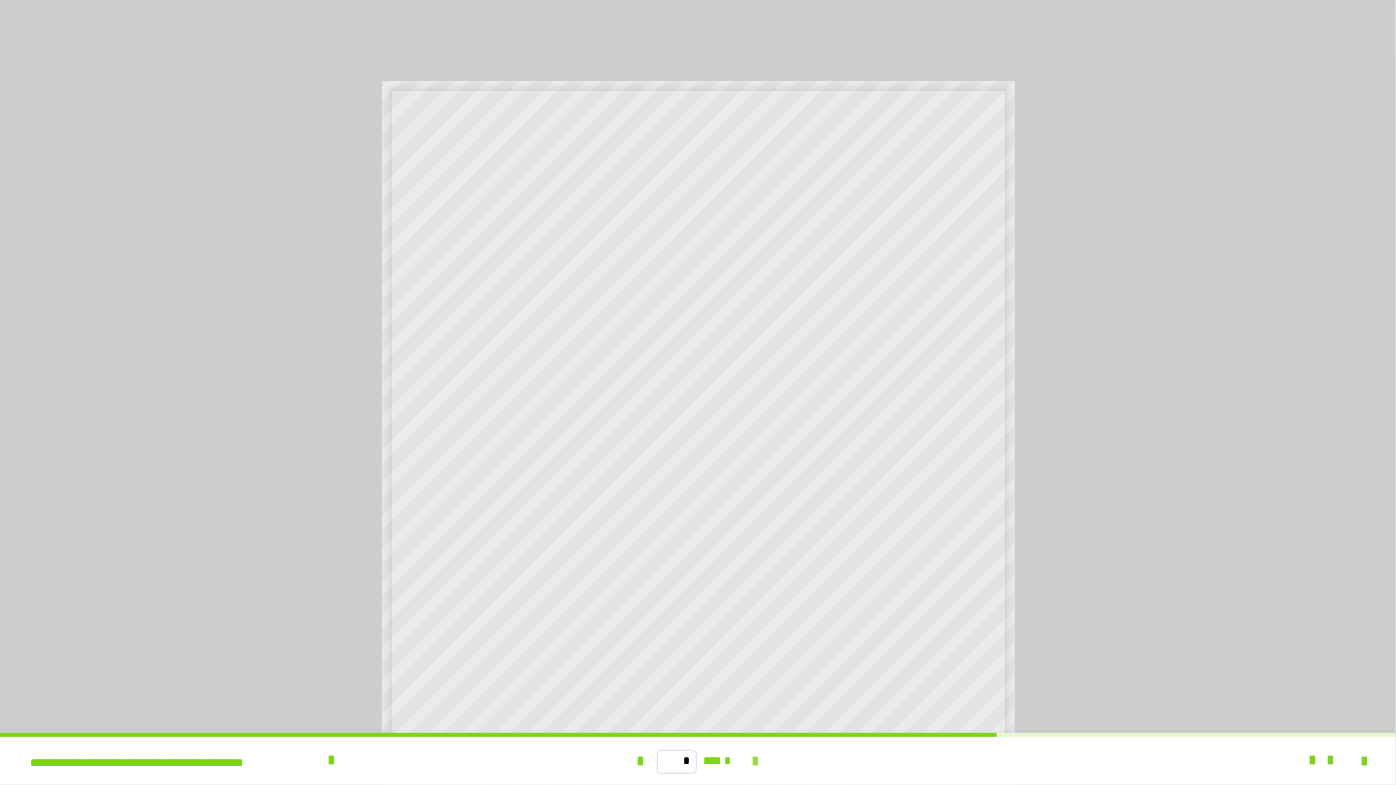 click at bounding box center (755, 762) 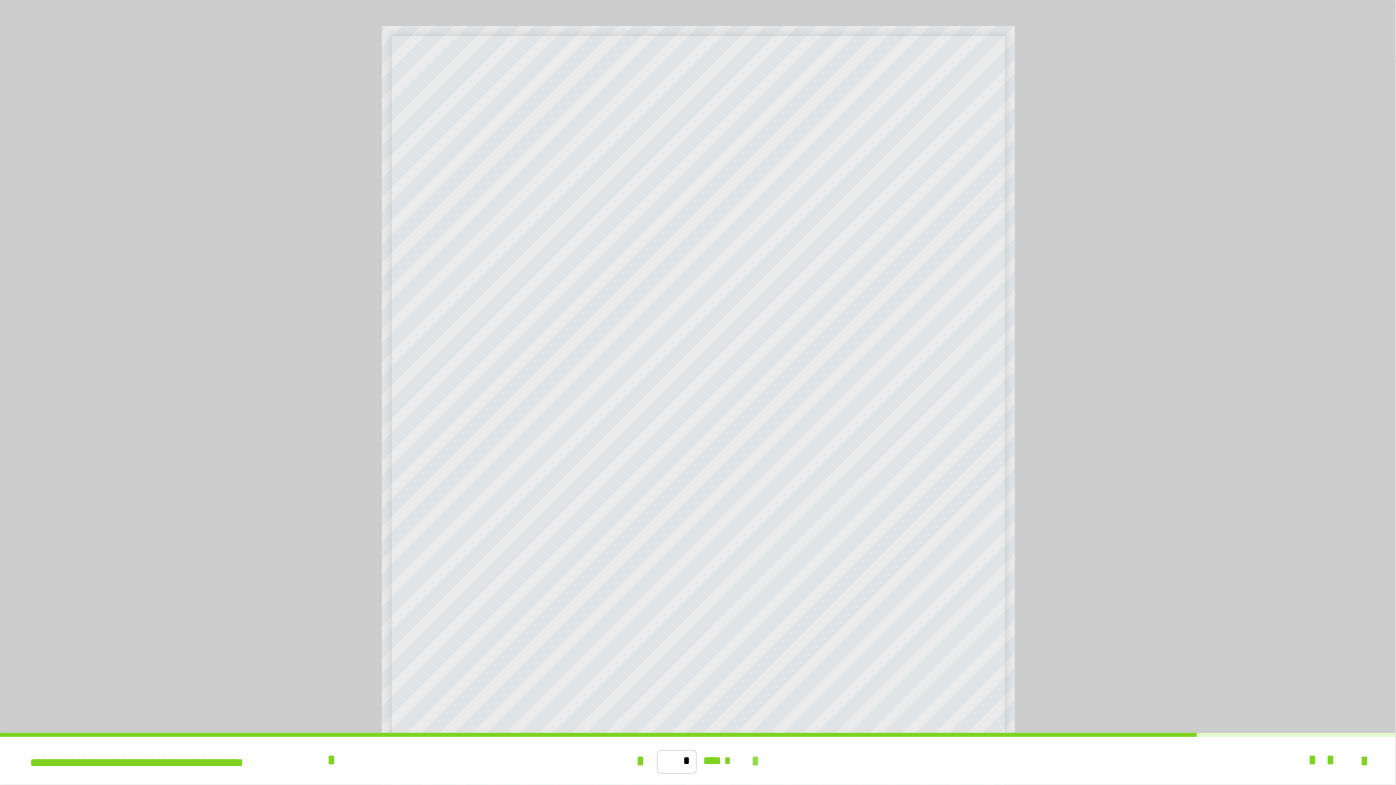 click at bounding box center (755, 762) 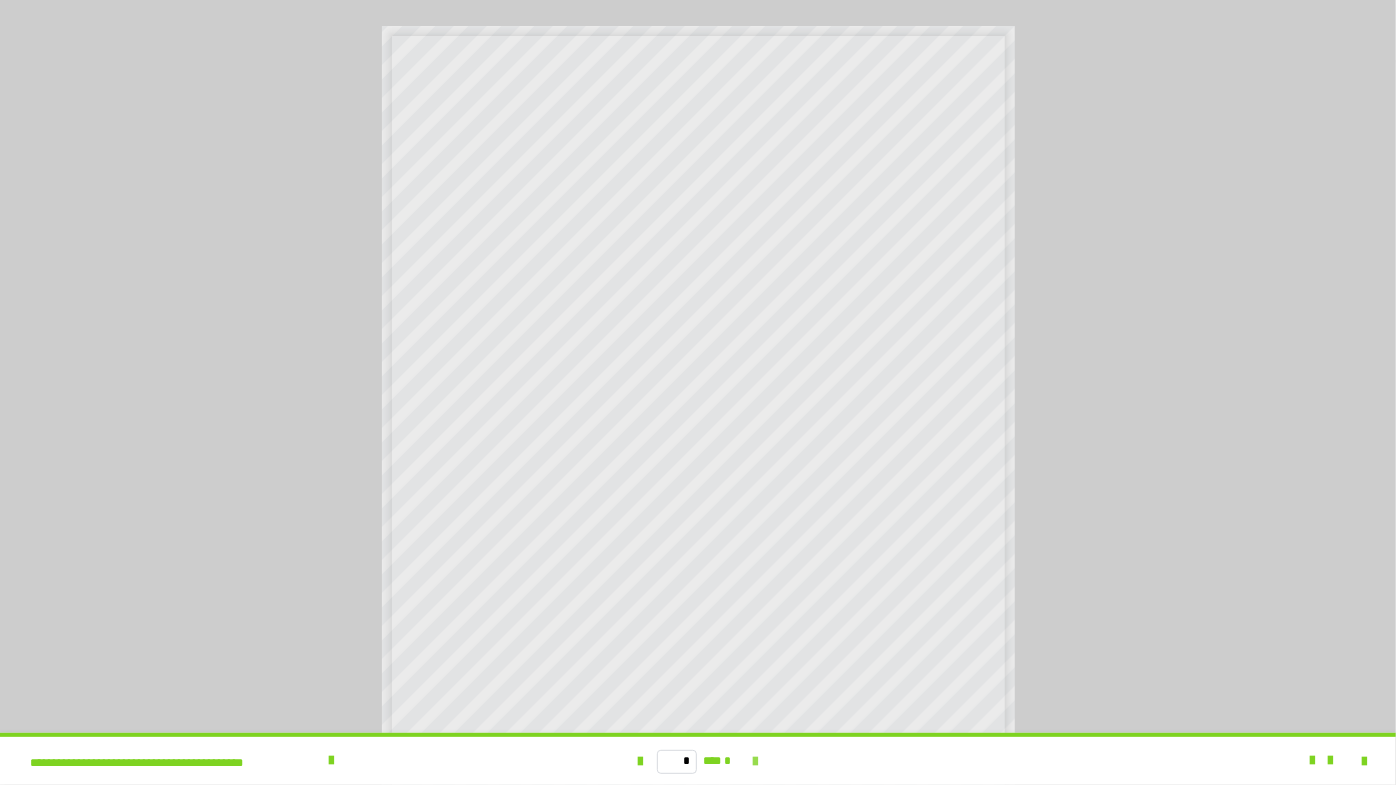 click on "* *** *" at bounding box center (698, 761) 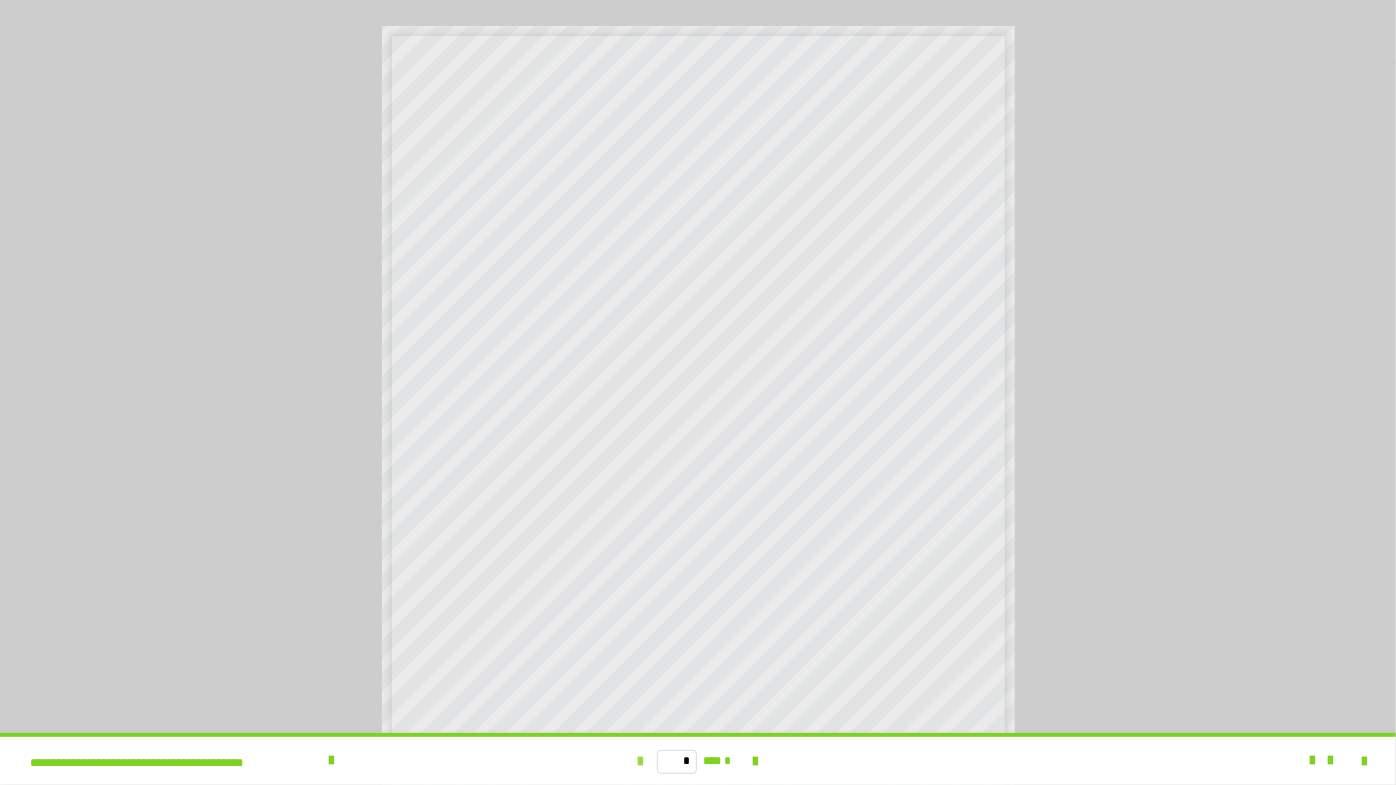 click at bounding box center (641, 762) 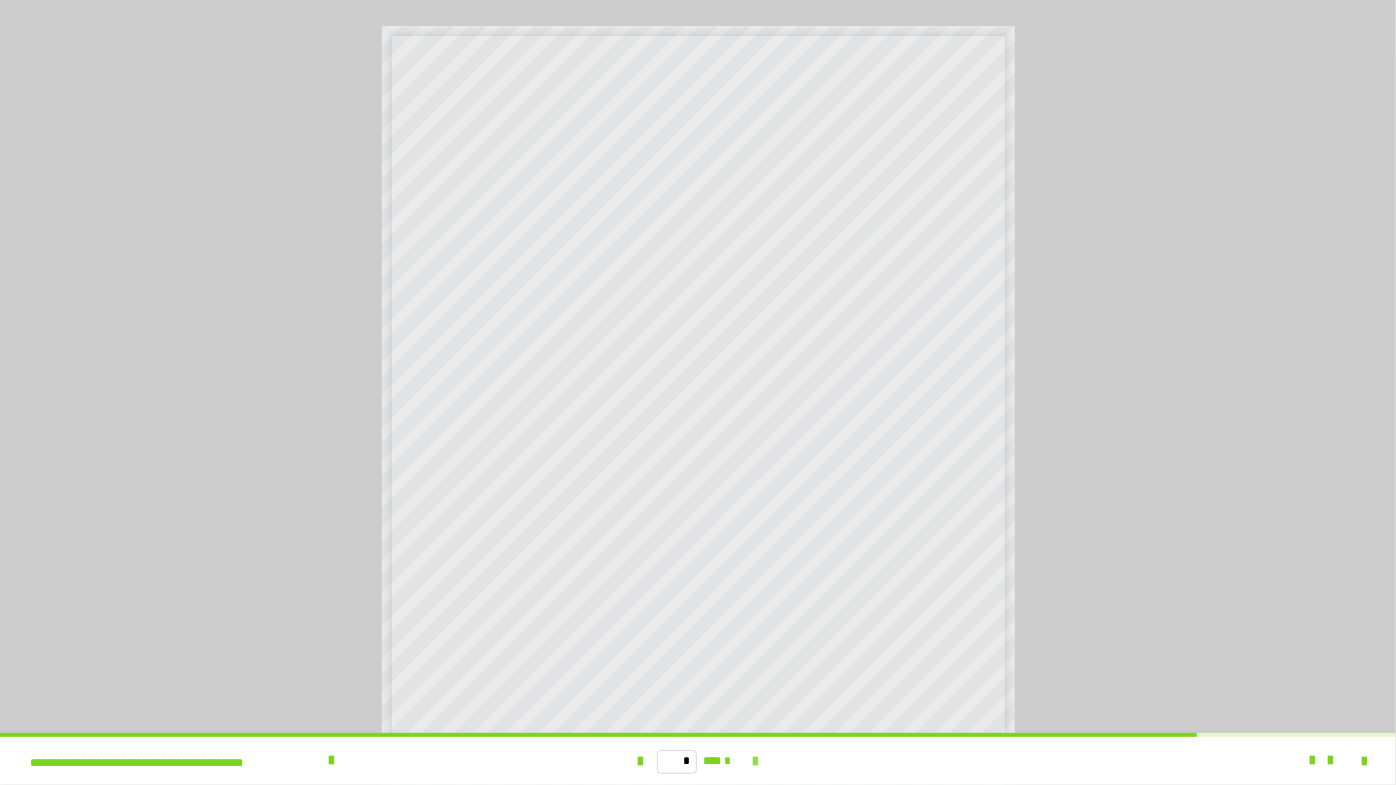 click at bounding box center (755, 762) 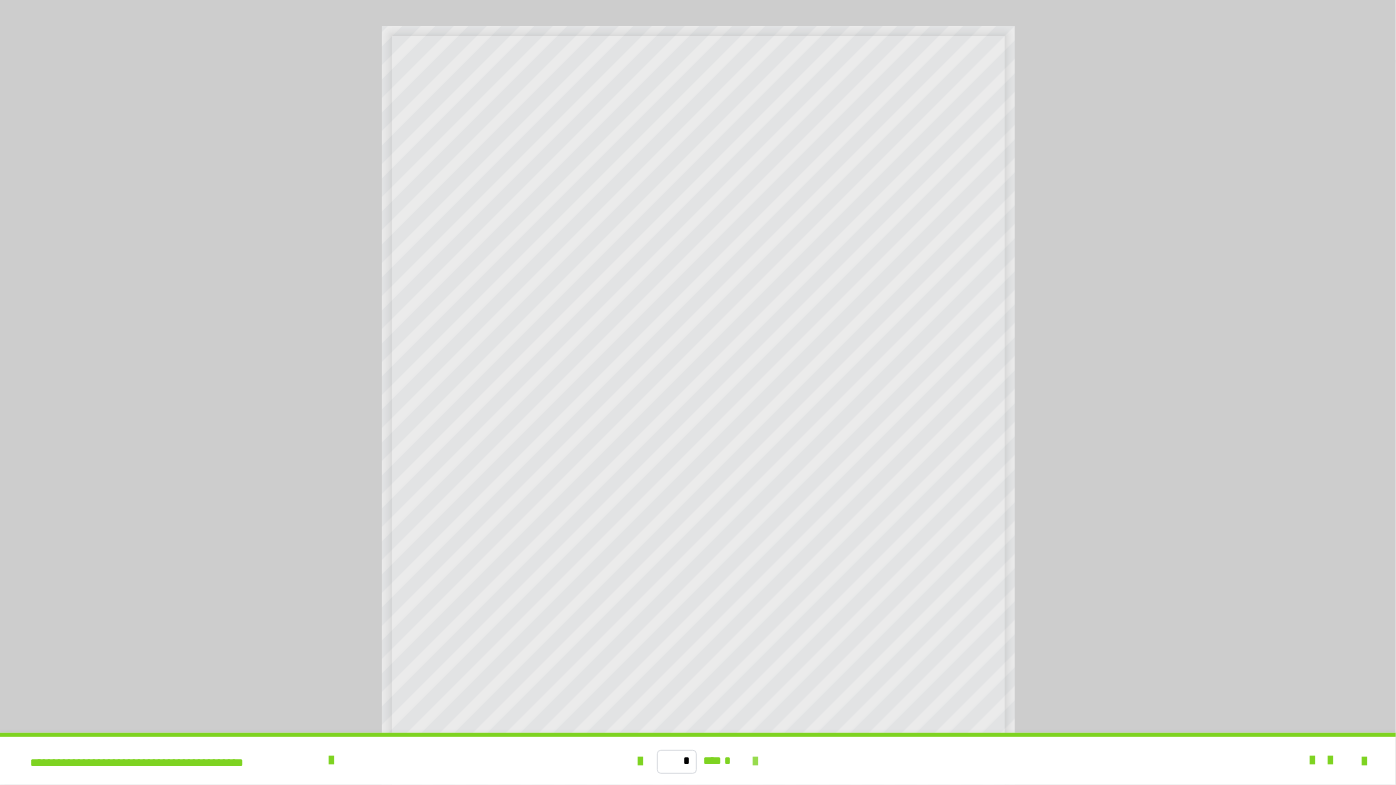 click on "* *** *" at bounding box center [698, 761] 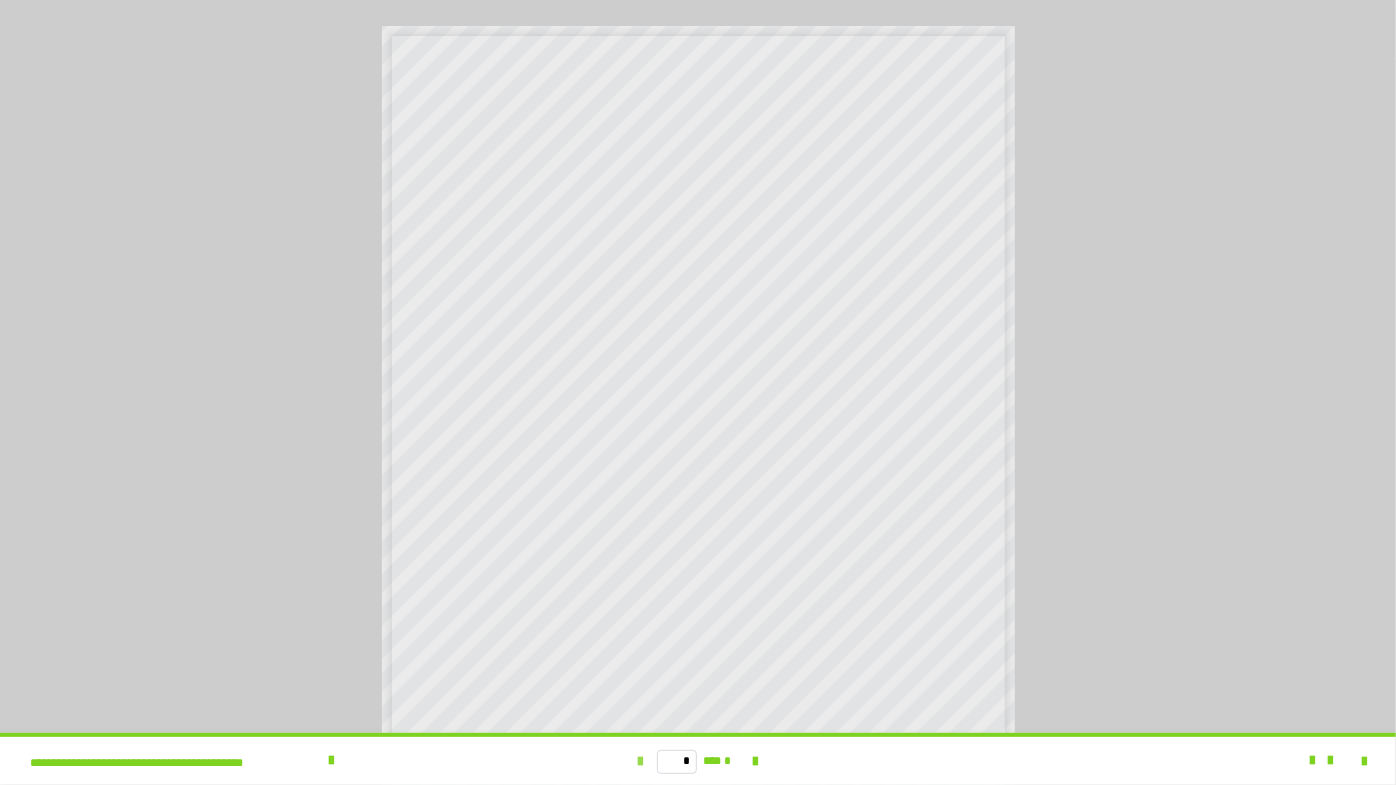 click at bounding box center [641, 762] 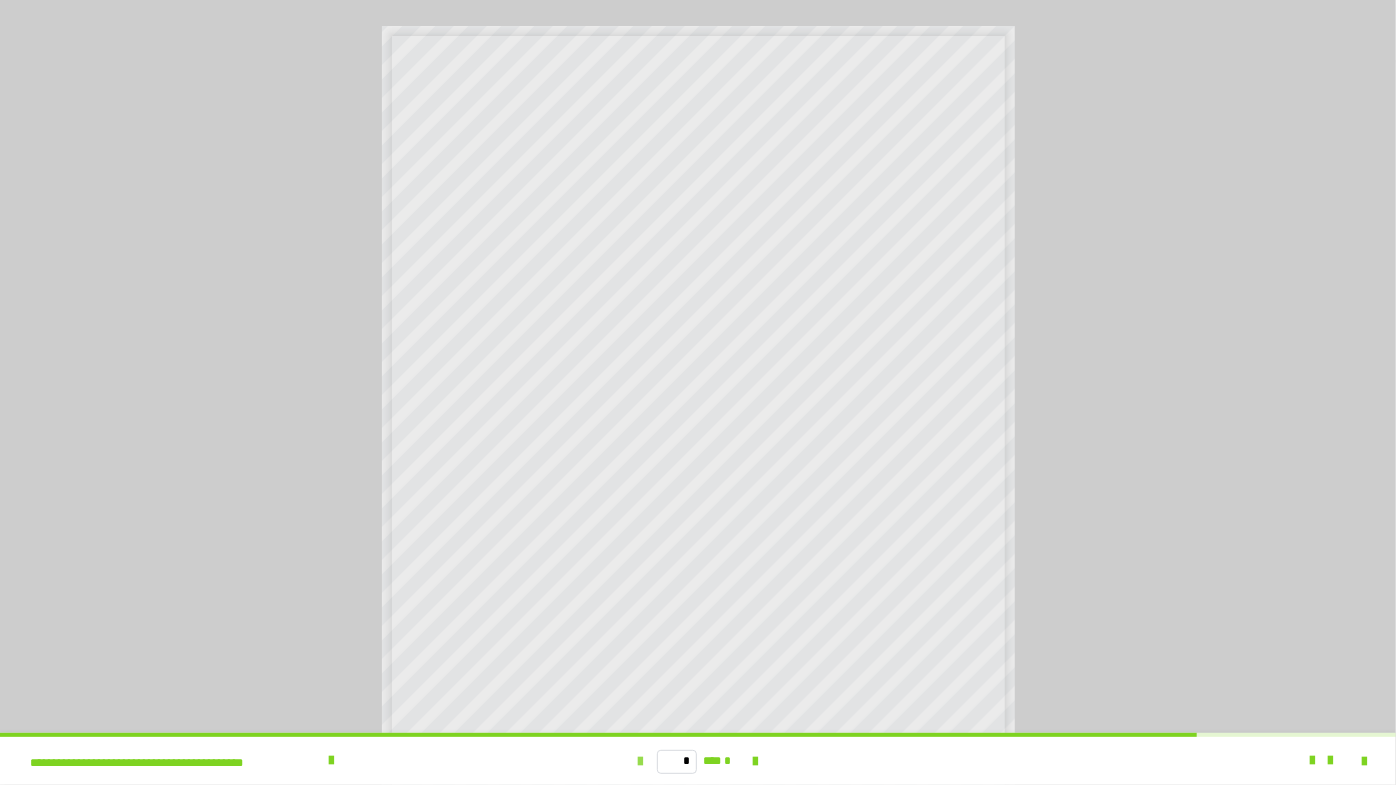click at bounding box center [641, 762] 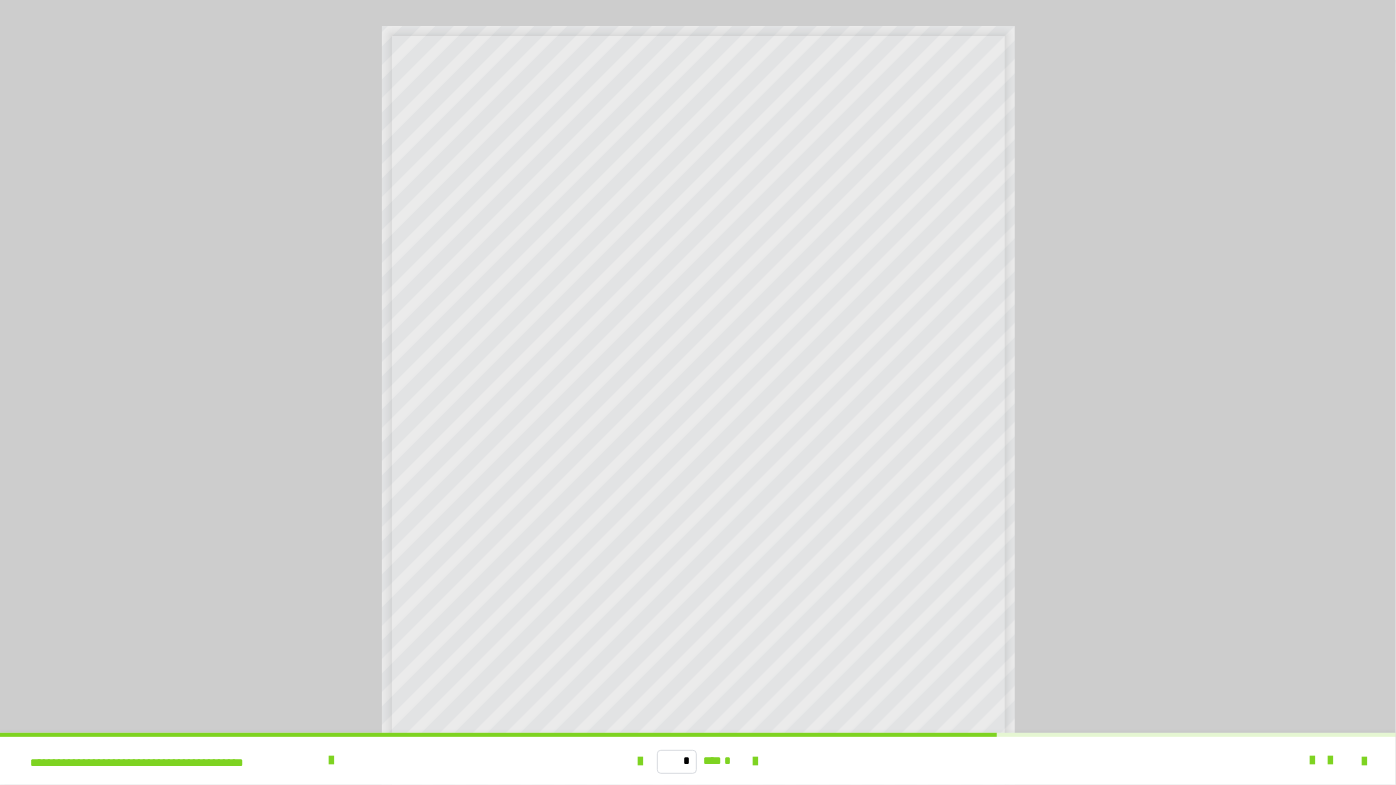click at bounding box center [698, 392] 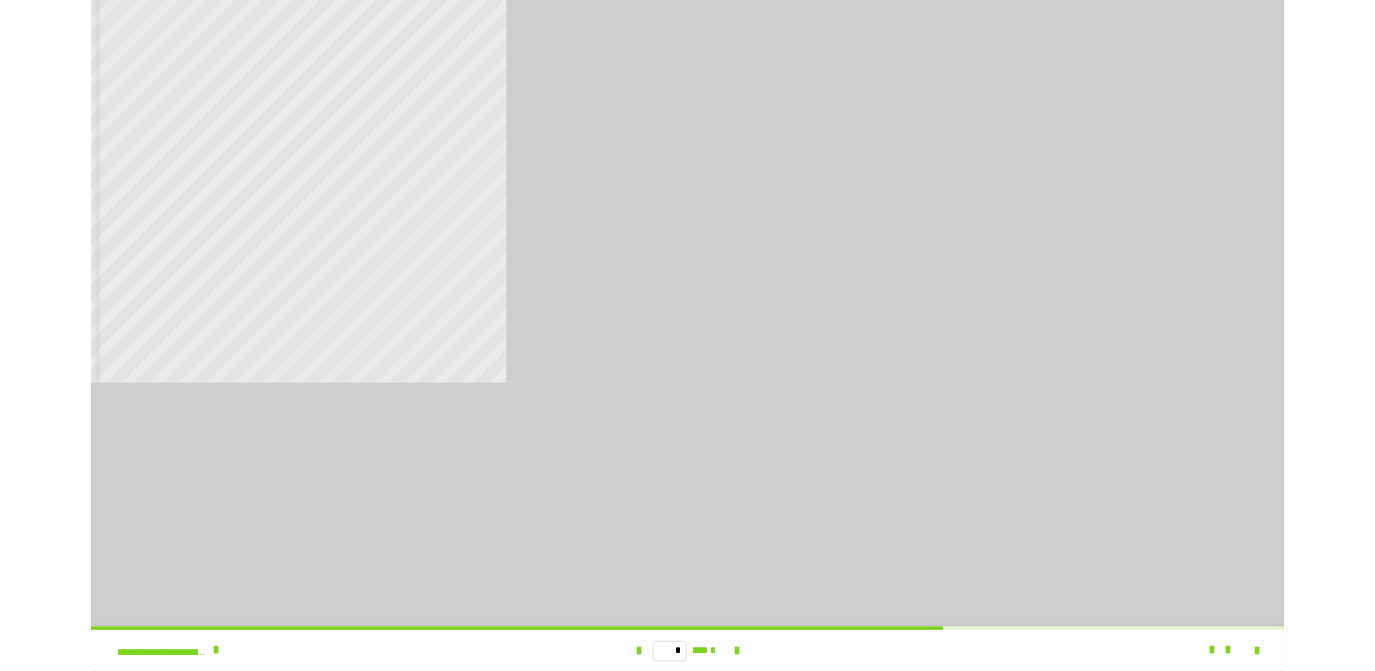 scroll, scrollTop: 360, scrollLeft: 0, axis: vertical 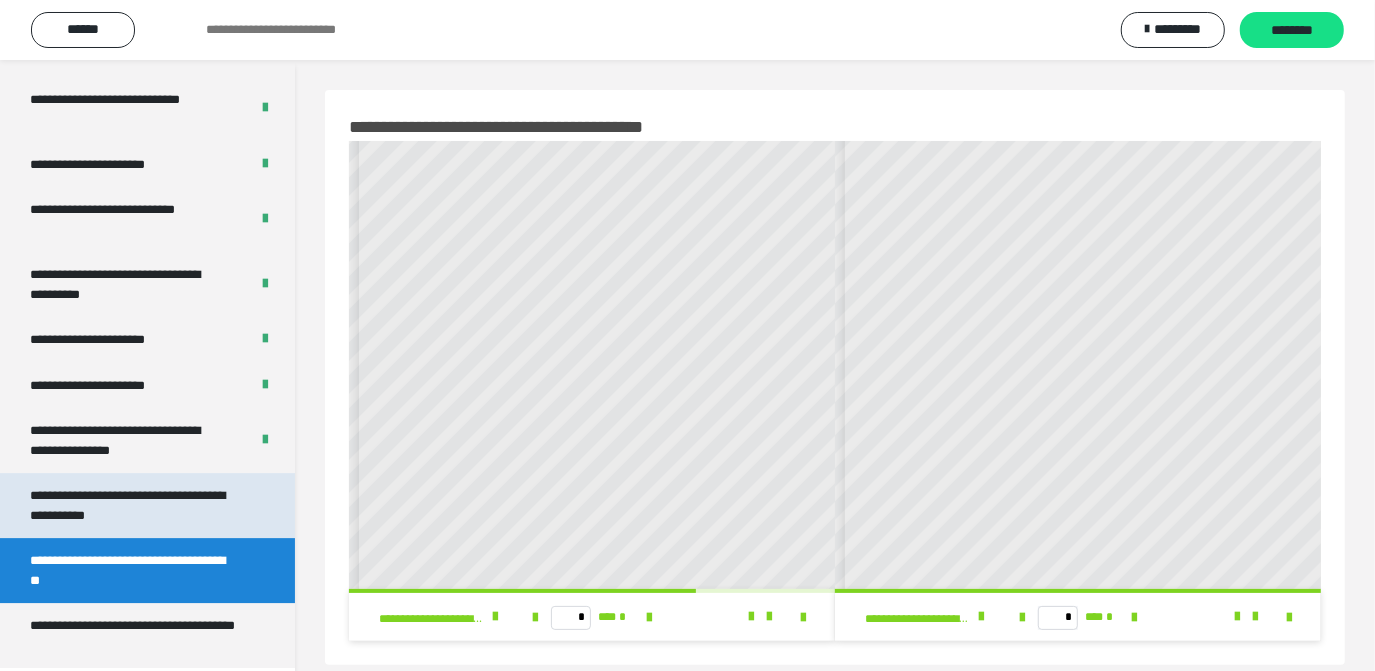 click on "**********" at bounding box center [132, 505] 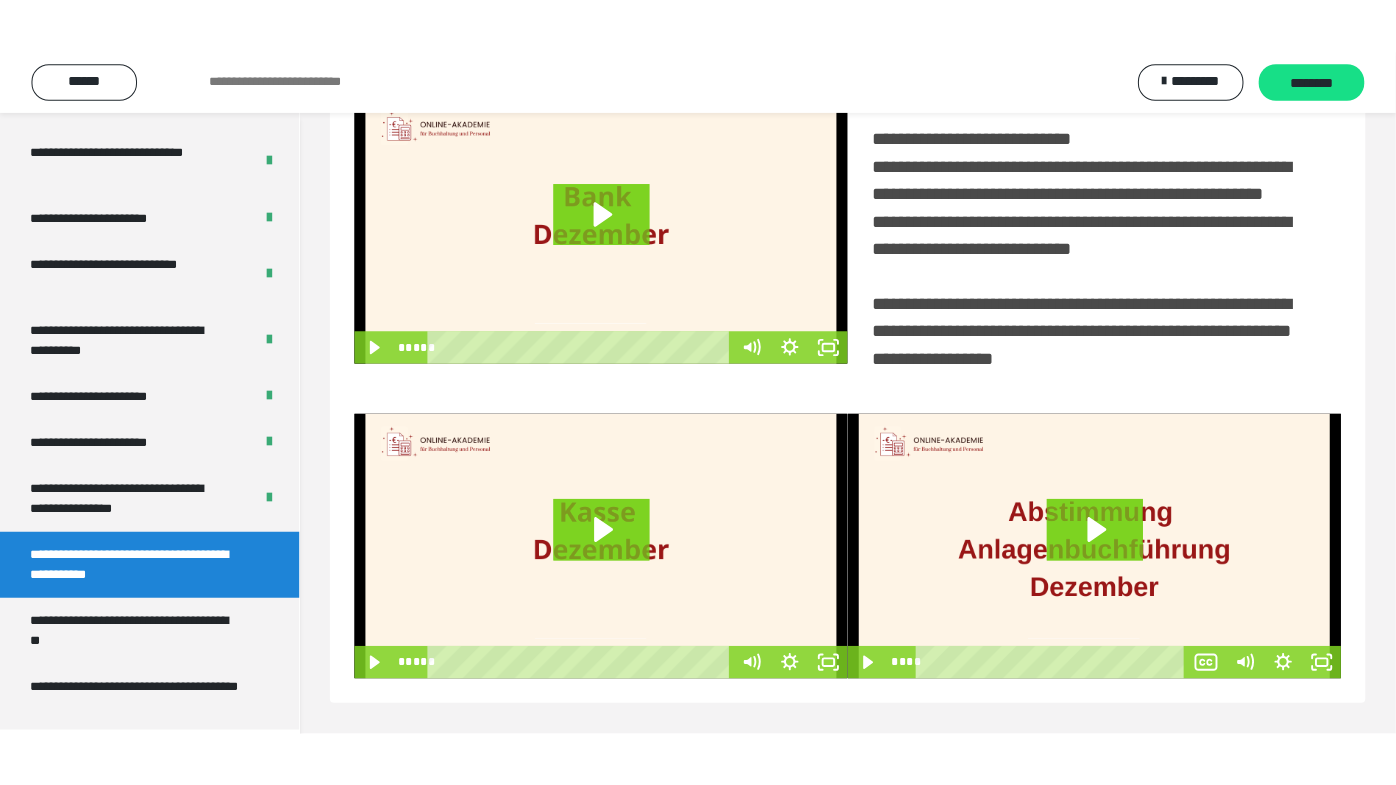 scroll, scrollTop: 0, scrollLeft: 0, axis: both 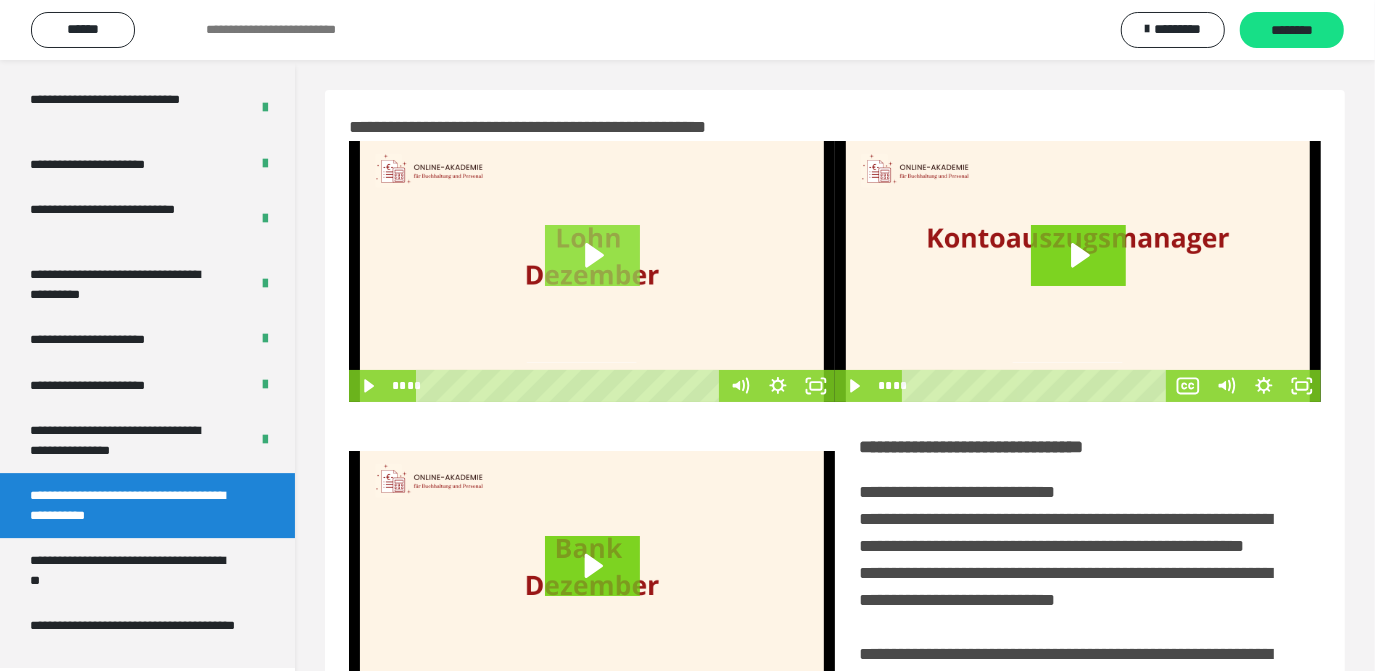 click 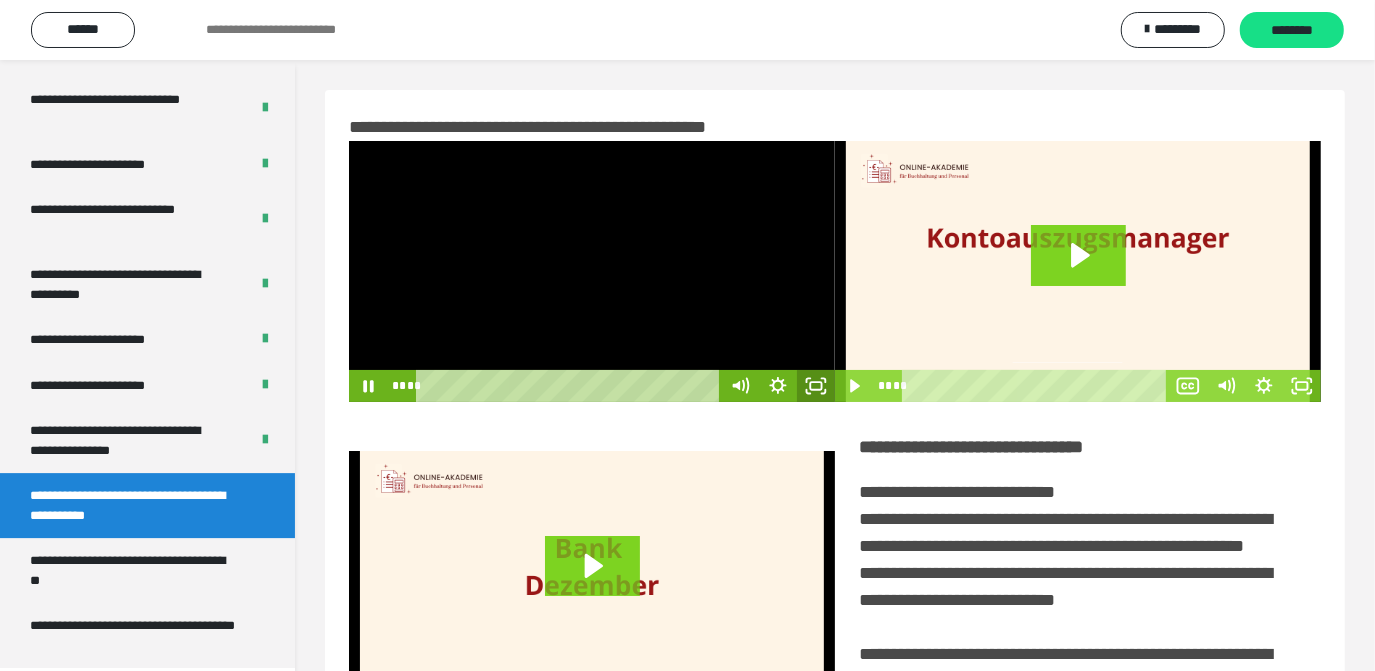 click 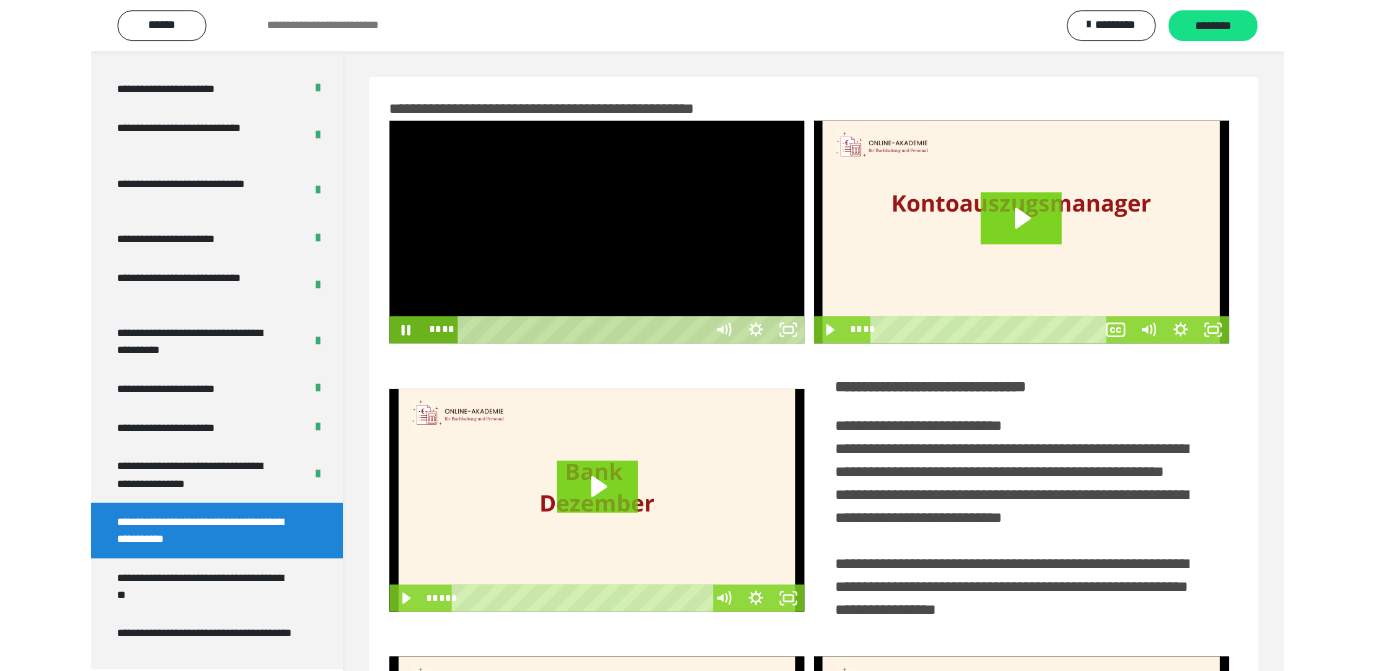 scroll, scrollTop: 4016, scrollLeft: 0, axis: vertical 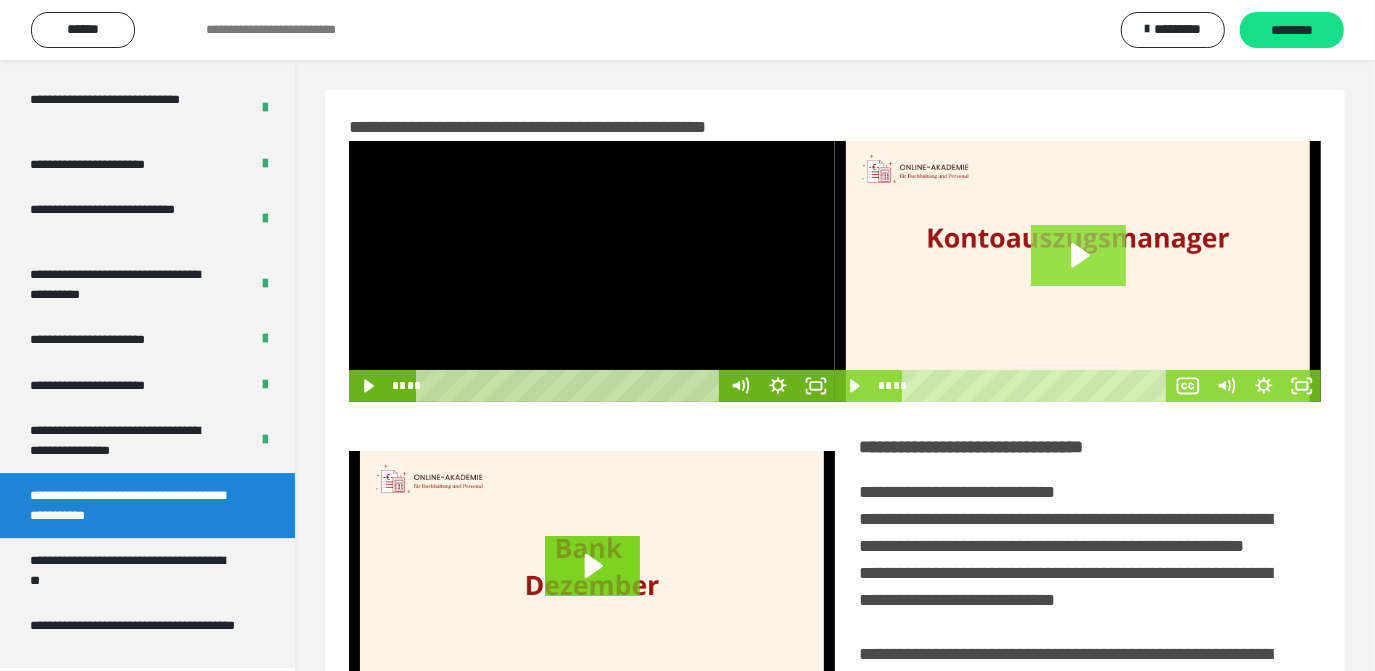 click 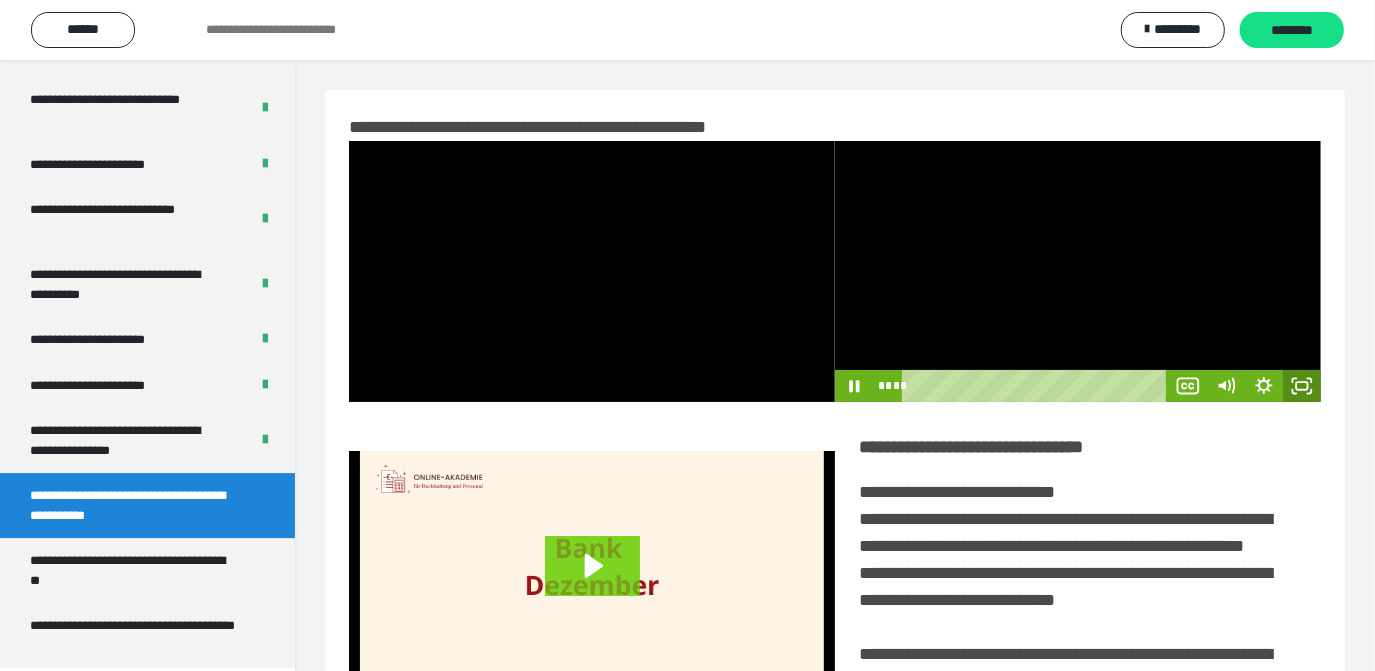 click 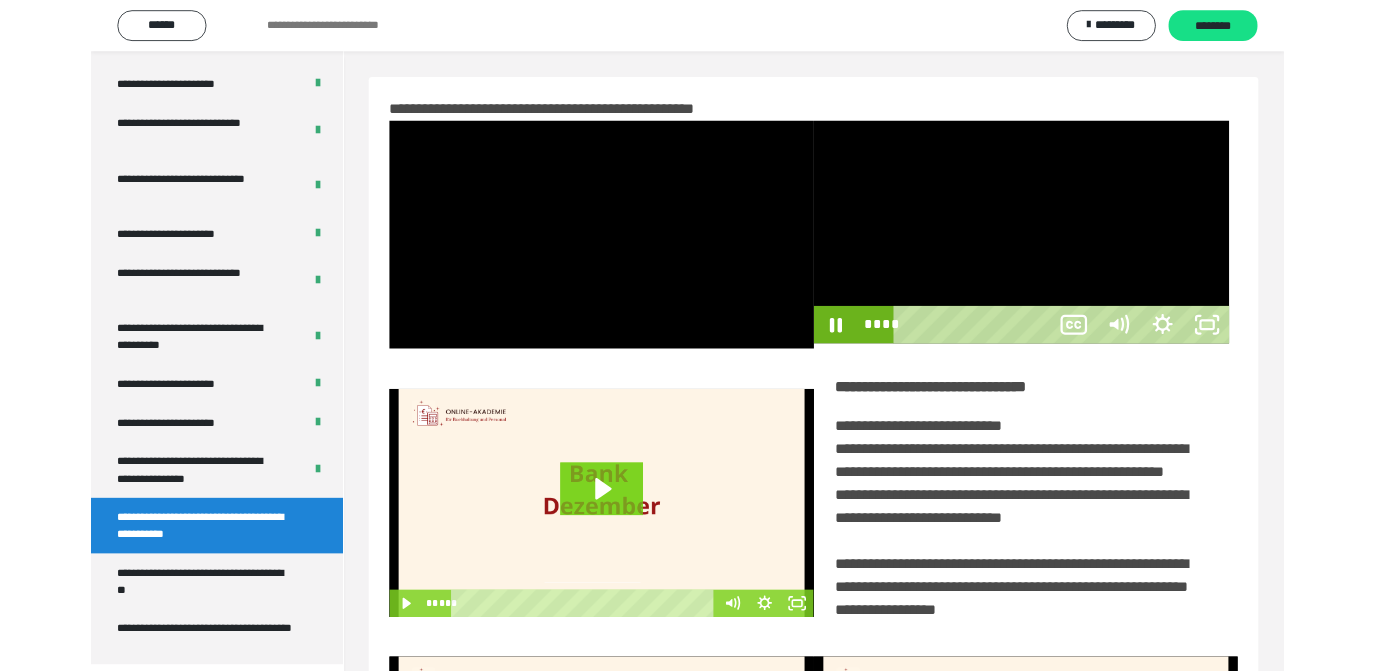 scroll, scrollTop: 3901, scrollLeft: 0, axis: vertical 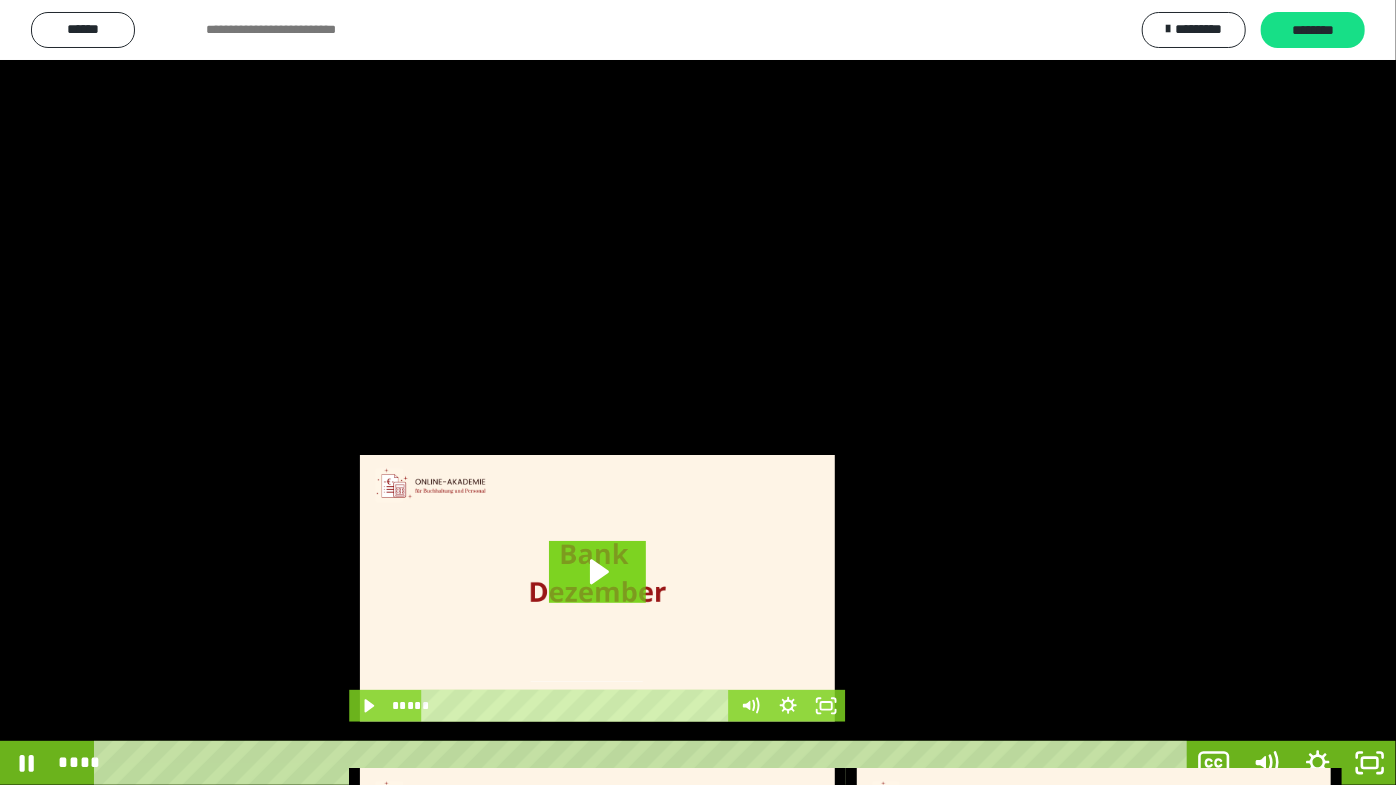 click at bounding box center [698, 392] 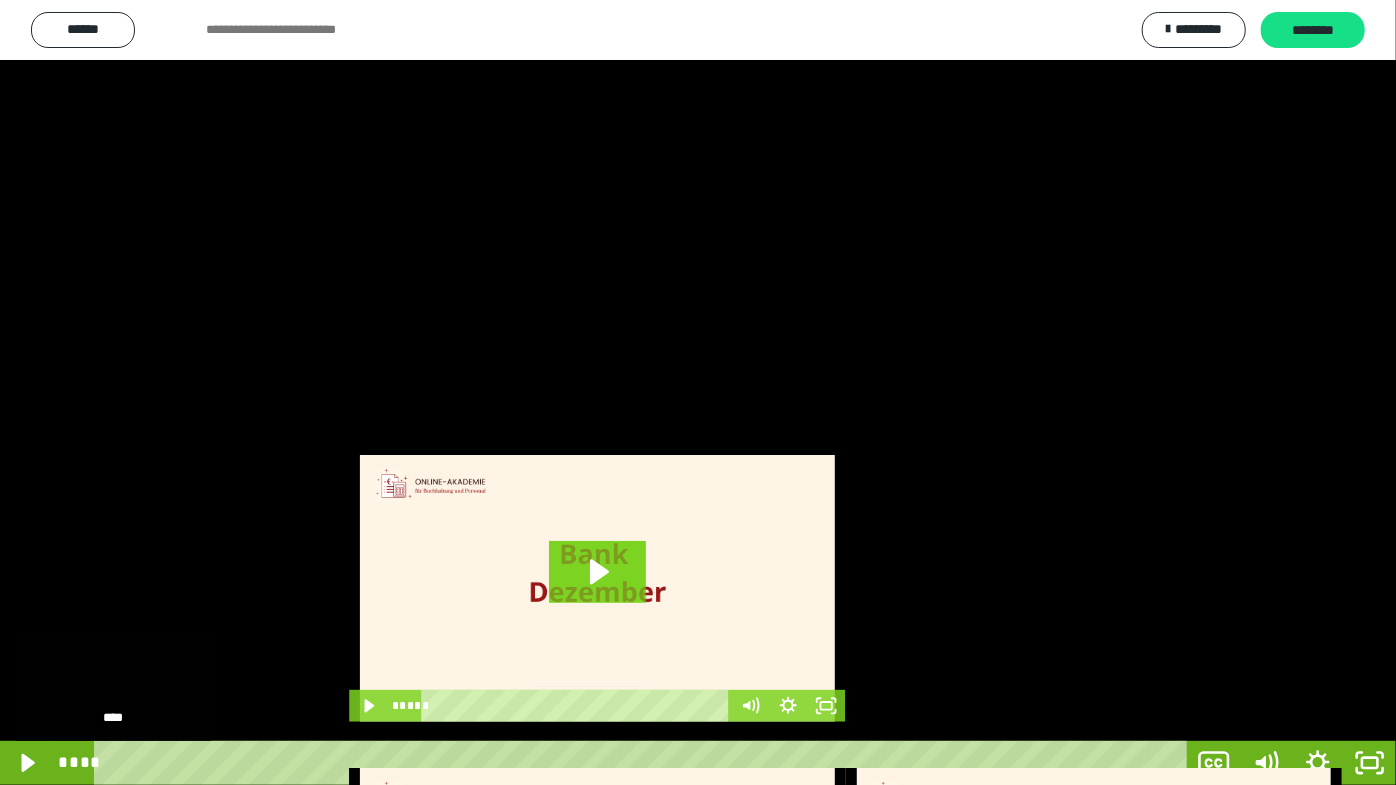 click on "****" at bounding box center [644, 763] 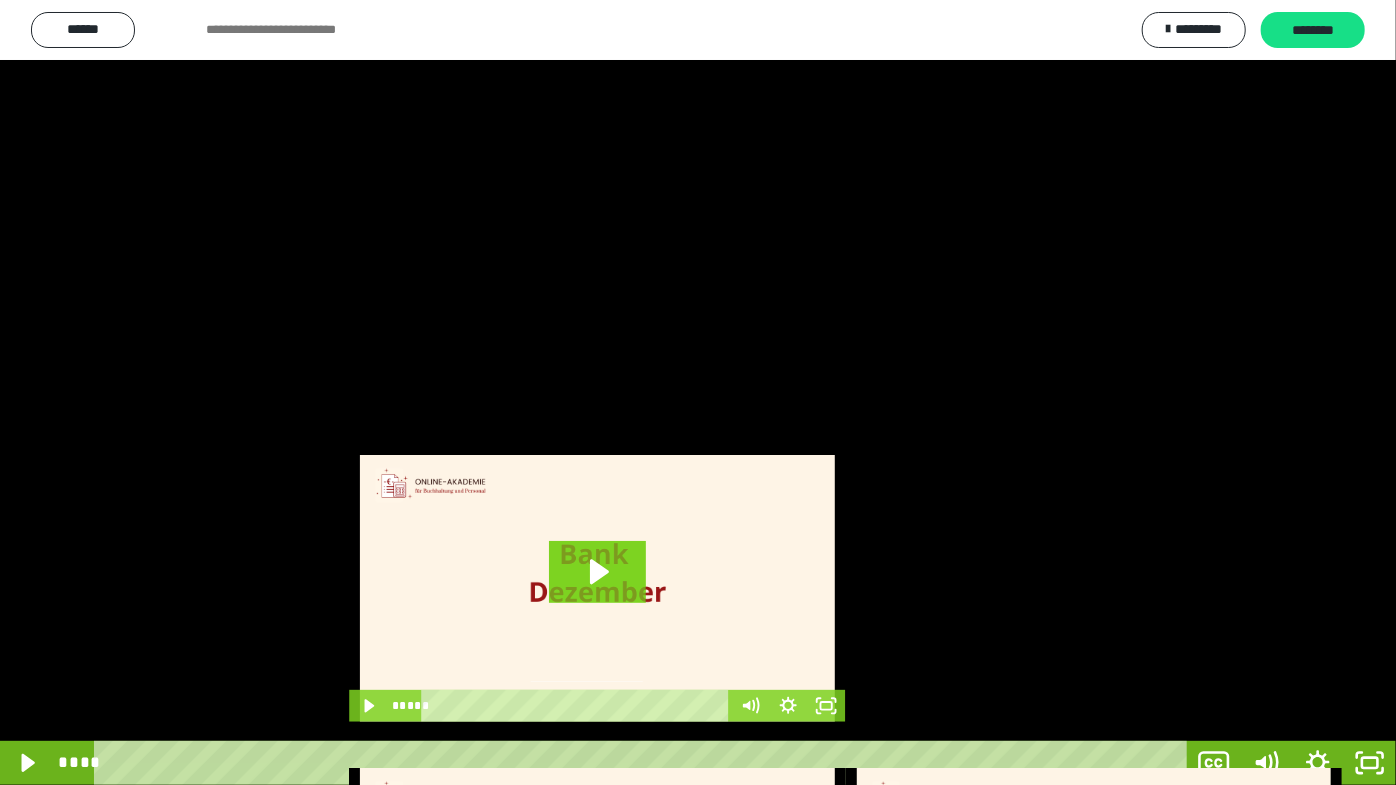 click at bounding box center (698, 392) 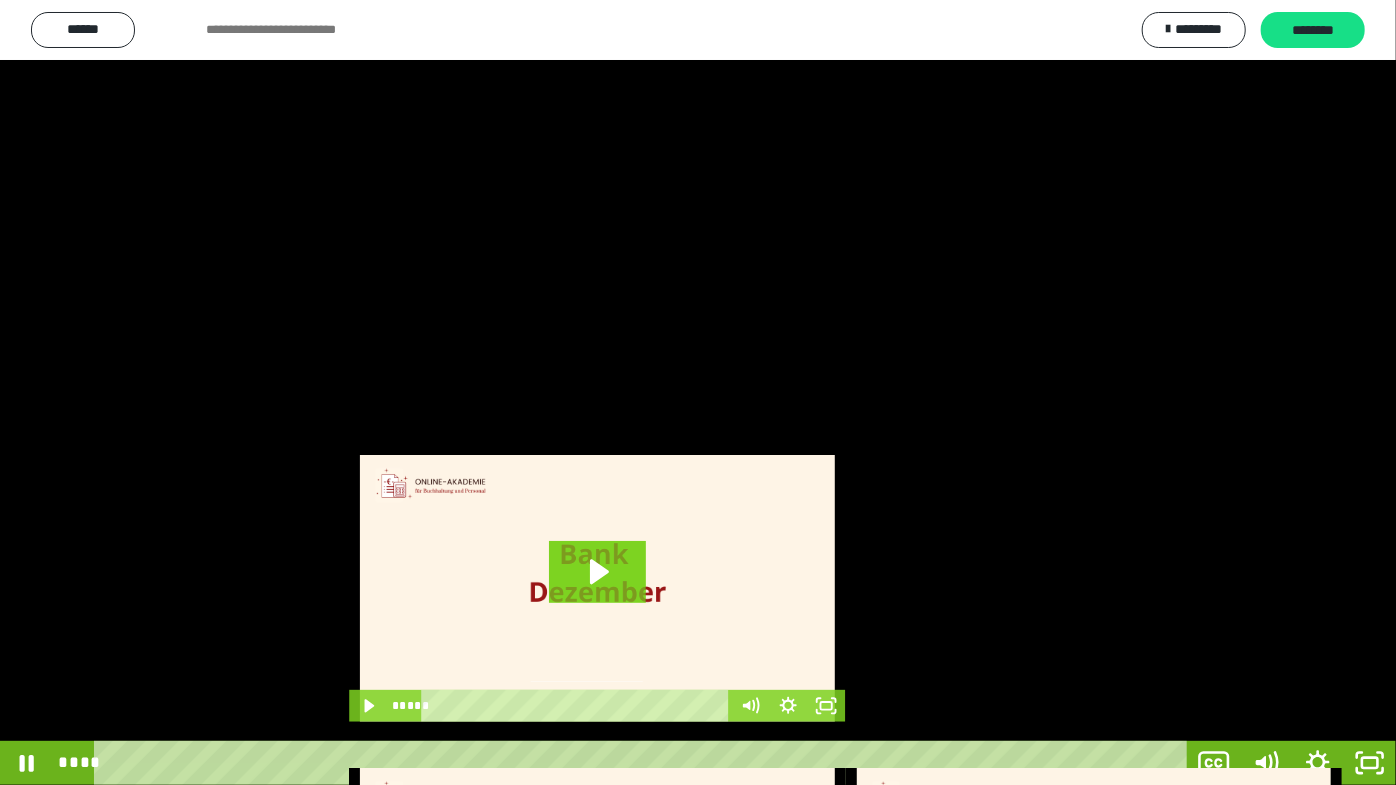 click at bounding box center (698, 392) 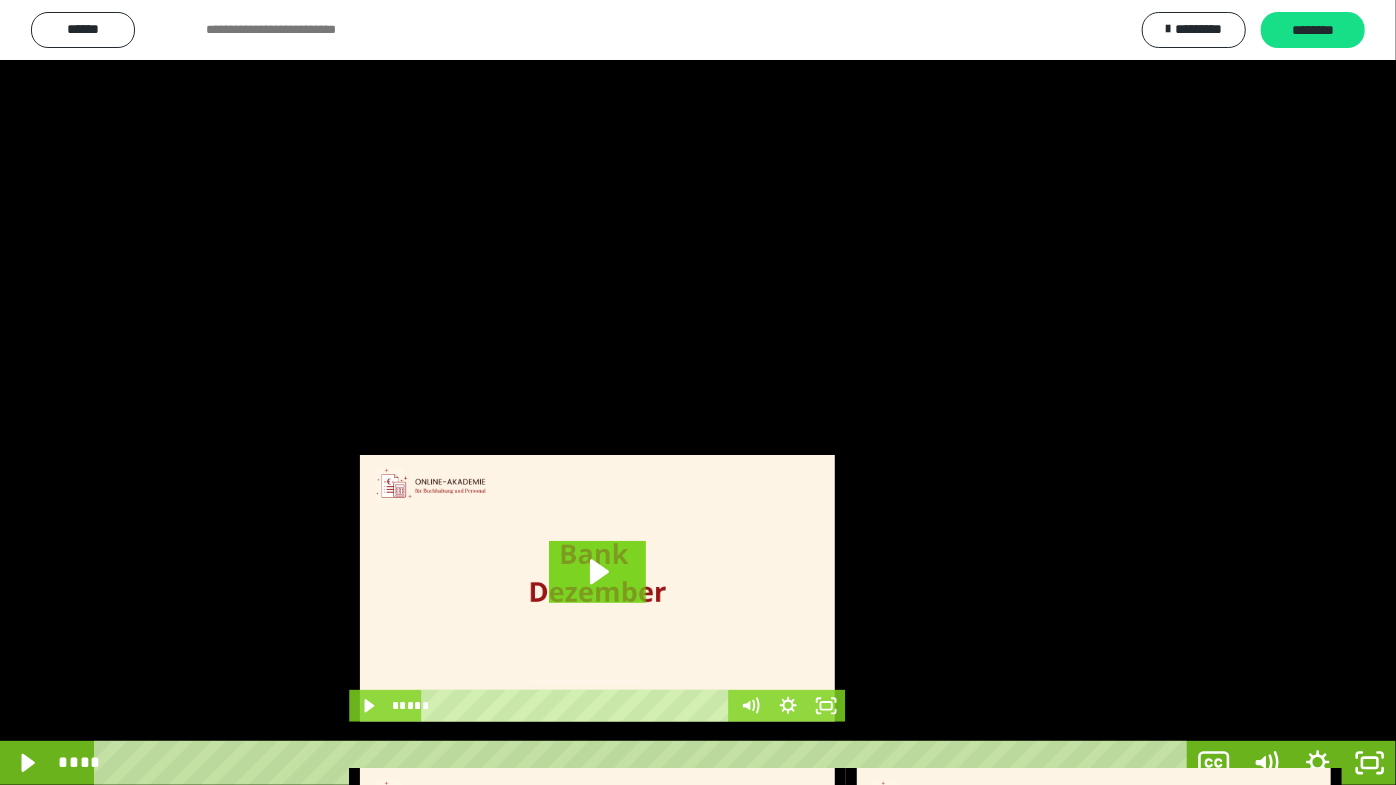 drag, startPoint x: 370, startPoint y: 759, endPoint x: 74, endPoint y: 731, distance: 297.32138 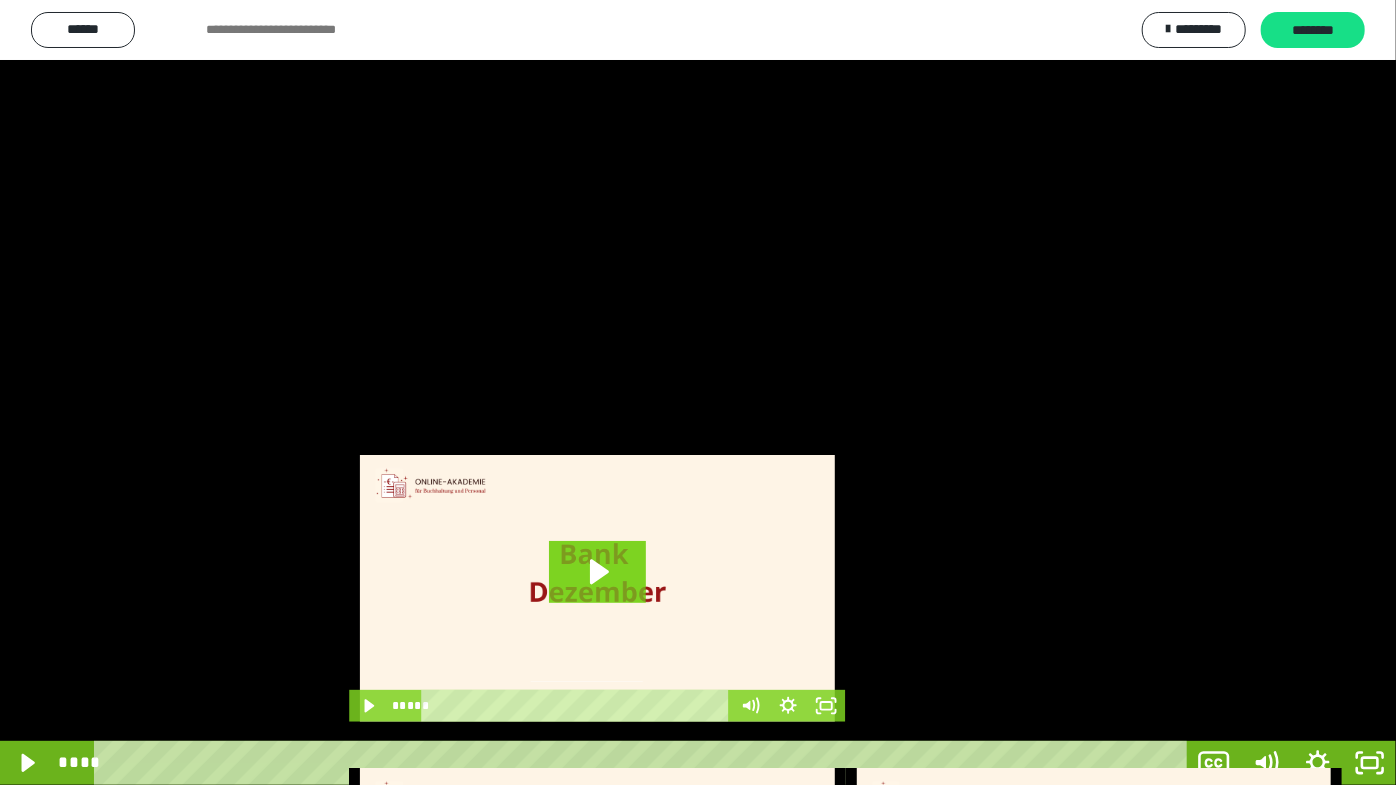 click at bounding box center [698, 392] 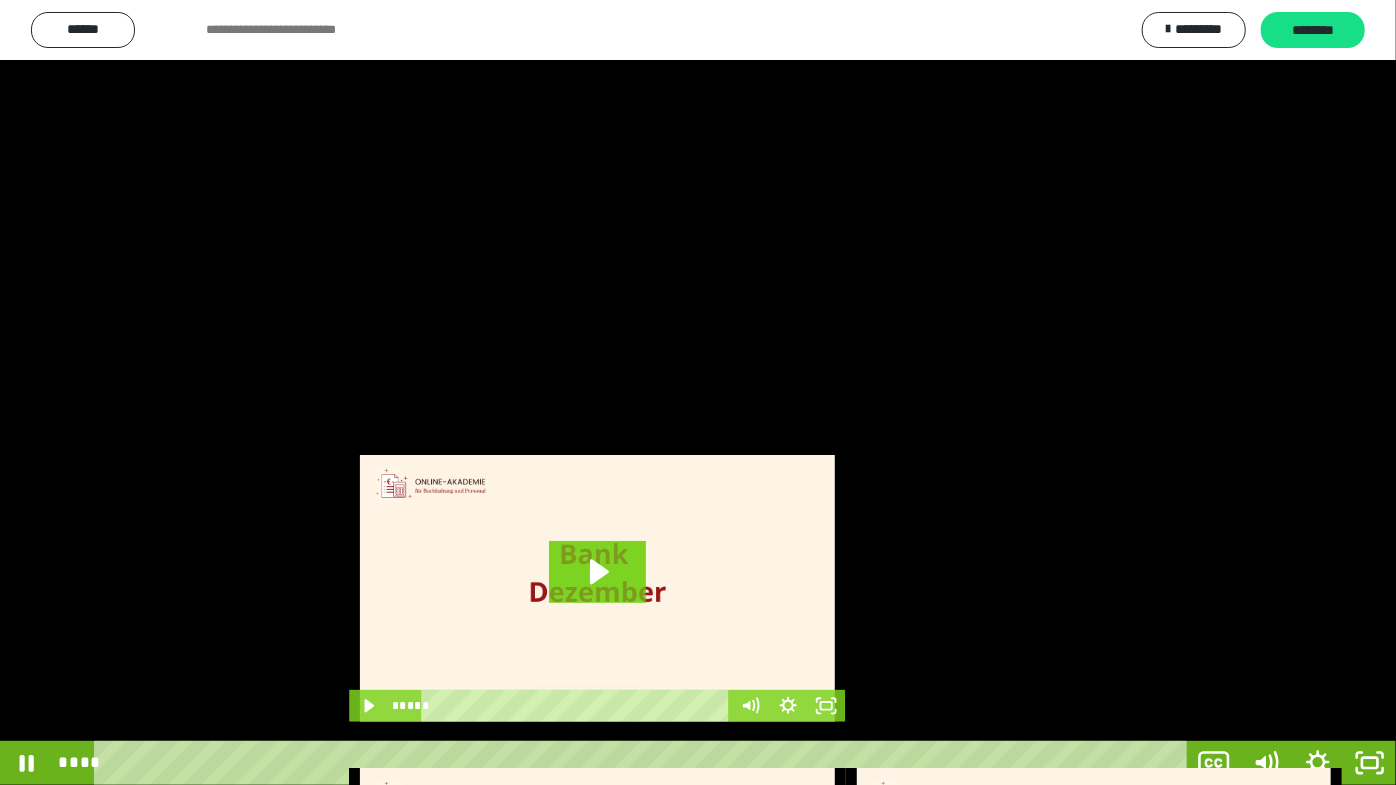 click at bounding box center [698, 392] 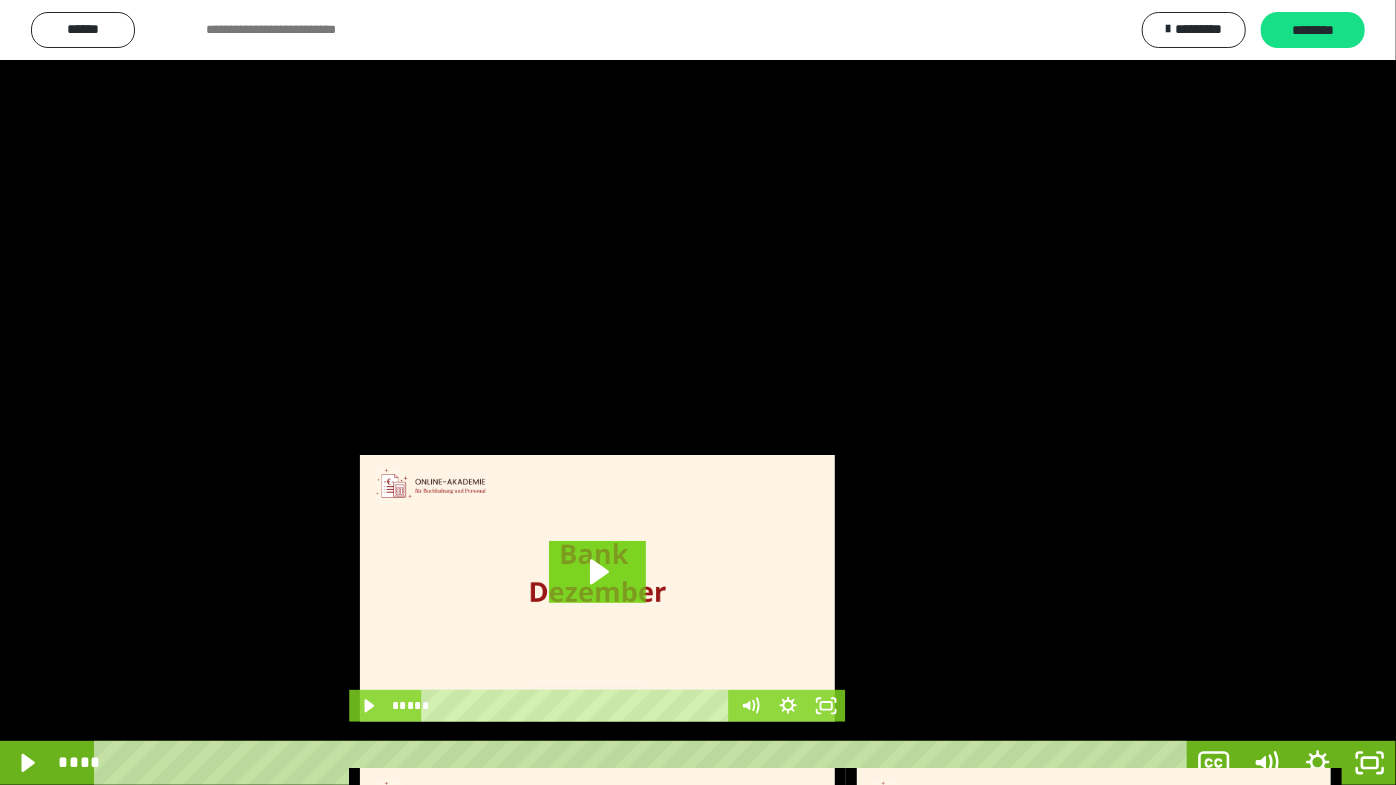 click at bounding box center (698, 392) 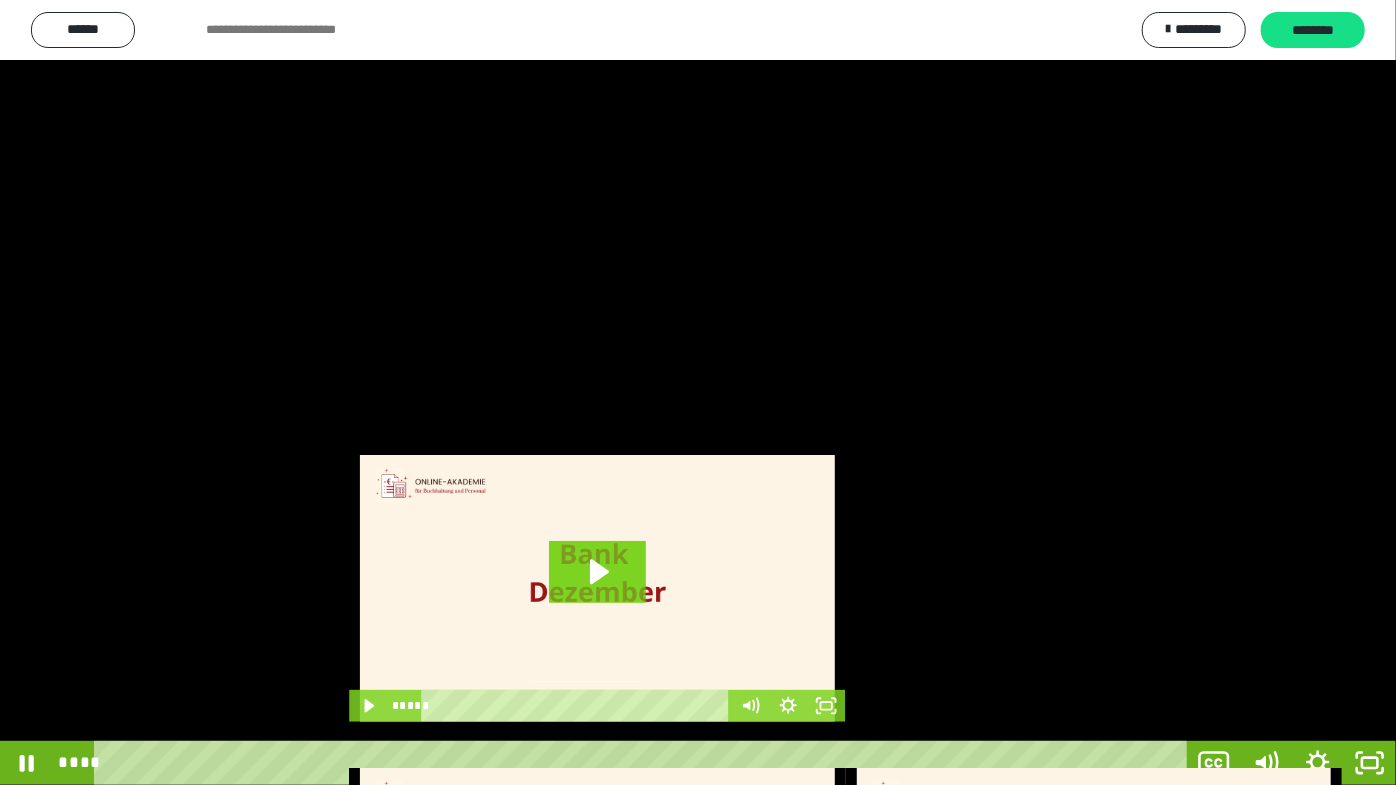 click at bounding box center [698, 392] 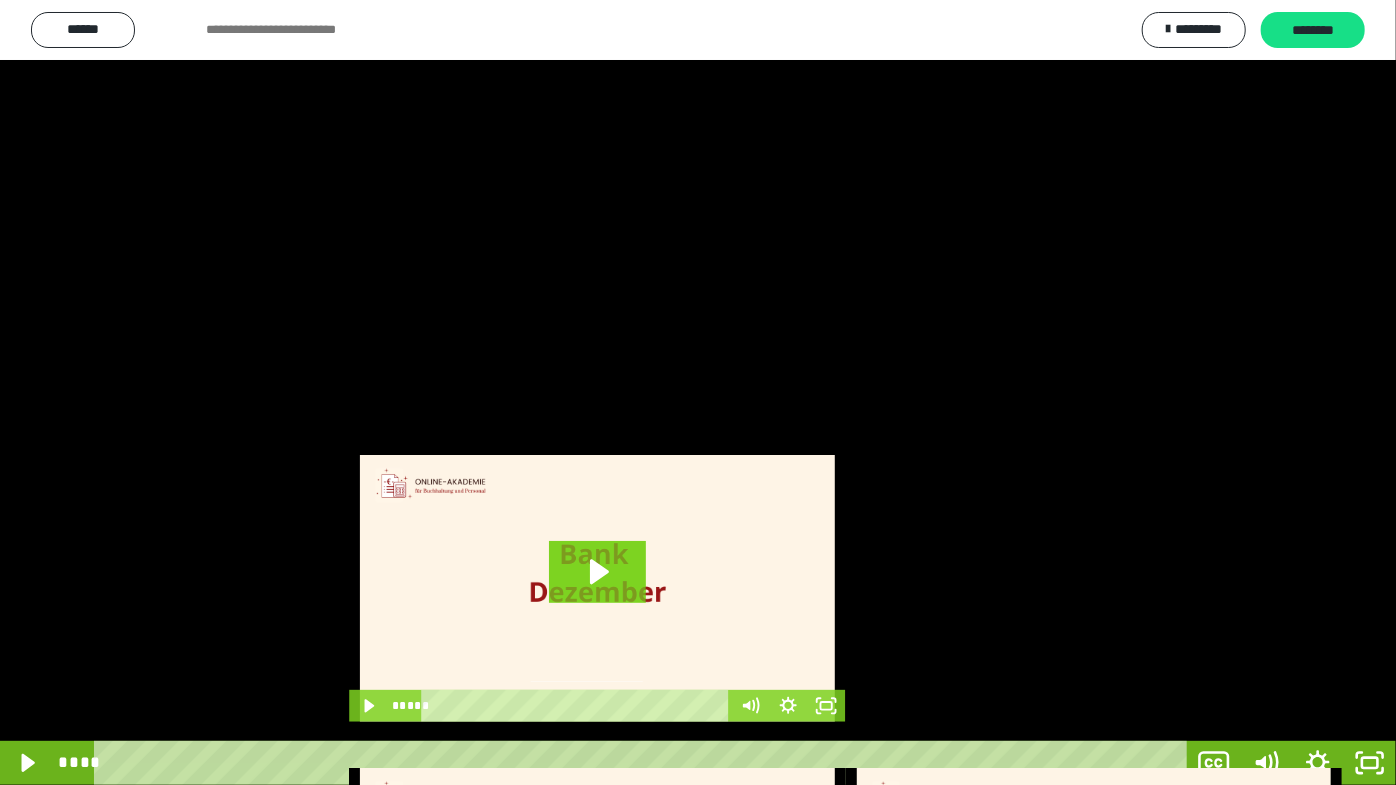 click at bounding box center (698, 392) 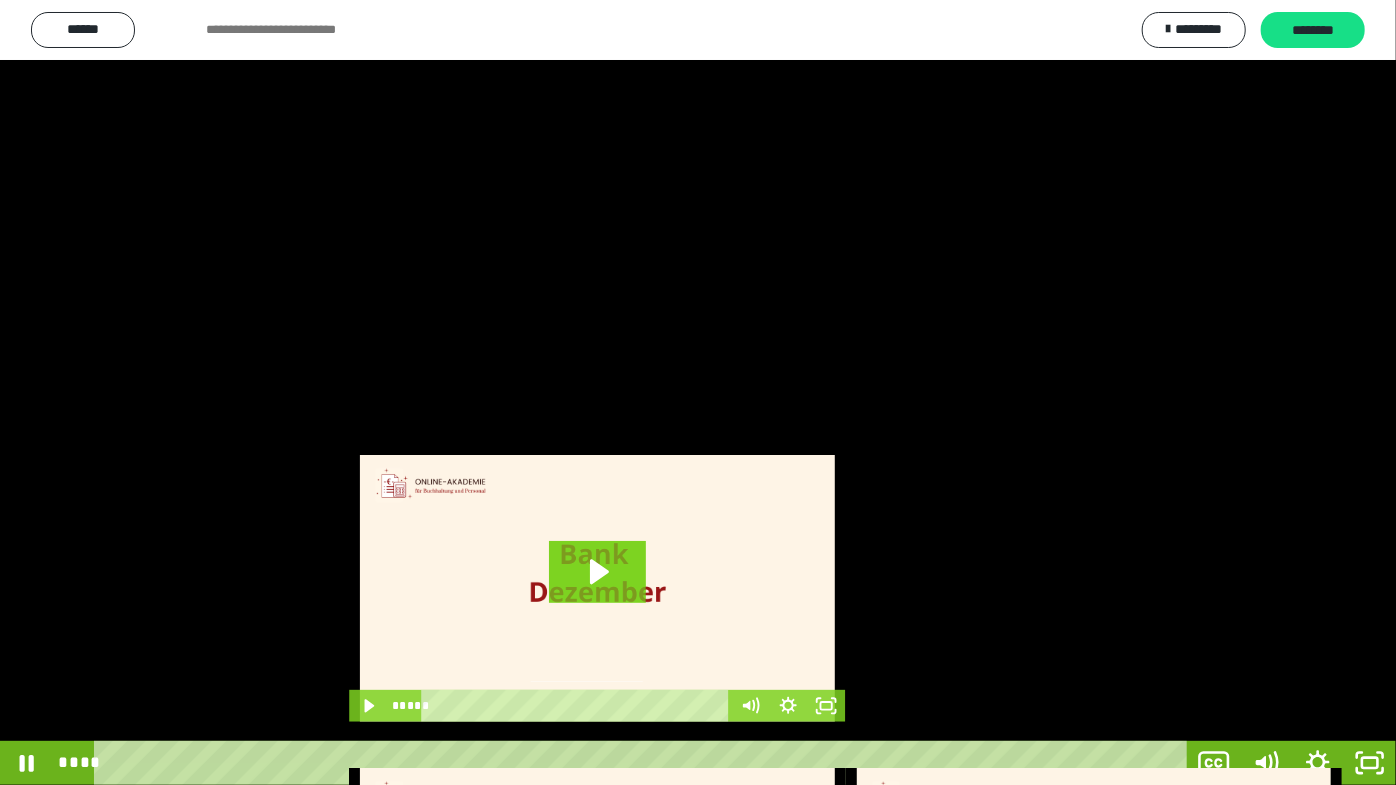 click at bounding box center [698, 392] 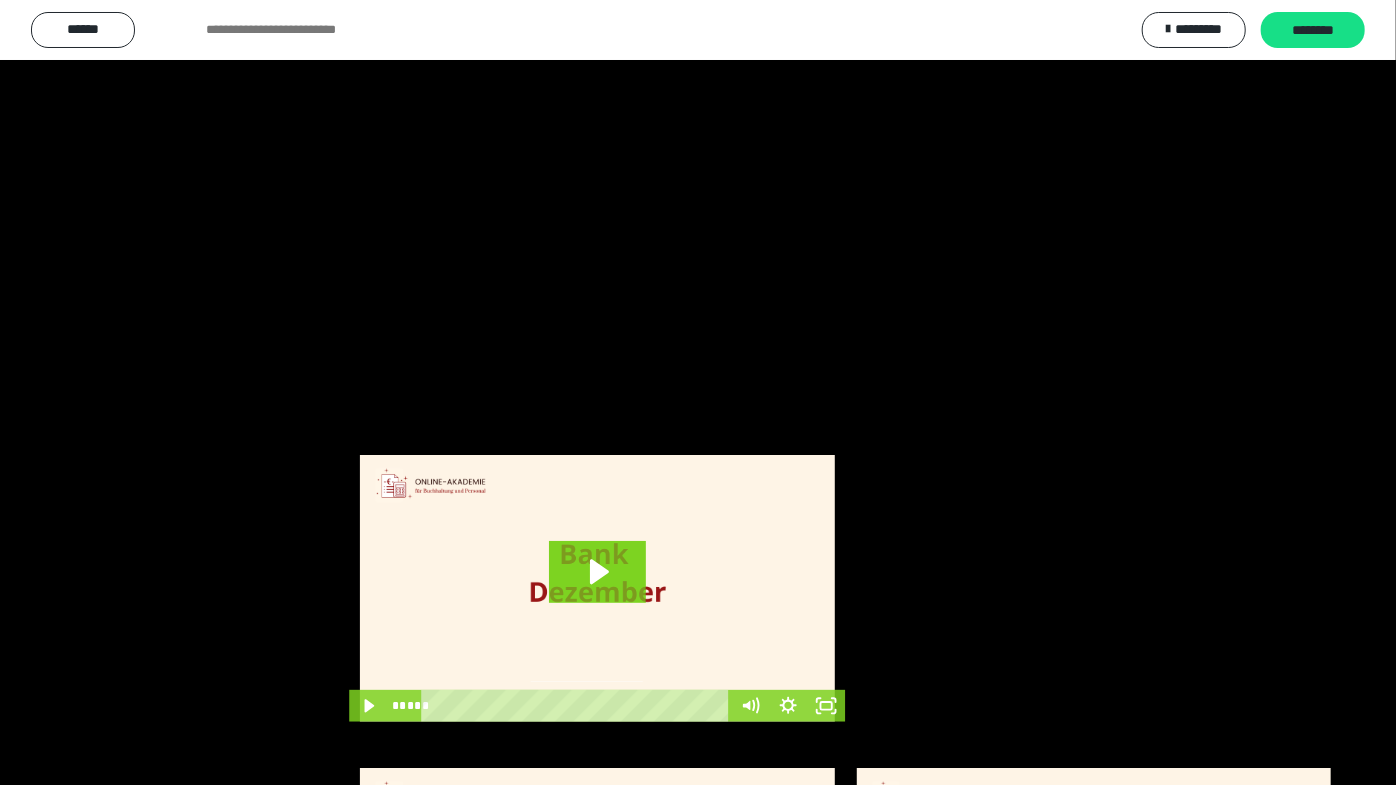 click at bounding box center [698, 392] 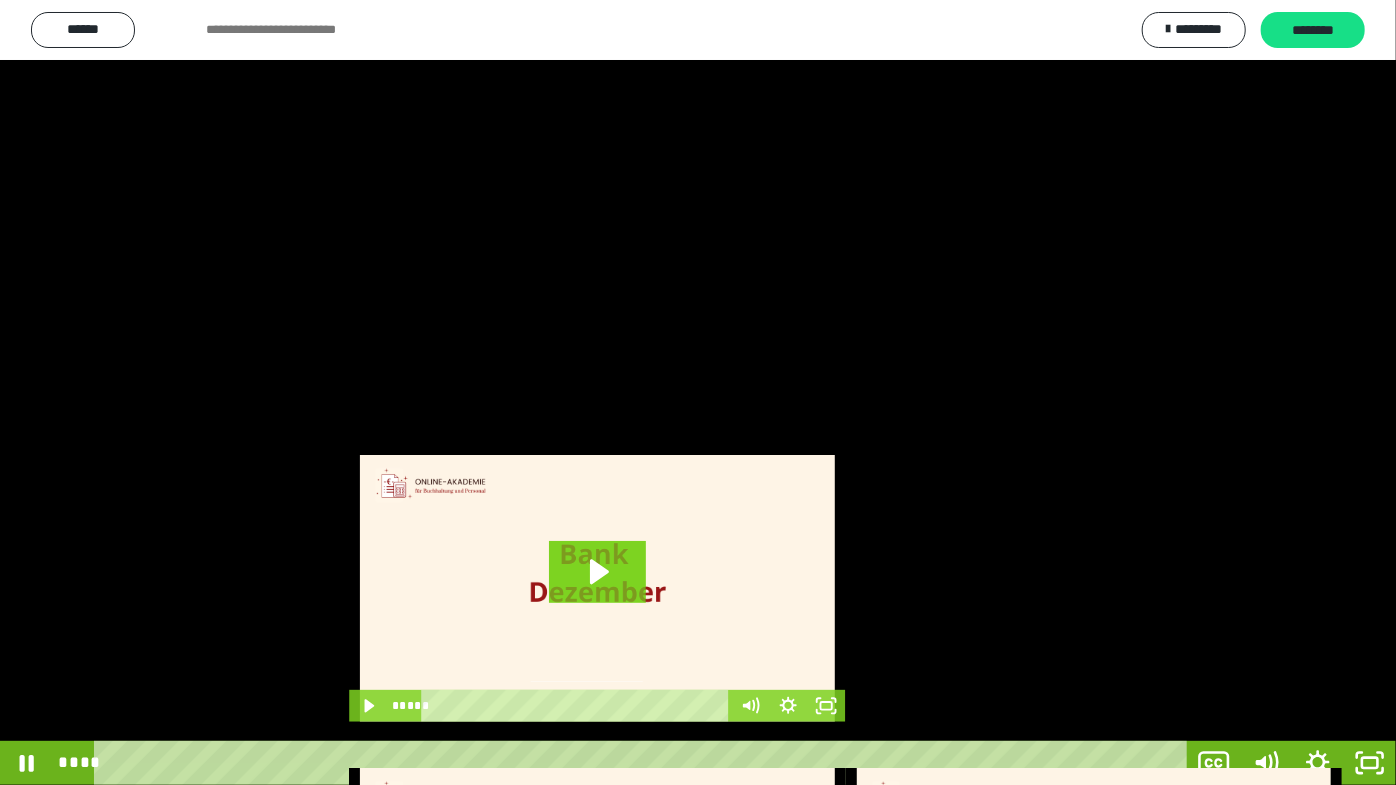 click at bounding box center [698, 392] 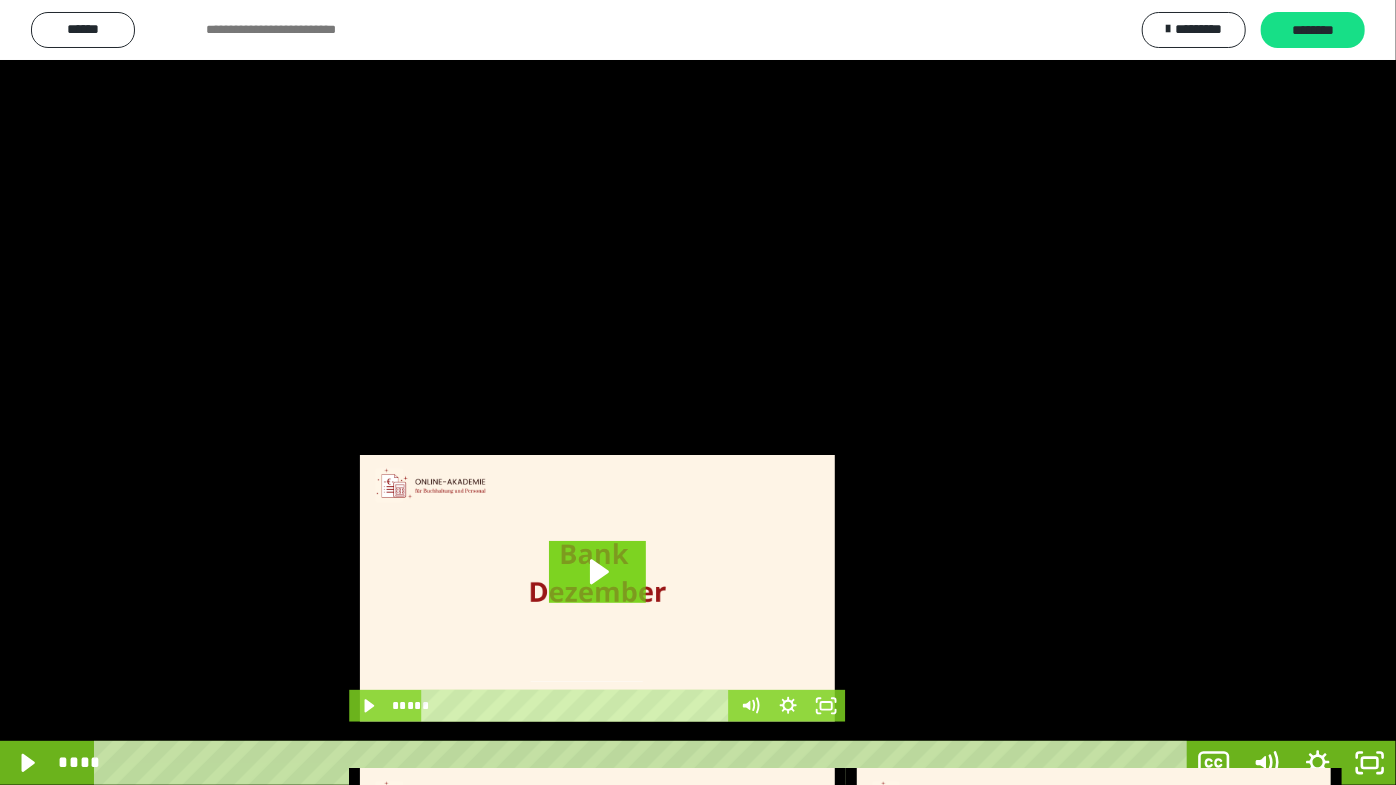 click at bounding box center [698, 392] 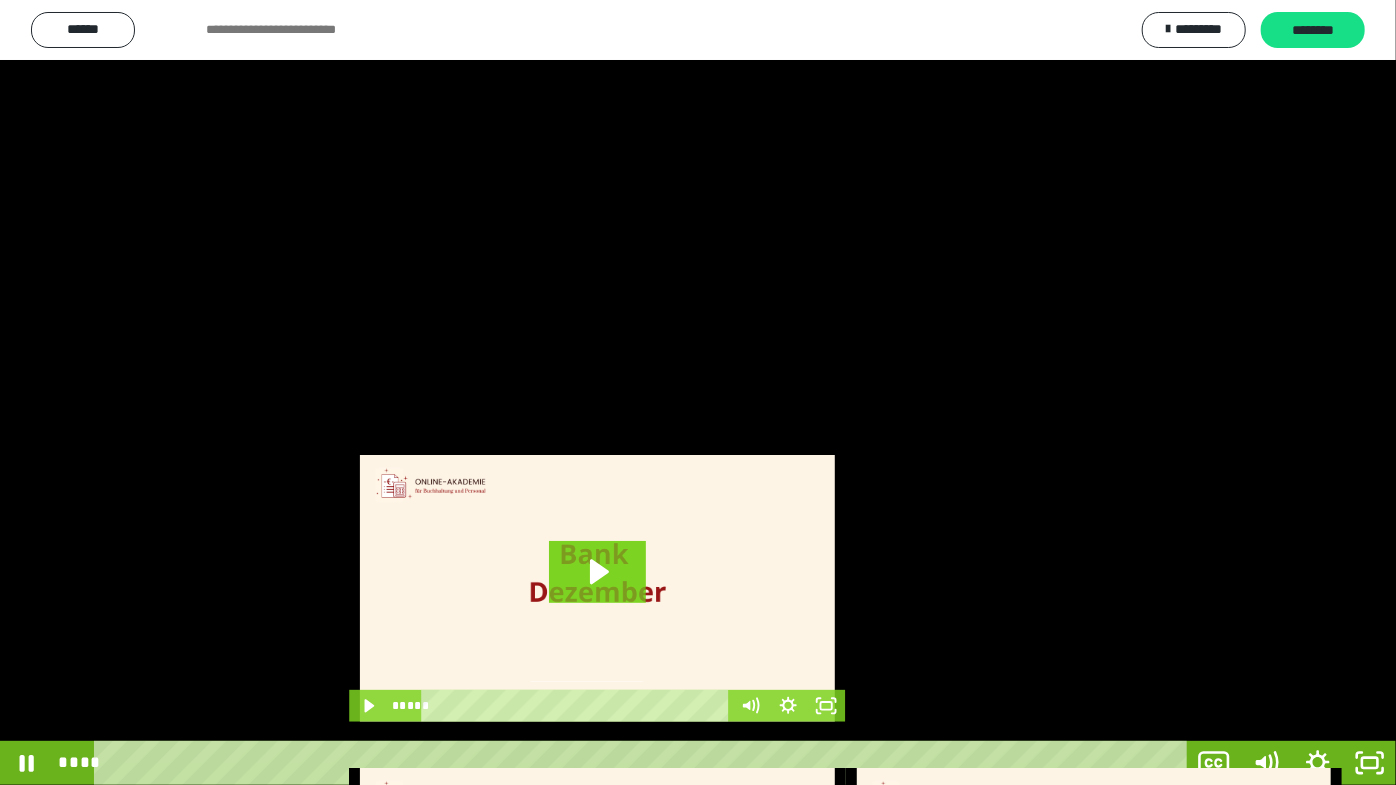 click at bounding box center [698, 392] 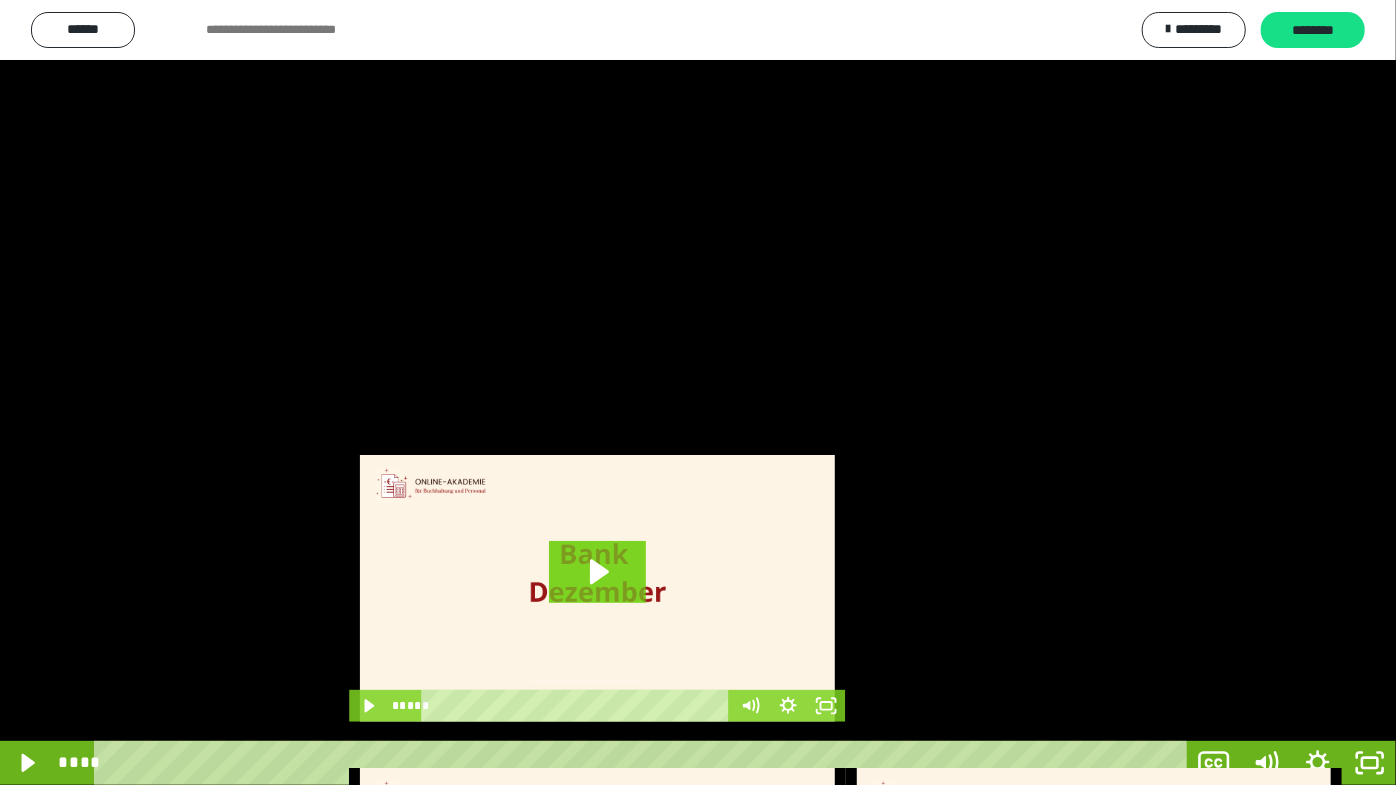 click at bounding box center (698, 392) 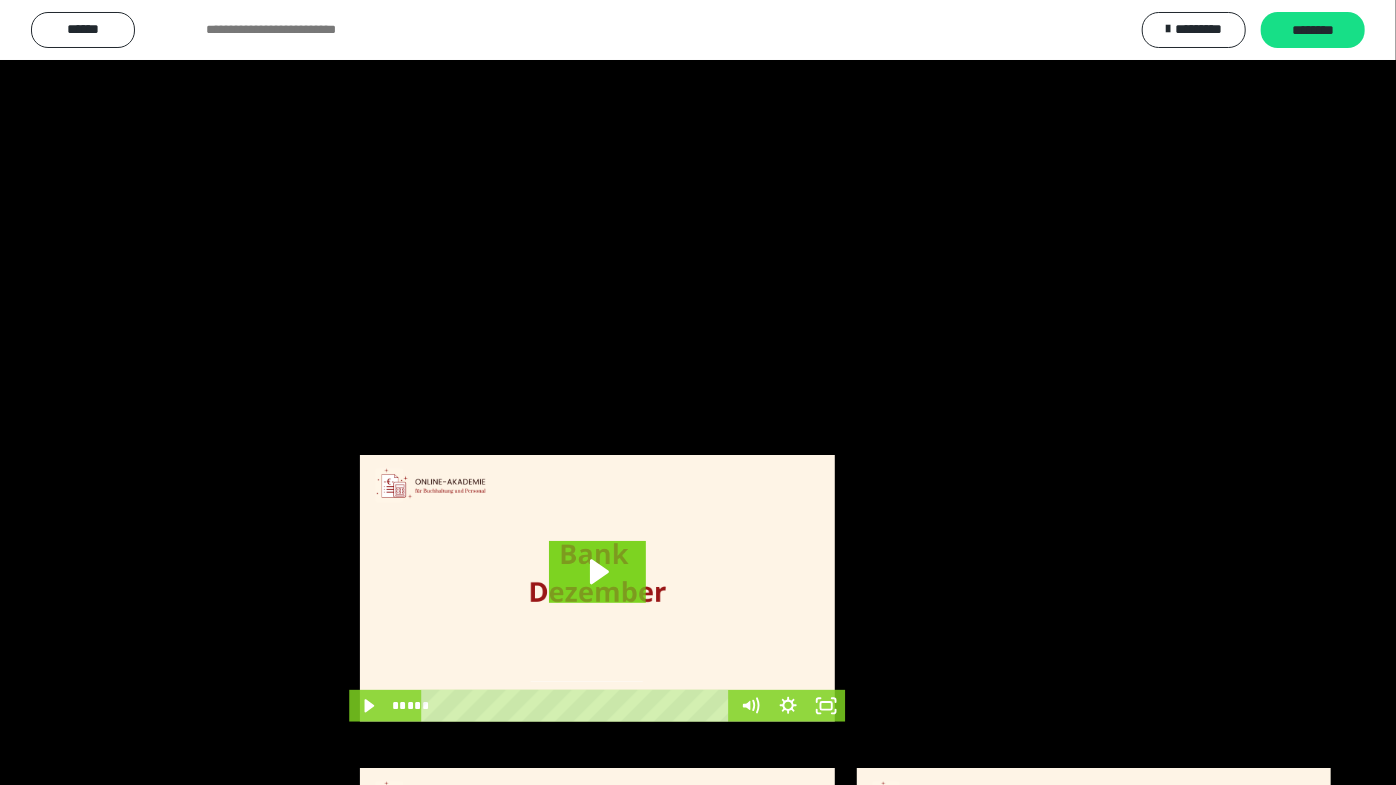 click at bounding box center [698, 392] 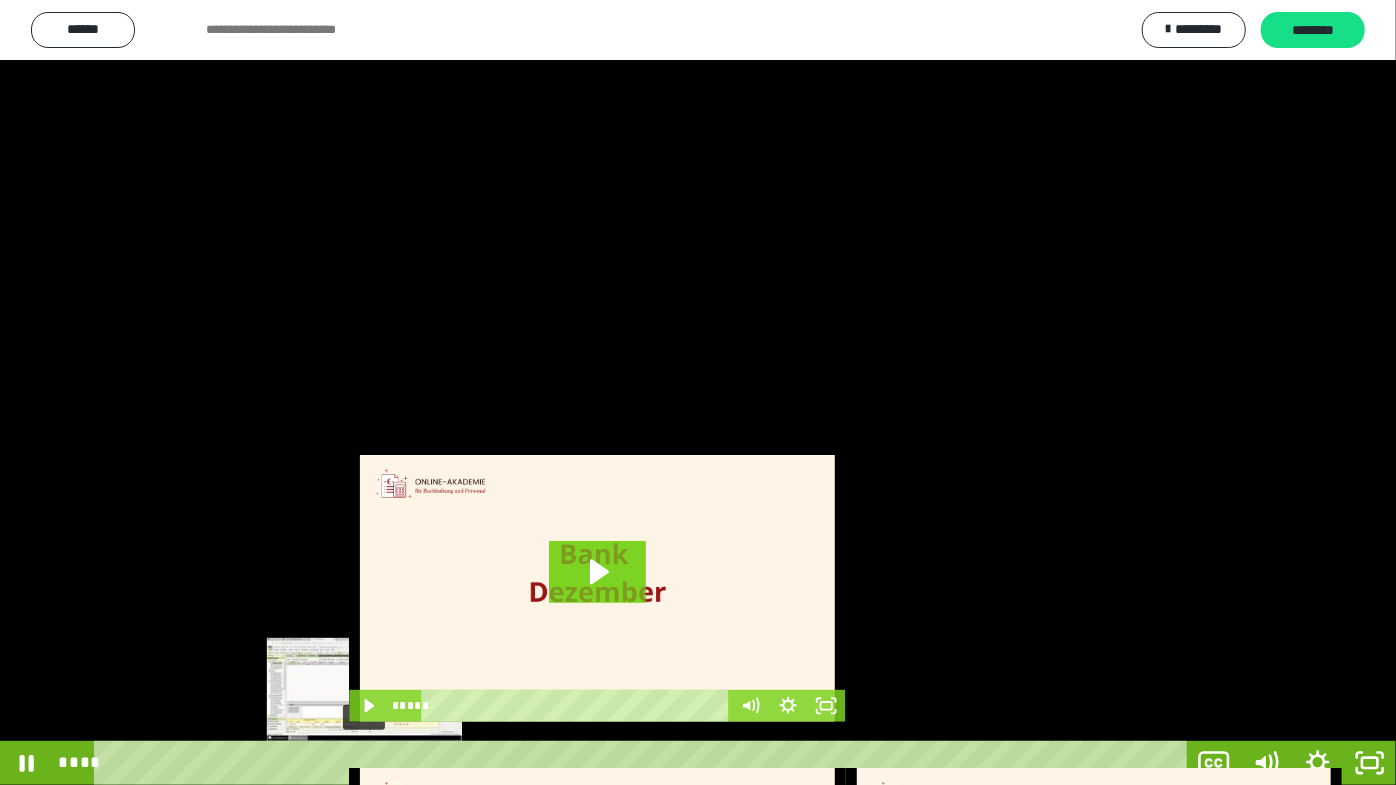 drag, startPoint x: 419, startPoint y: 762, endPoint x: 365, endPoint y: 758, distance: 54.147945 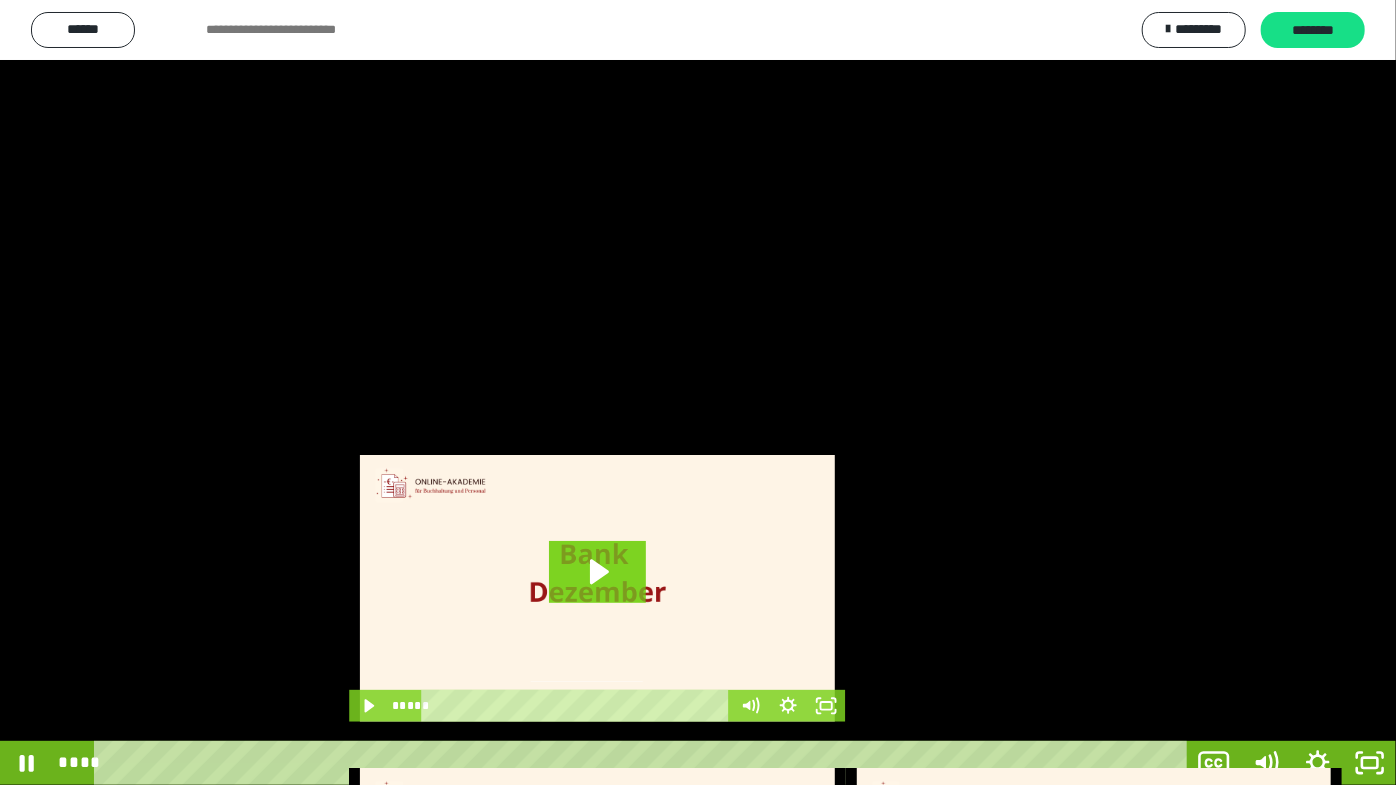click at bounding box center (698, 392) 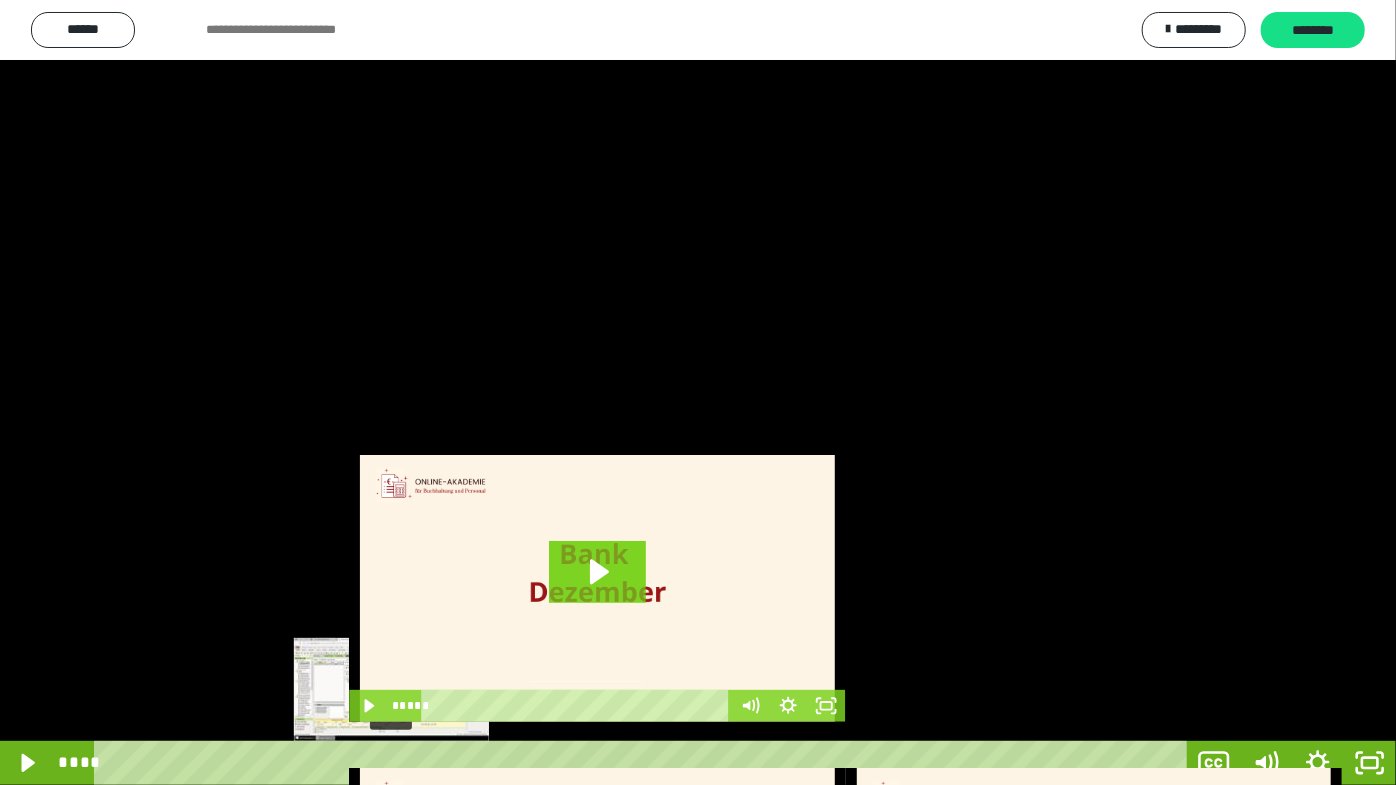 drag, startPoint x: 415, startPoint y: 760, endPoint x: 392, endPoint y: 766, distance: 23.769728 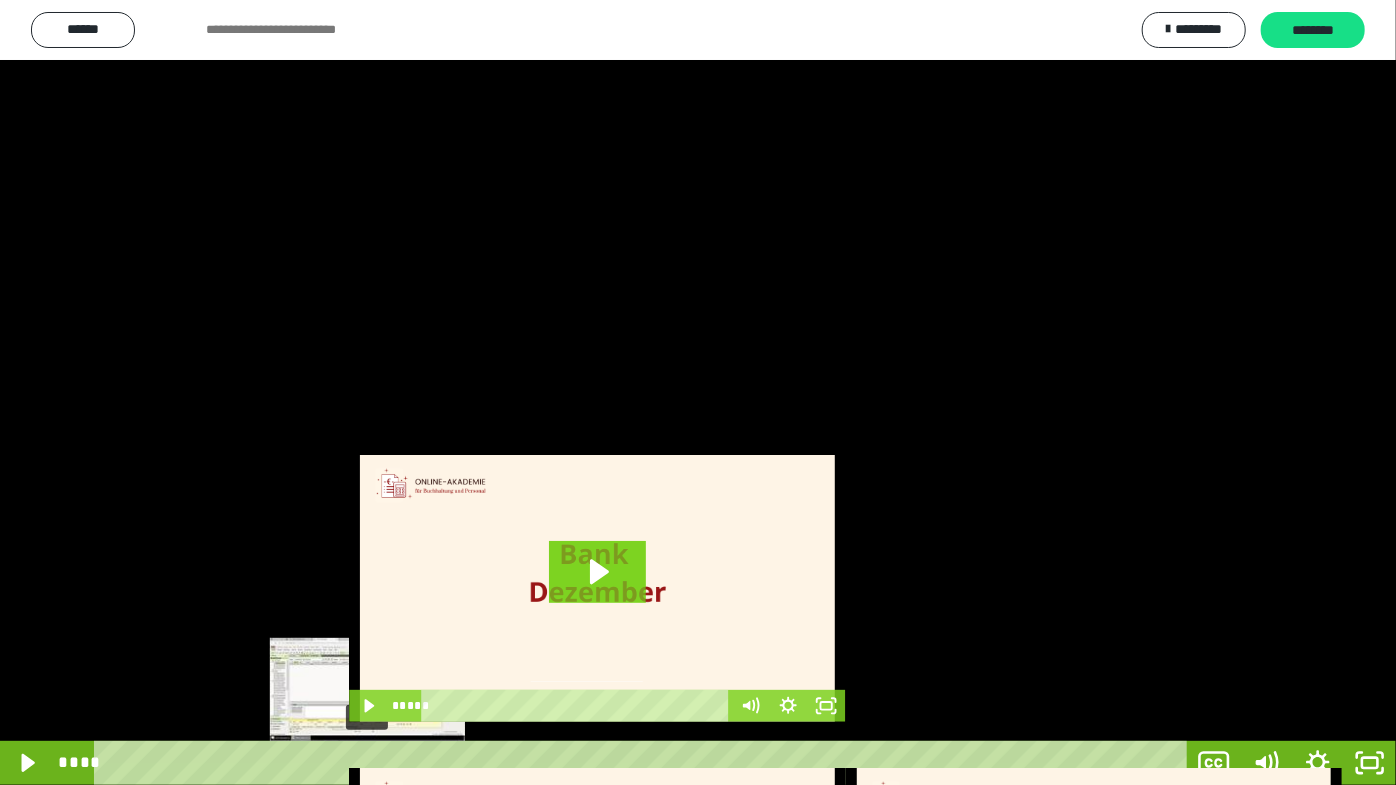 drag, startPoint x: 392, startPoint y: 766, endPoint x: 368, endPoint y: 760, distance: 24.738634 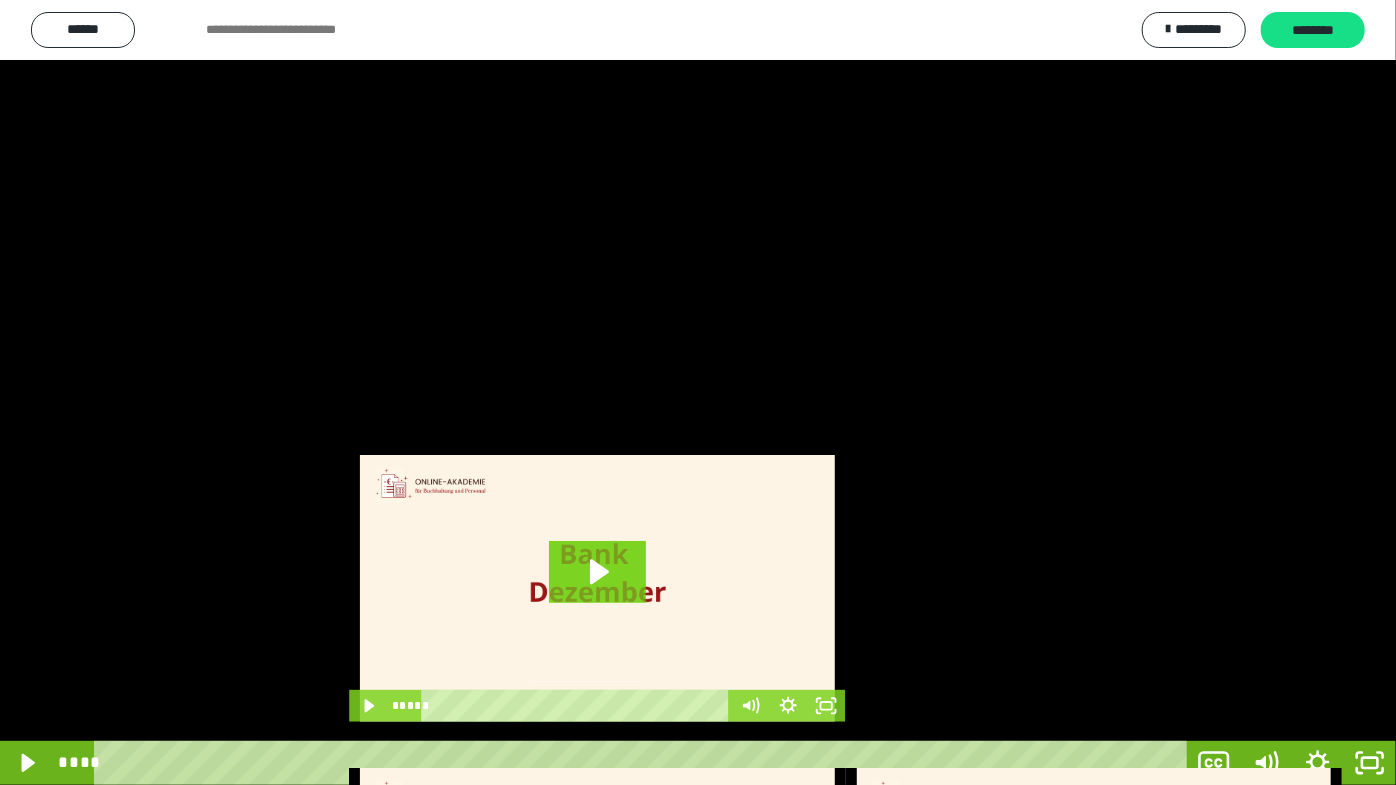 click at bounding box center (698, 392) 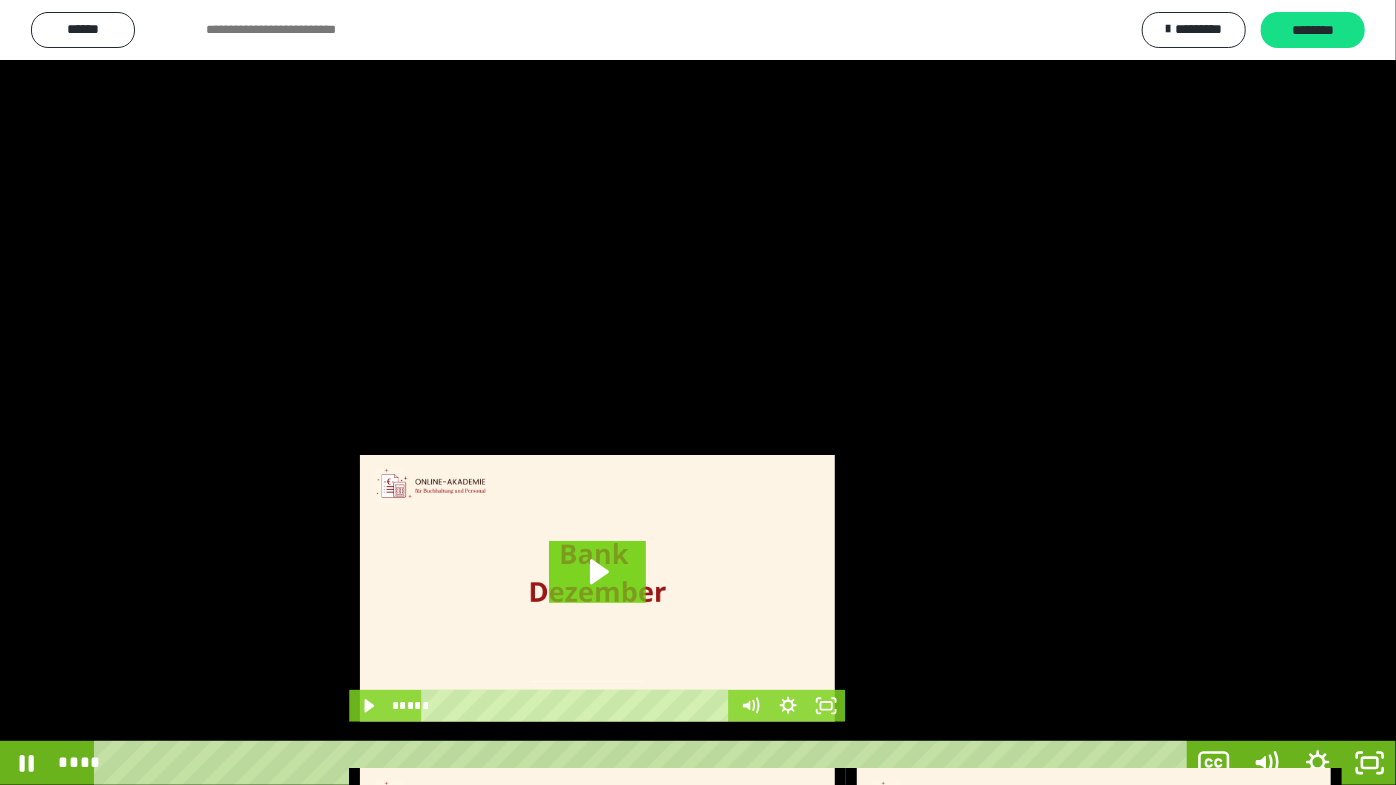 click at bounding box center [698, 392] 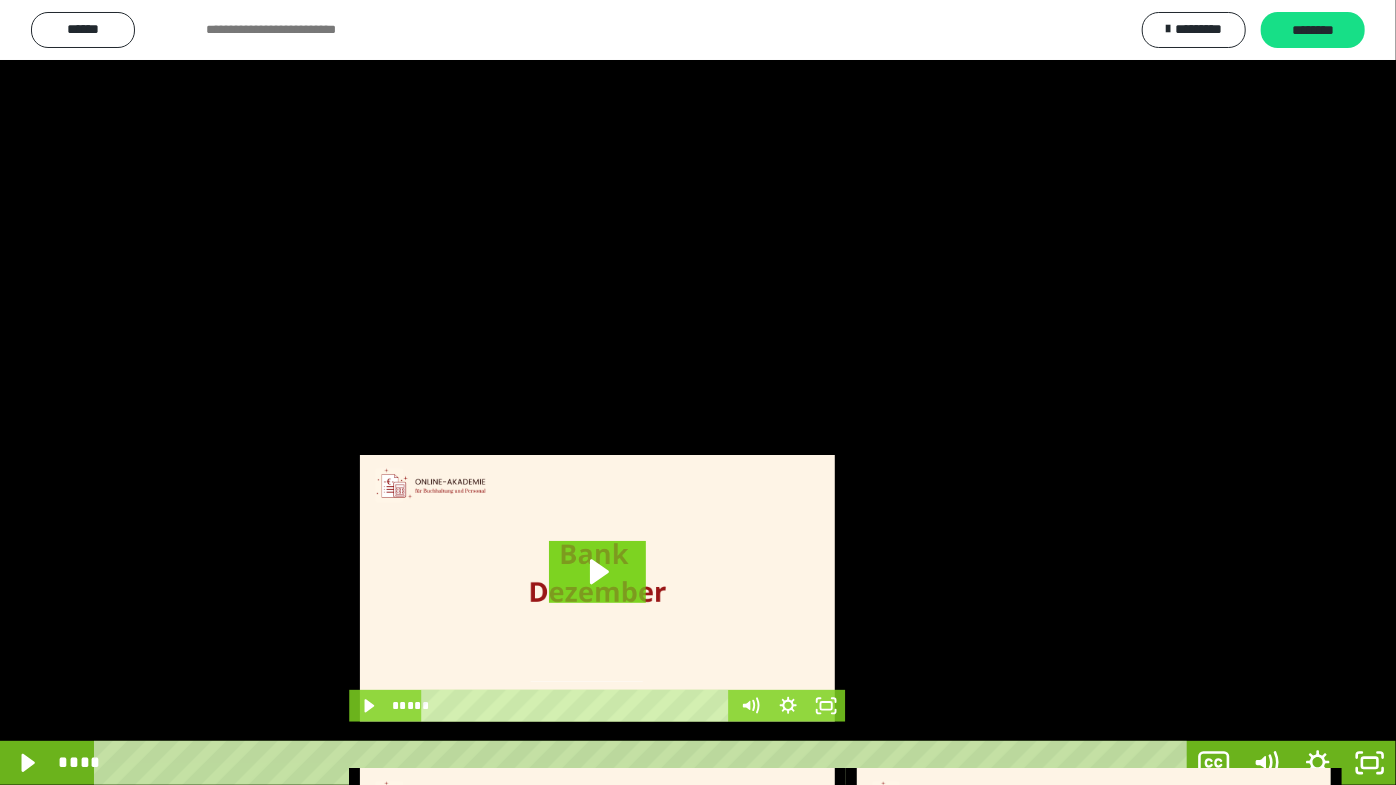 click at bounding box center (698, 392) 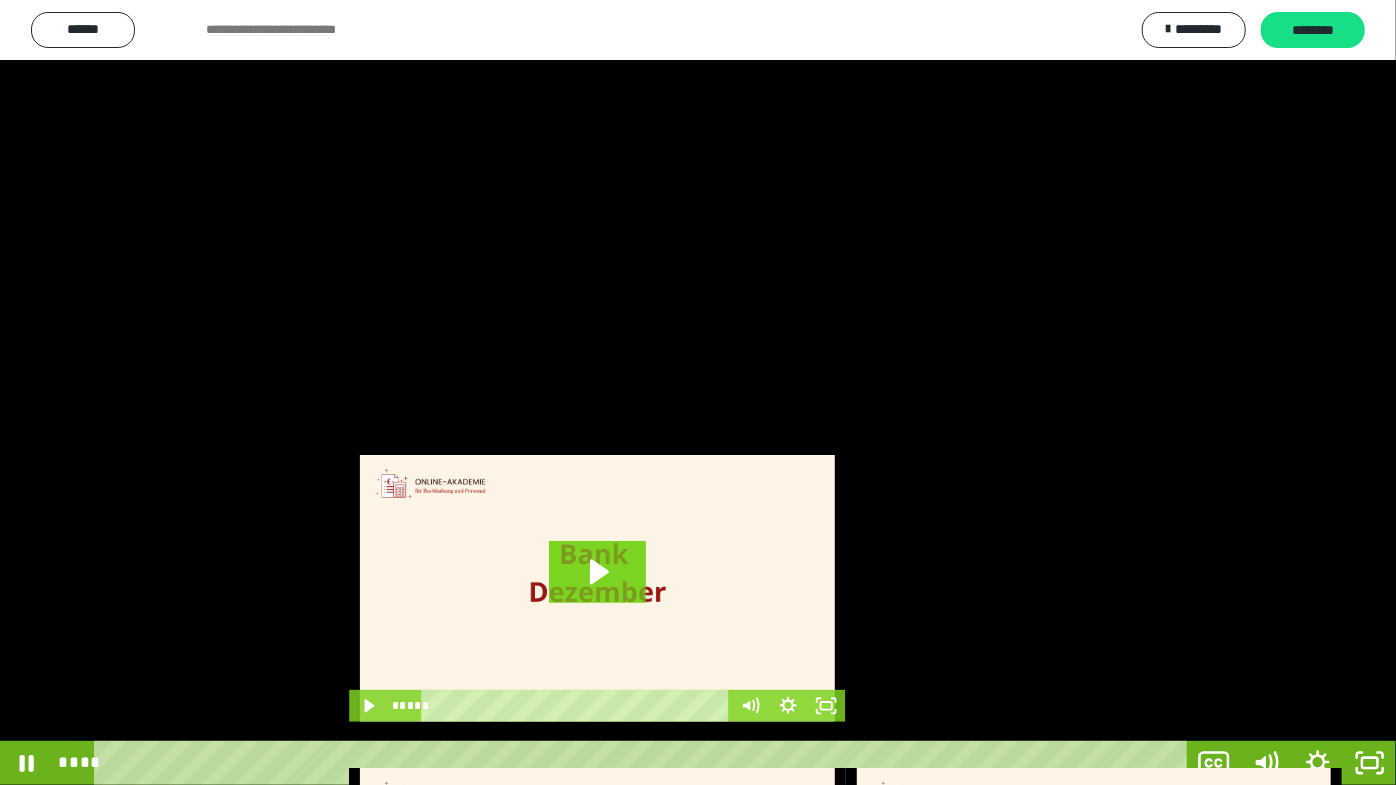 click at bounding box center (698, 392) 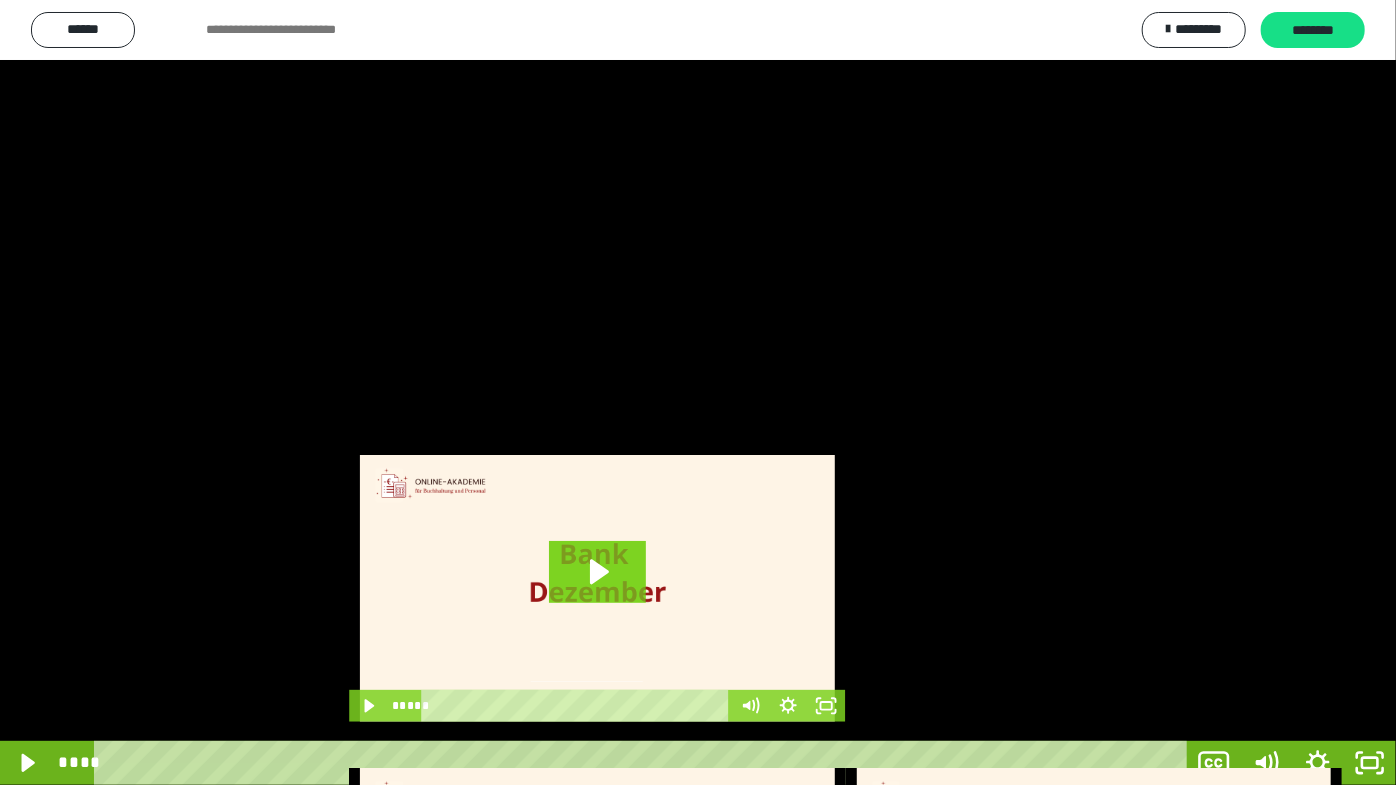 click at bounding box center [698, 392] 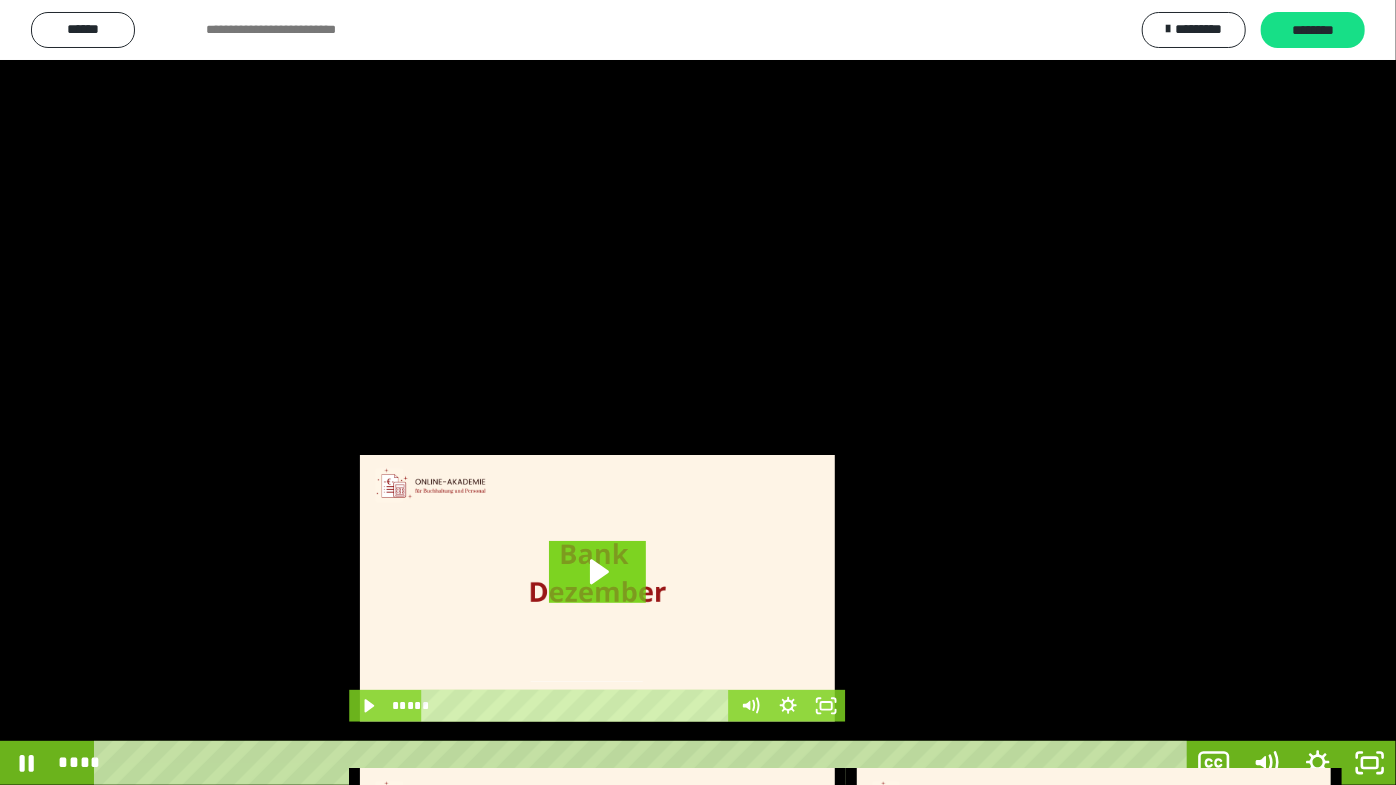 click at bounding box center [698, 392] 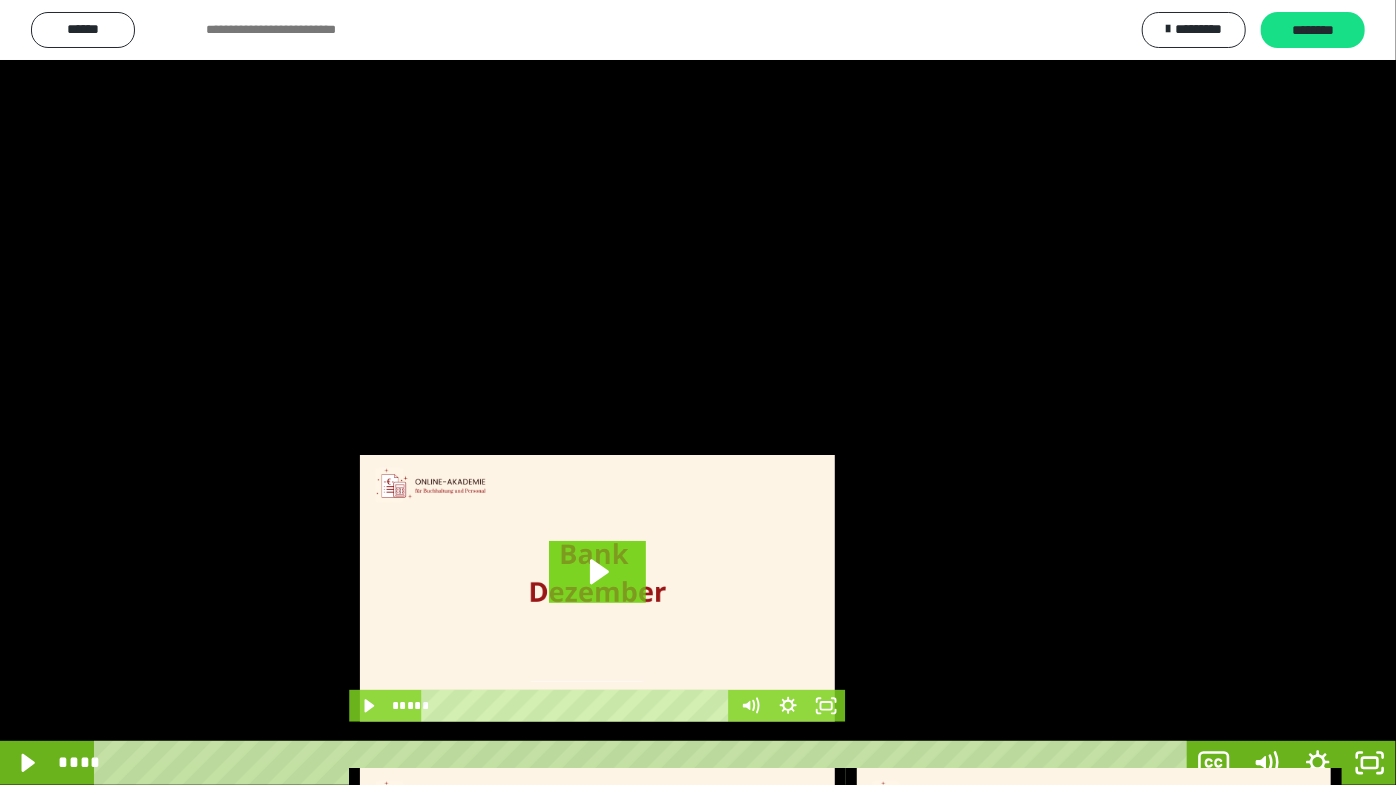 click at bounding box center (698, 392) 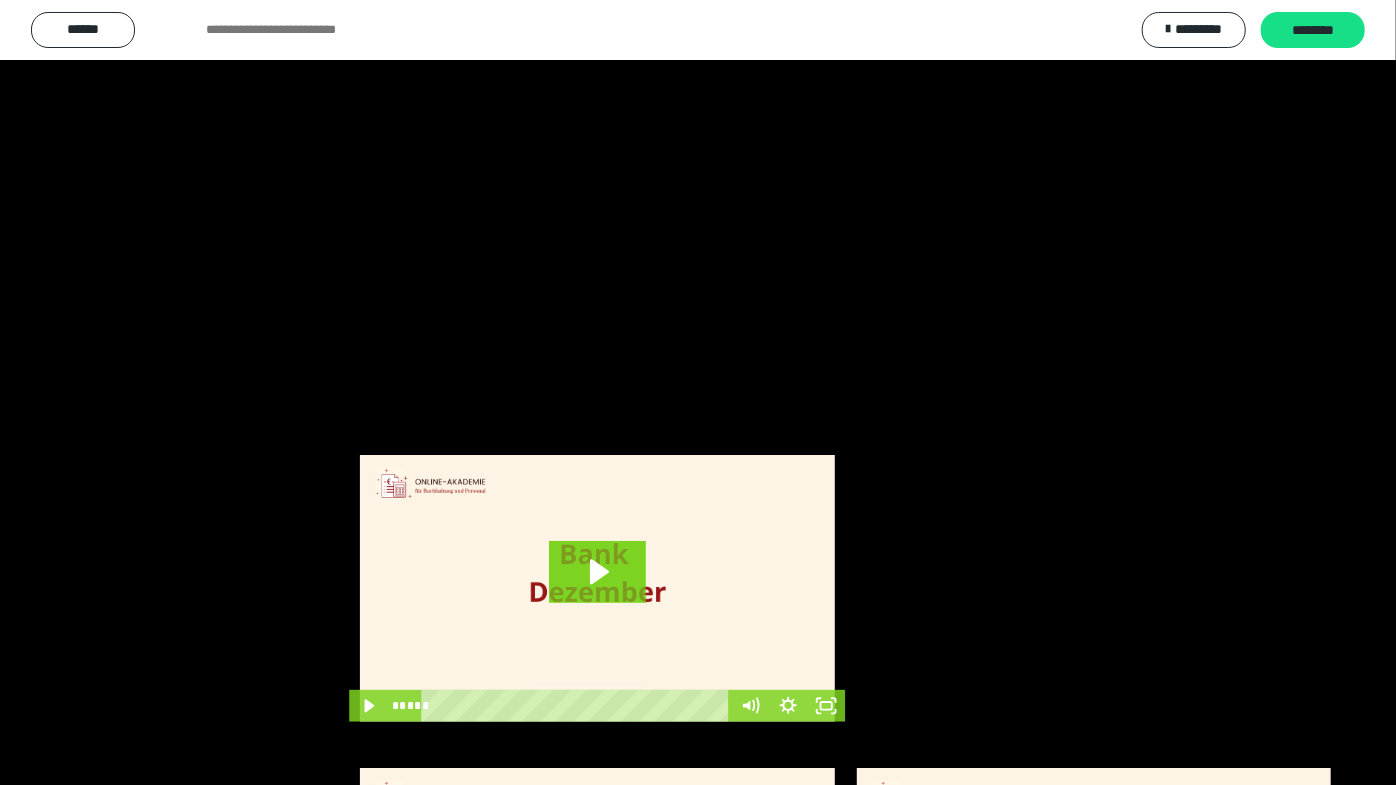 click at bounding box center (698, 392) 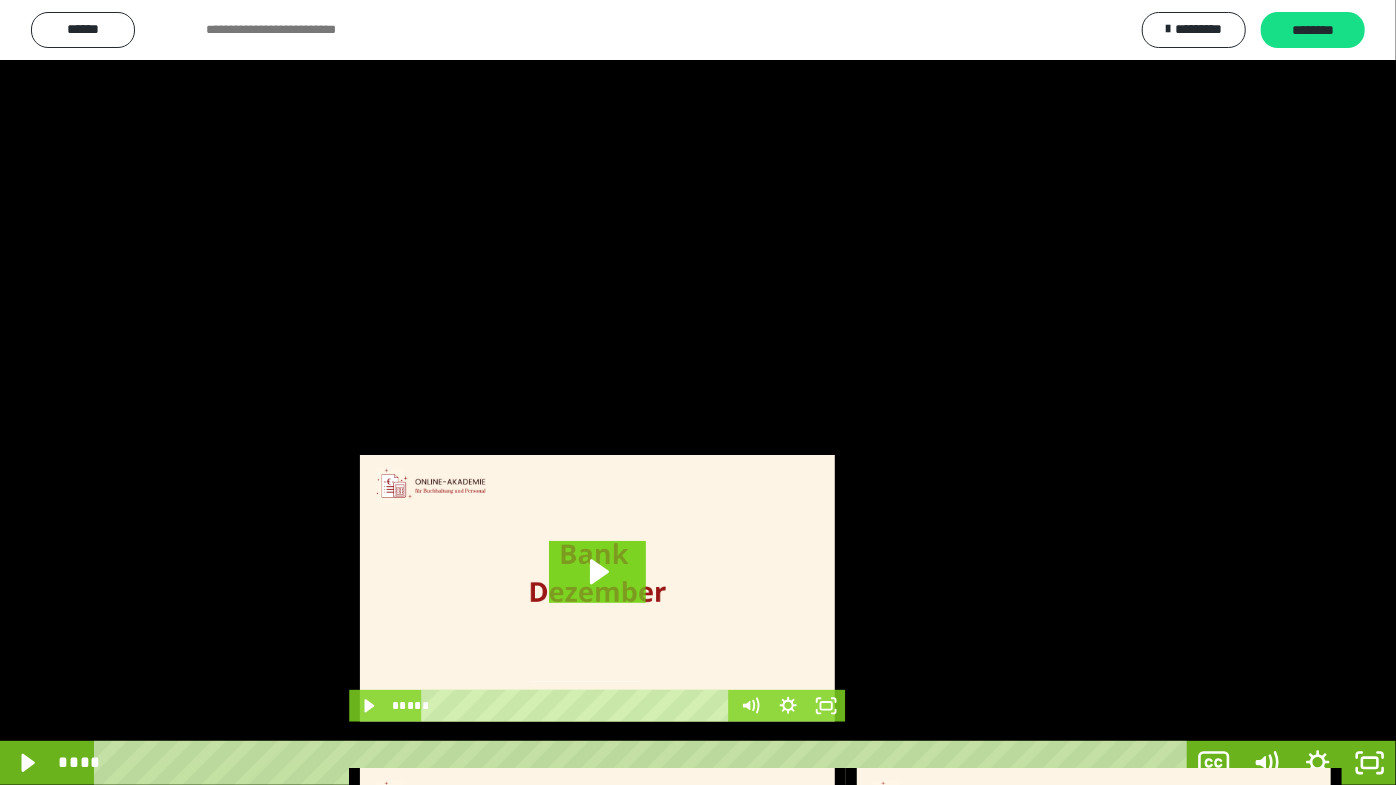 click at bounding box center [698, 392] 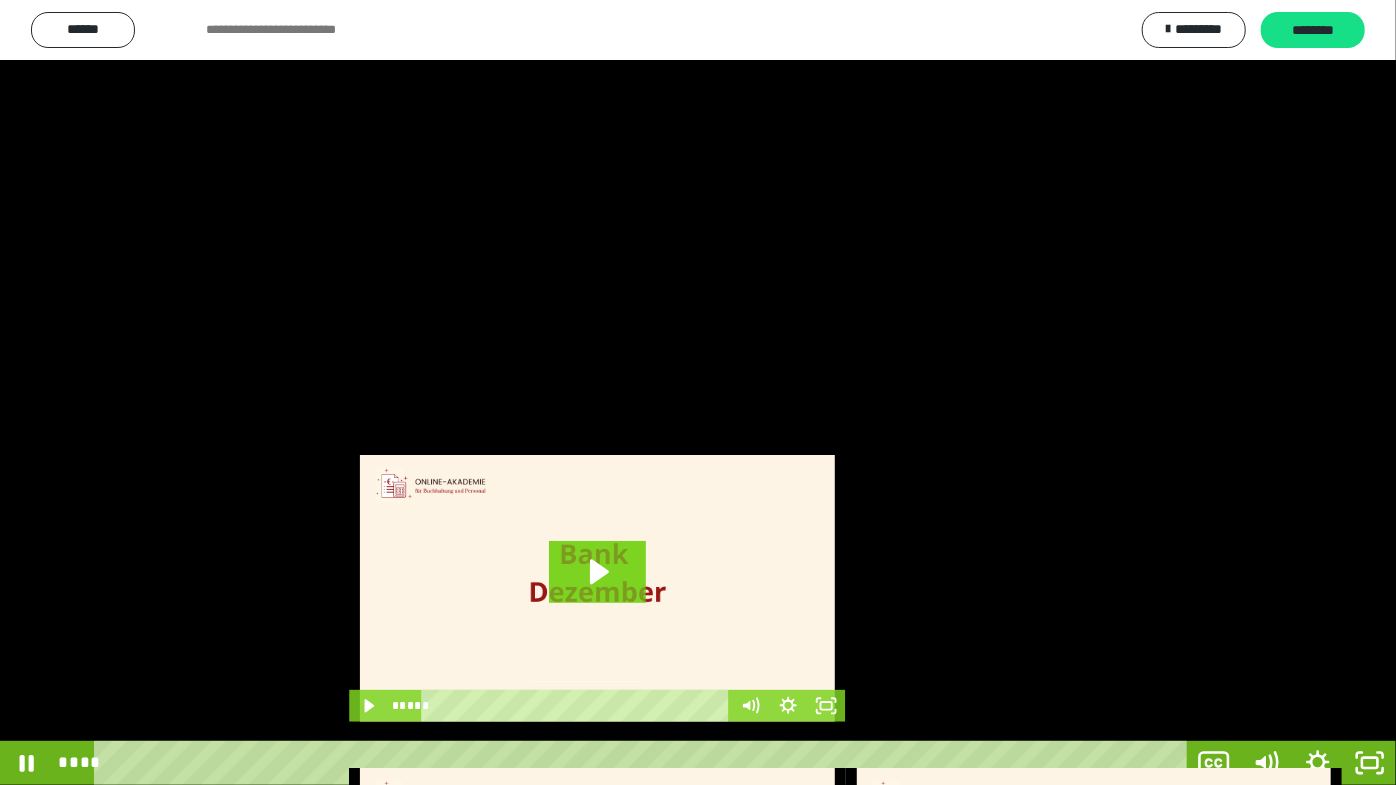click at bounding box center (698, 392) 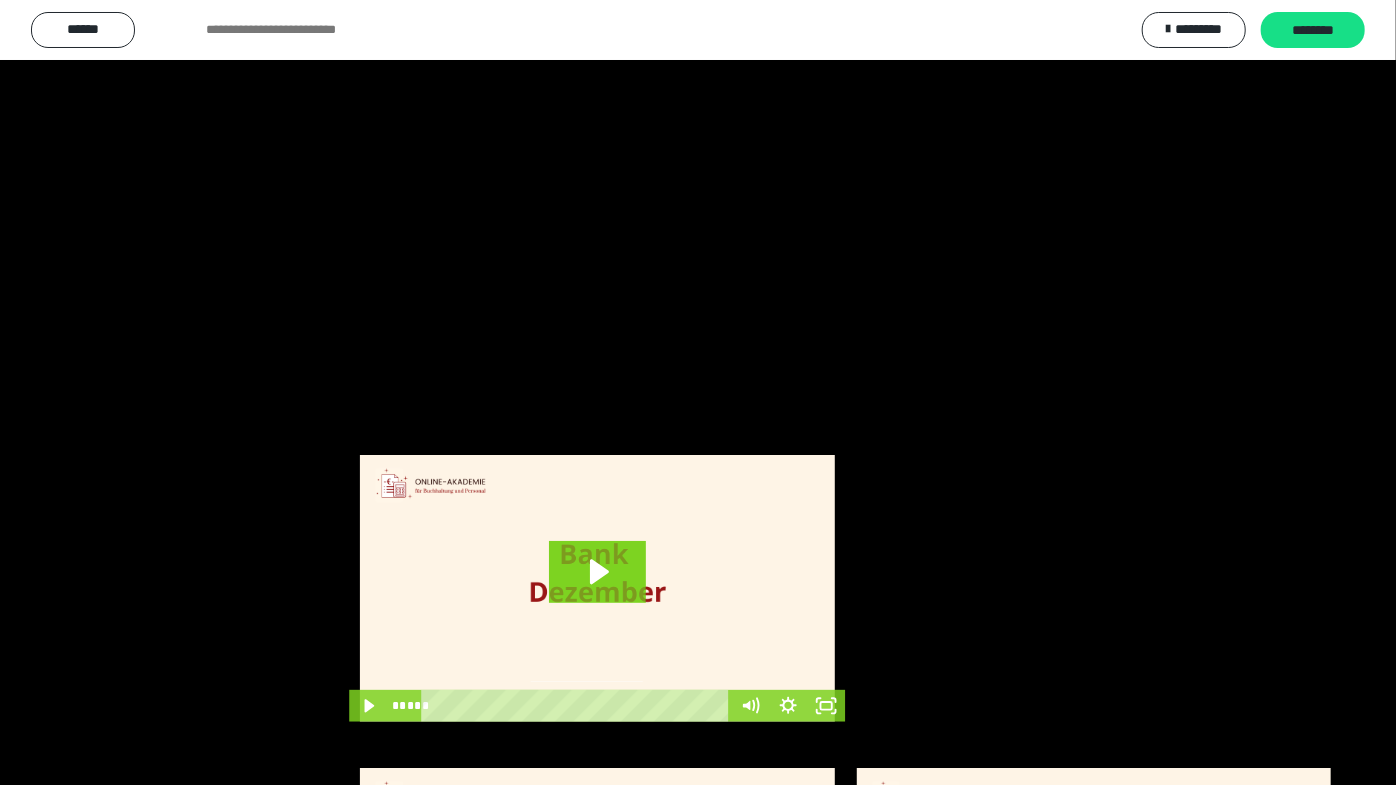 click at bounding box center (698, 392) 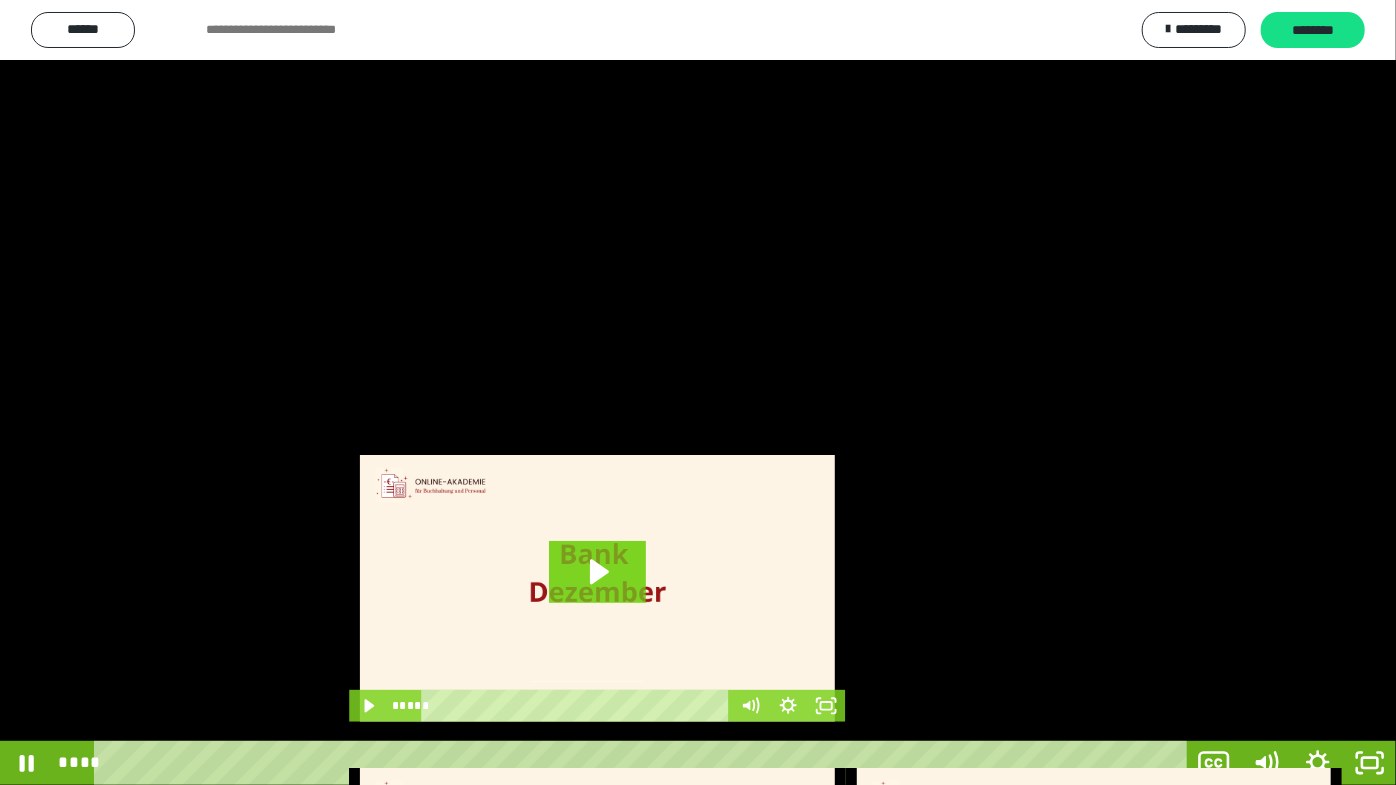 click at bounding box center (698, 392) 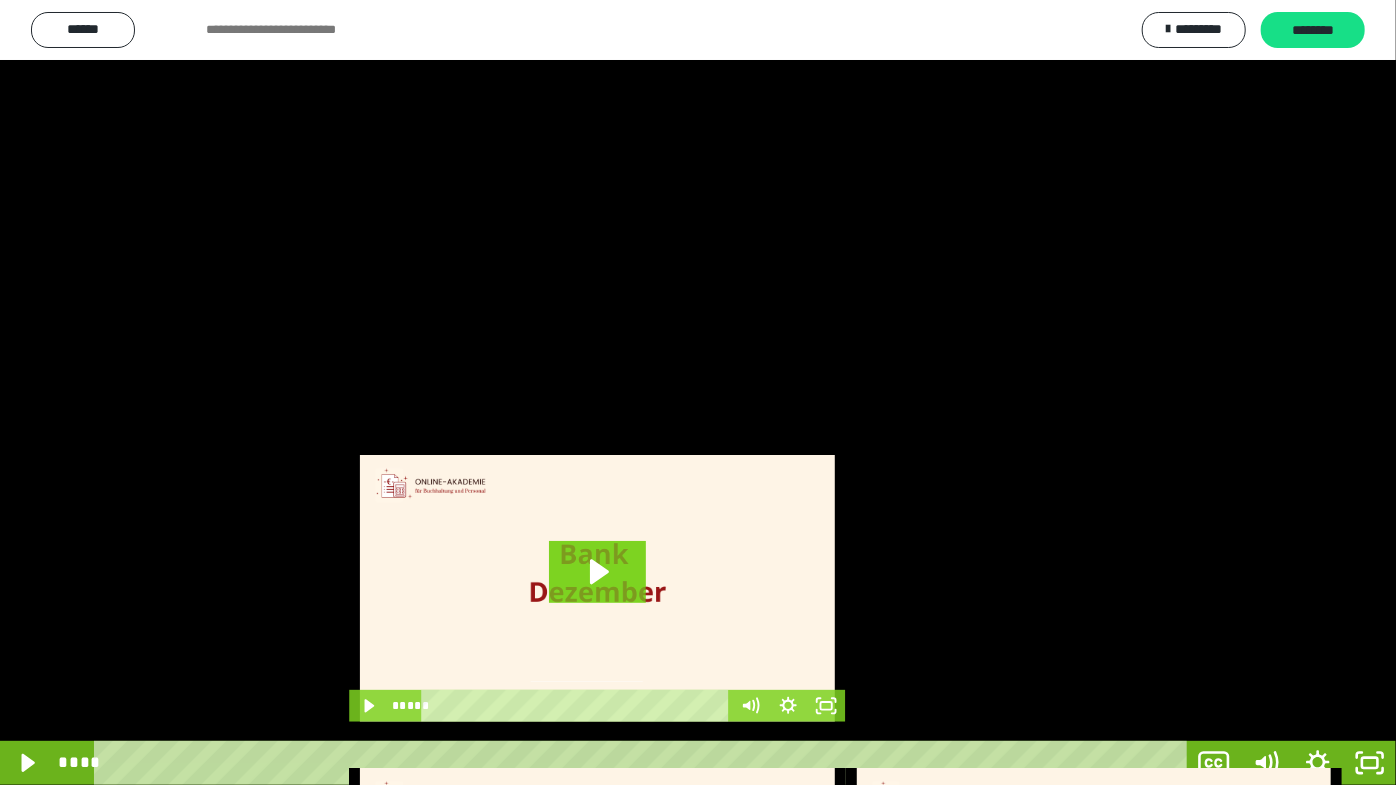 click at bounding box center (698, 392) 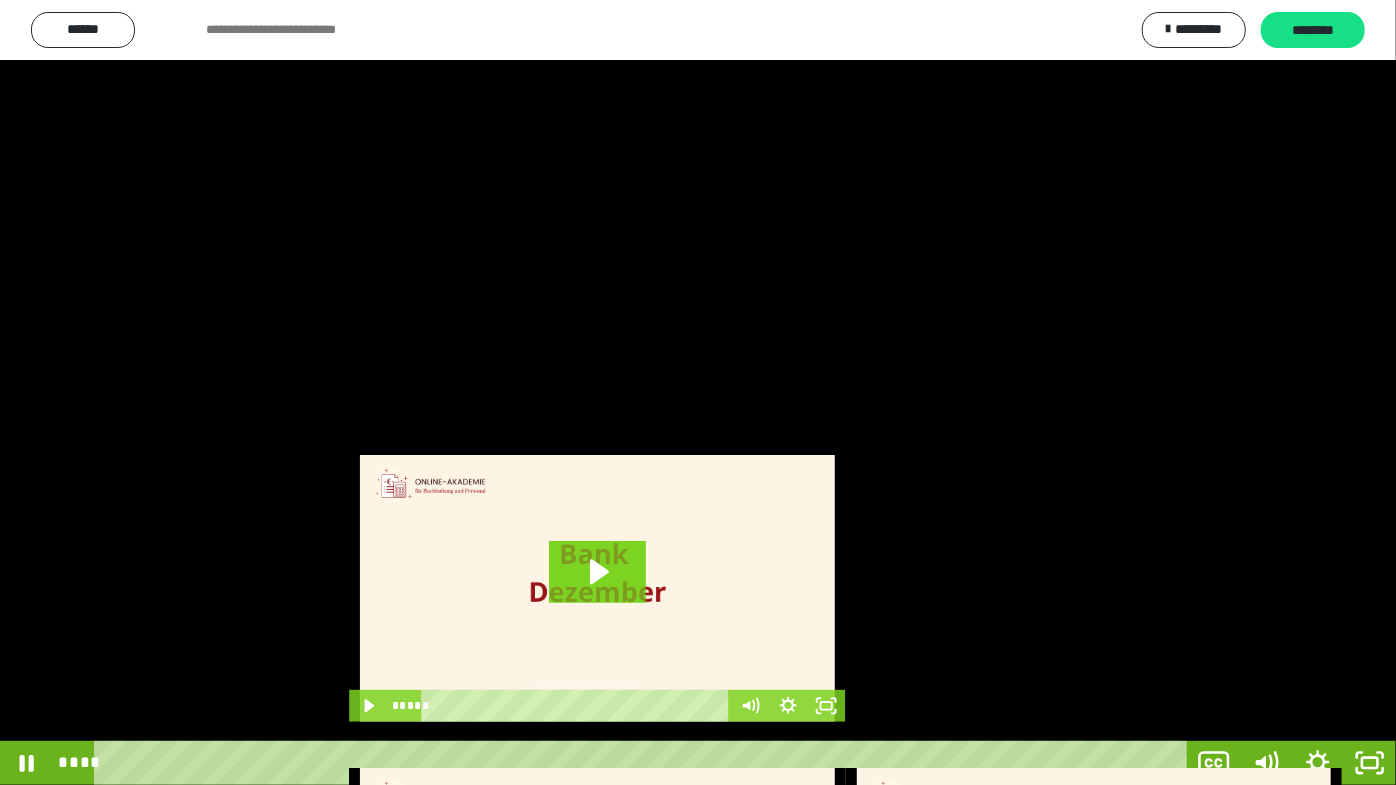 click at bounding box center (698, 392) 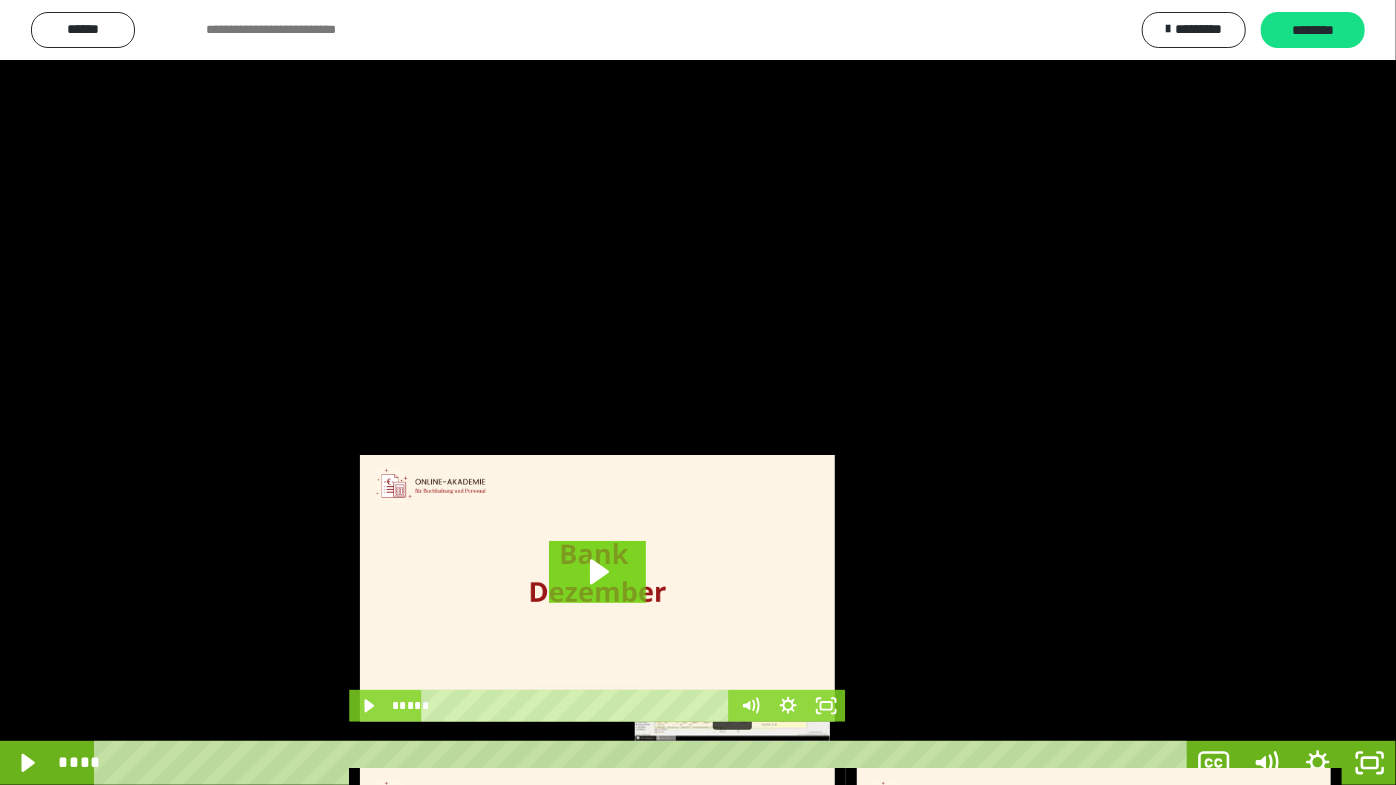 drag, startPoint x: 762, startPoint y: 766, endPoint x: 733, endPoint y: 768, distance: 29.068884 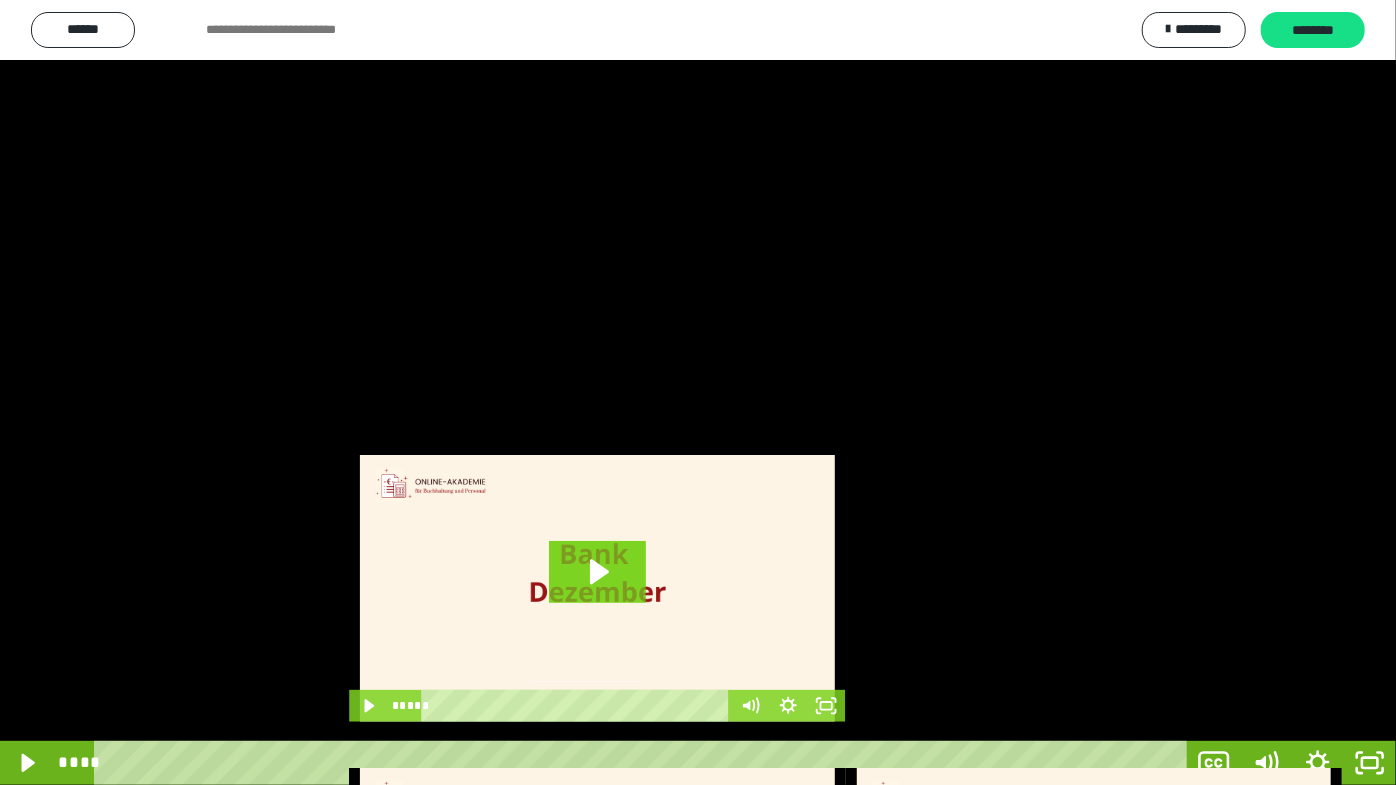 click at bounding box center [698, 392] 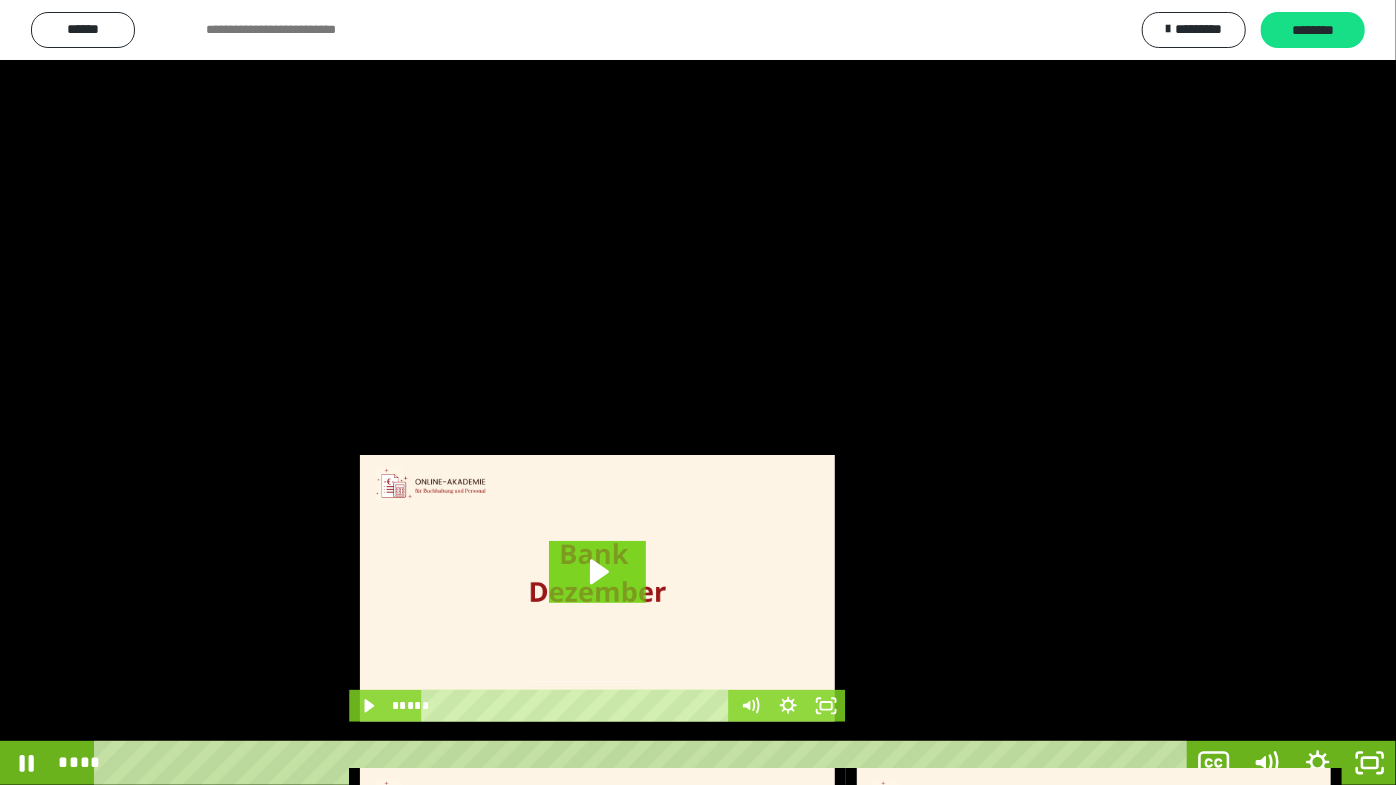 click at bounding box center [698, 392] 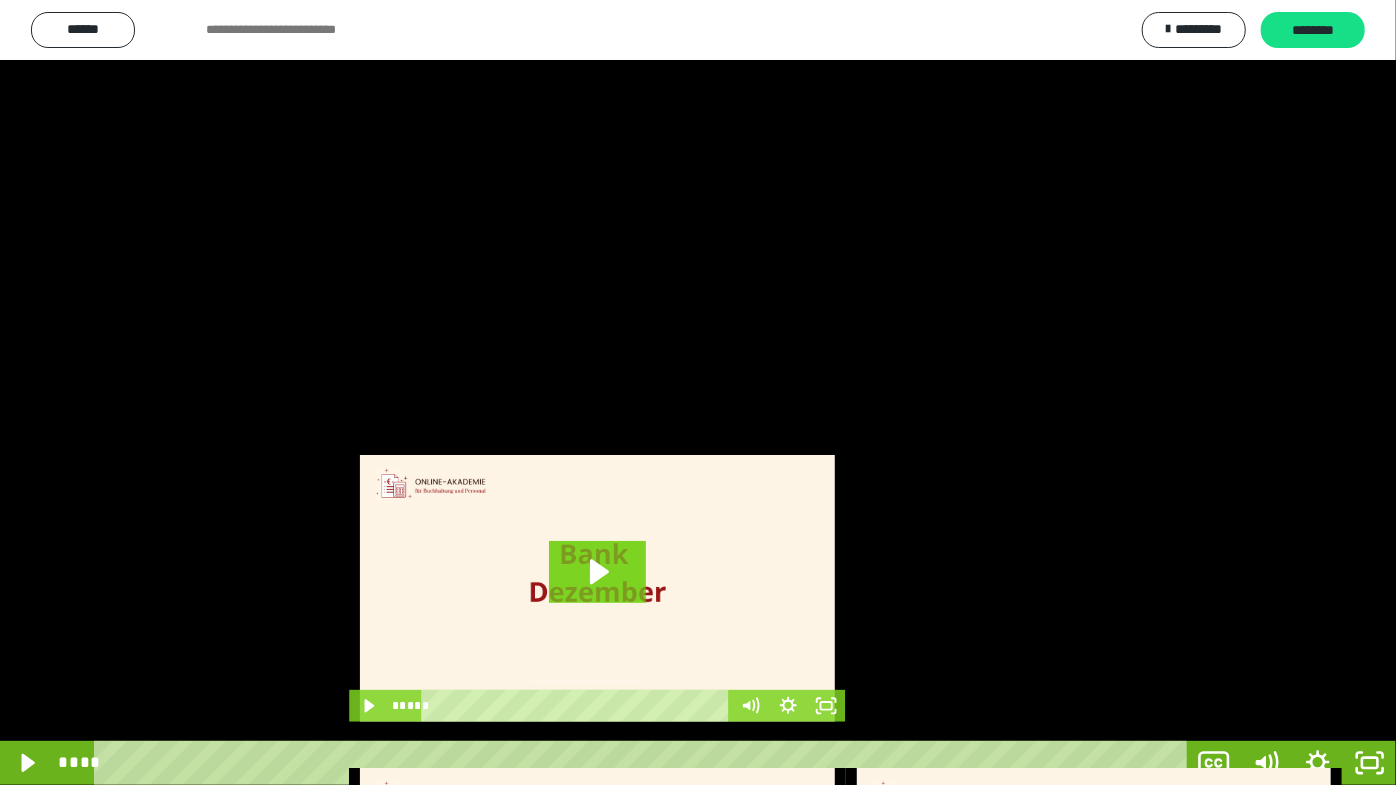 click at bounding box center (698, 392) 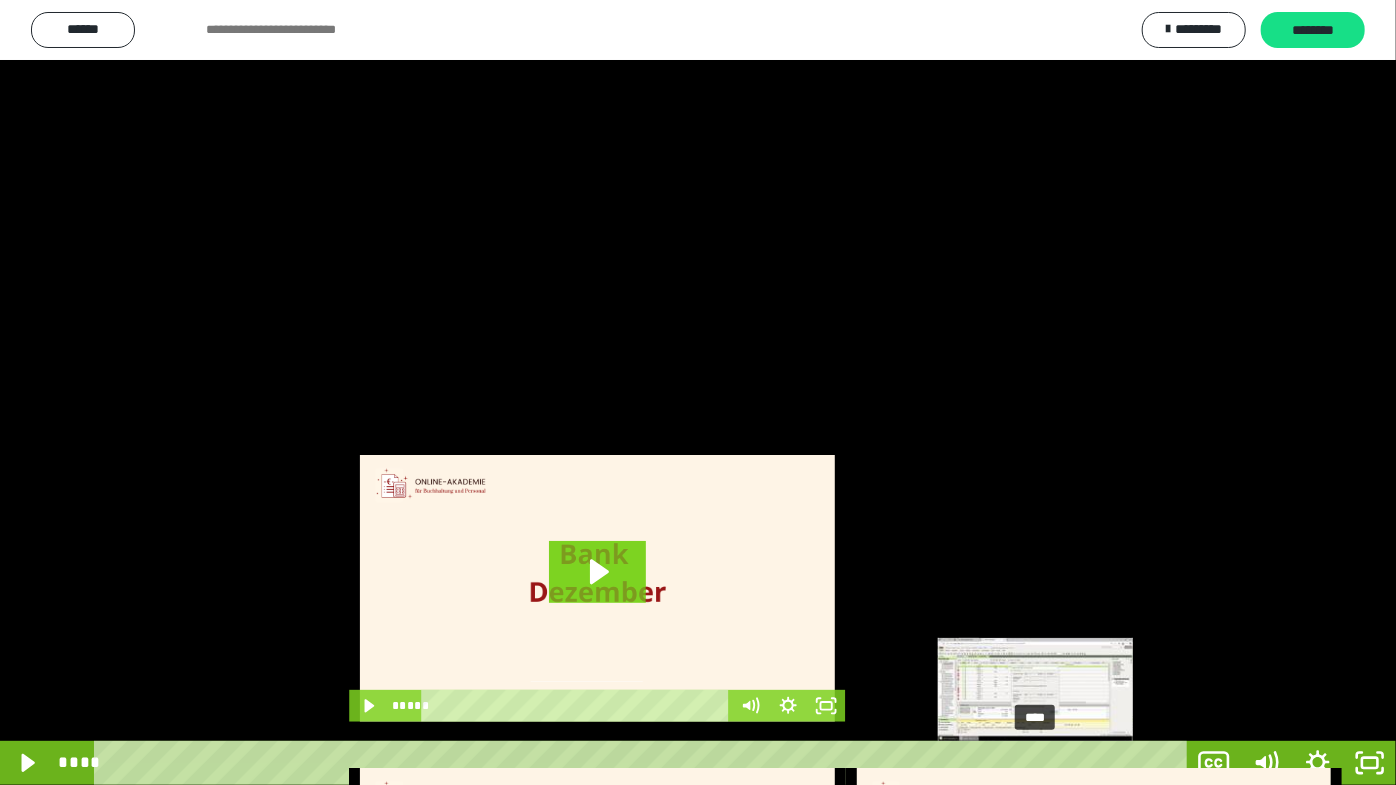 drag, startPoint x: 1176, startPoint y: 760, endPoint x: 1037, endPoint y: 764, distance: 139.05754 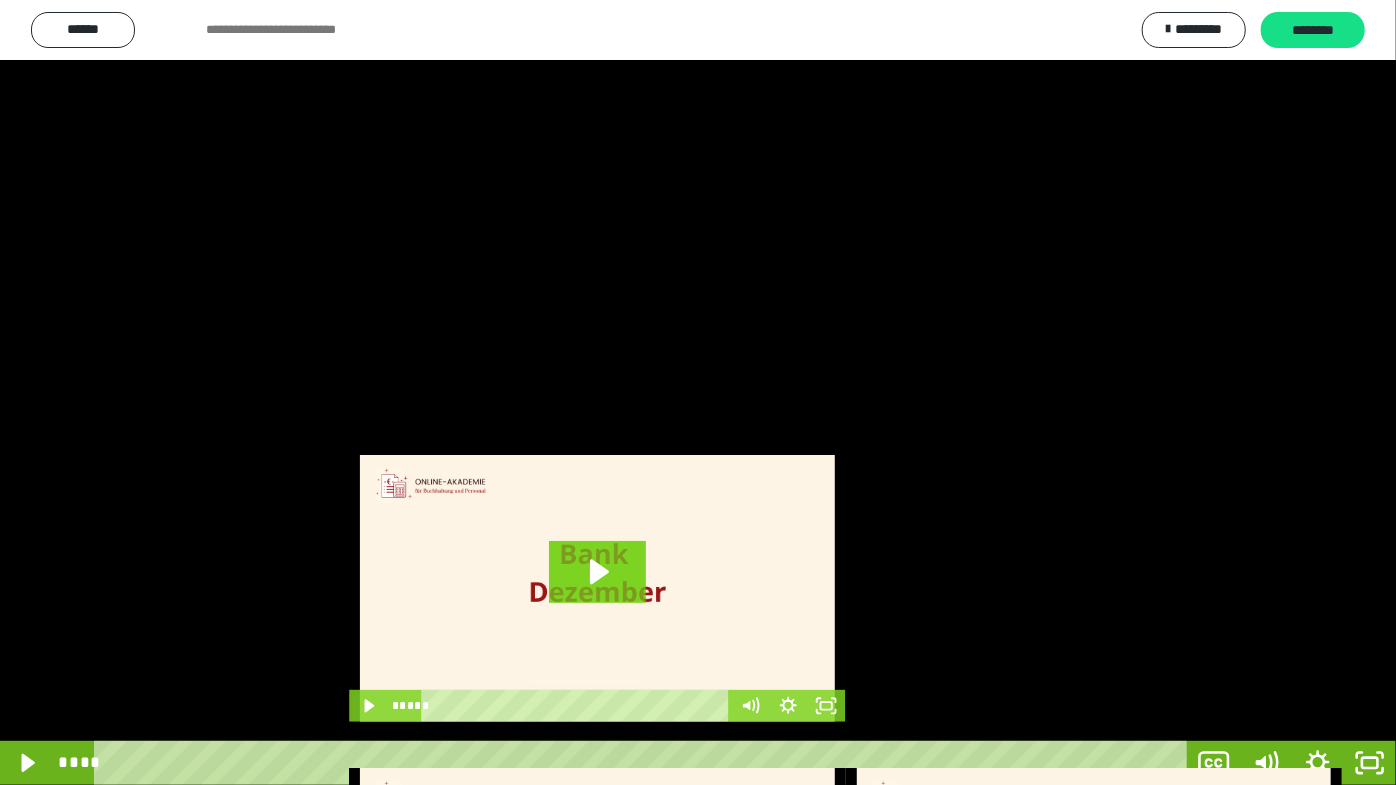 click at bounding box center (698, 392) 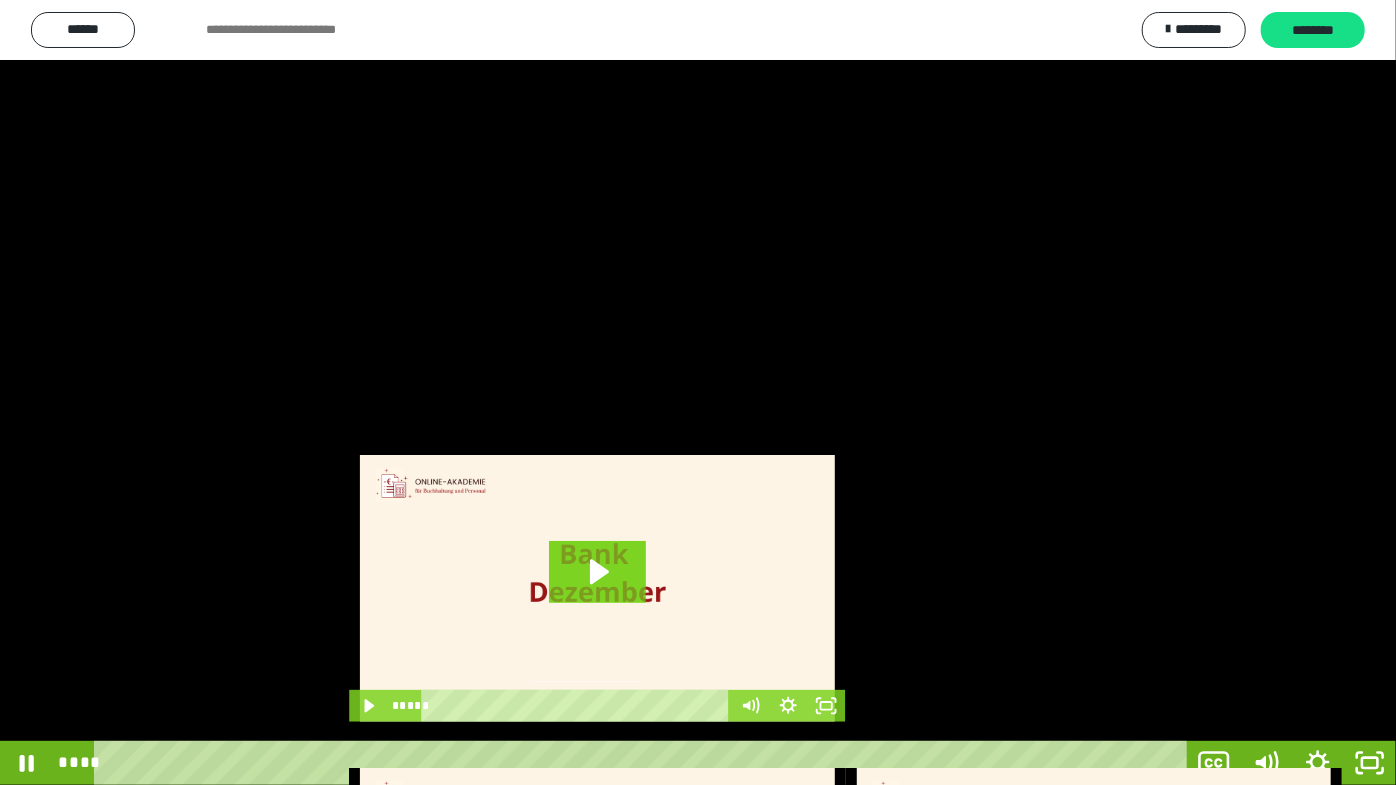 click at bounding box center (698, 392) 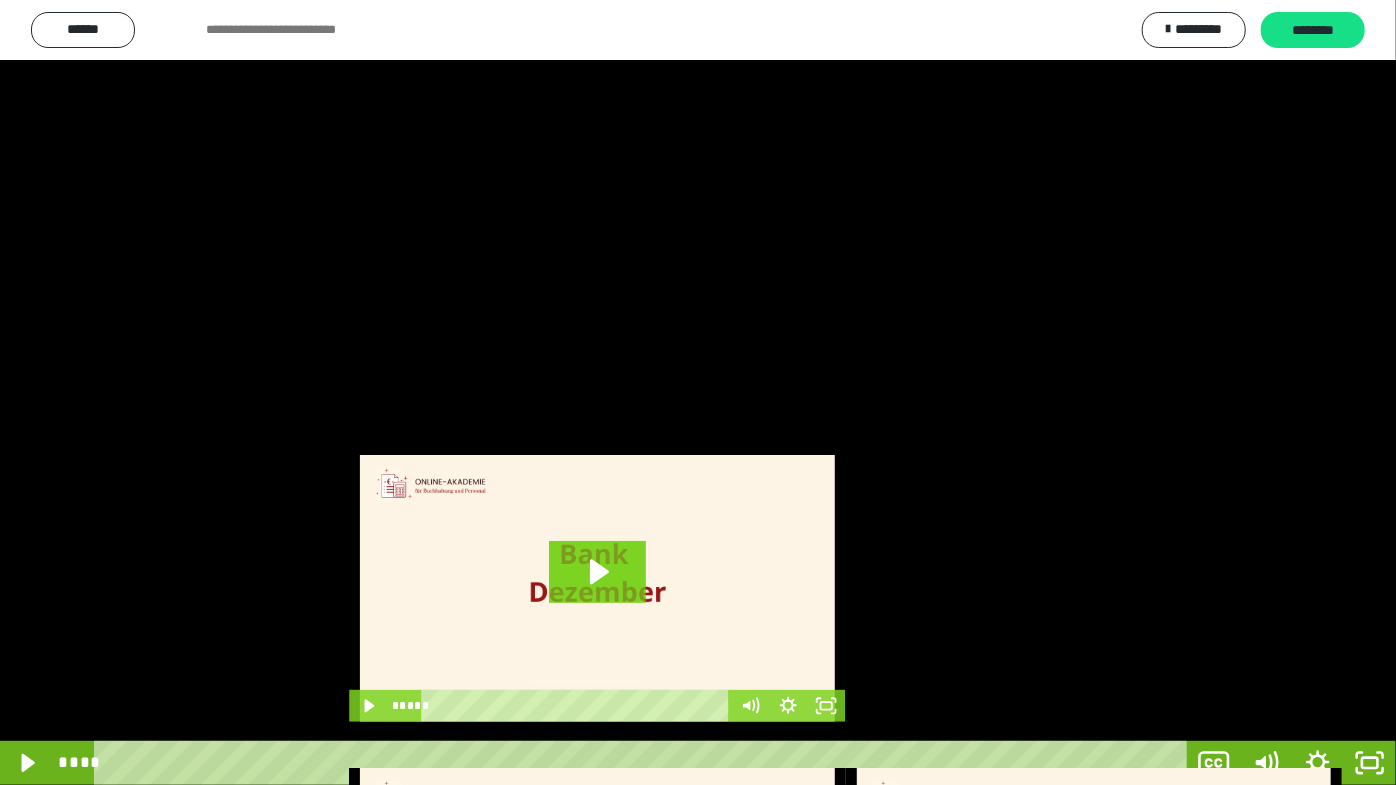 click at bounding box center (698, 392) 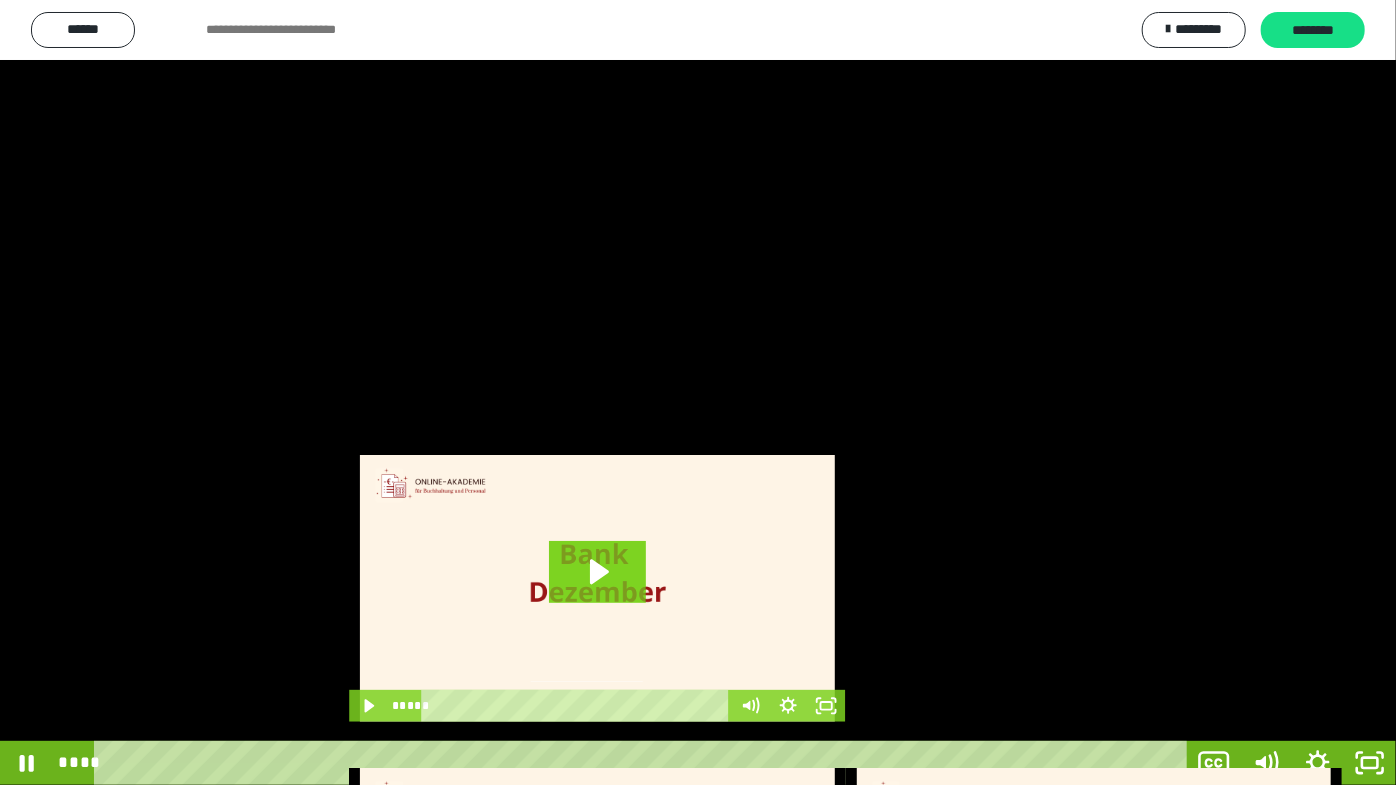 click at bounding box center (698, 392) 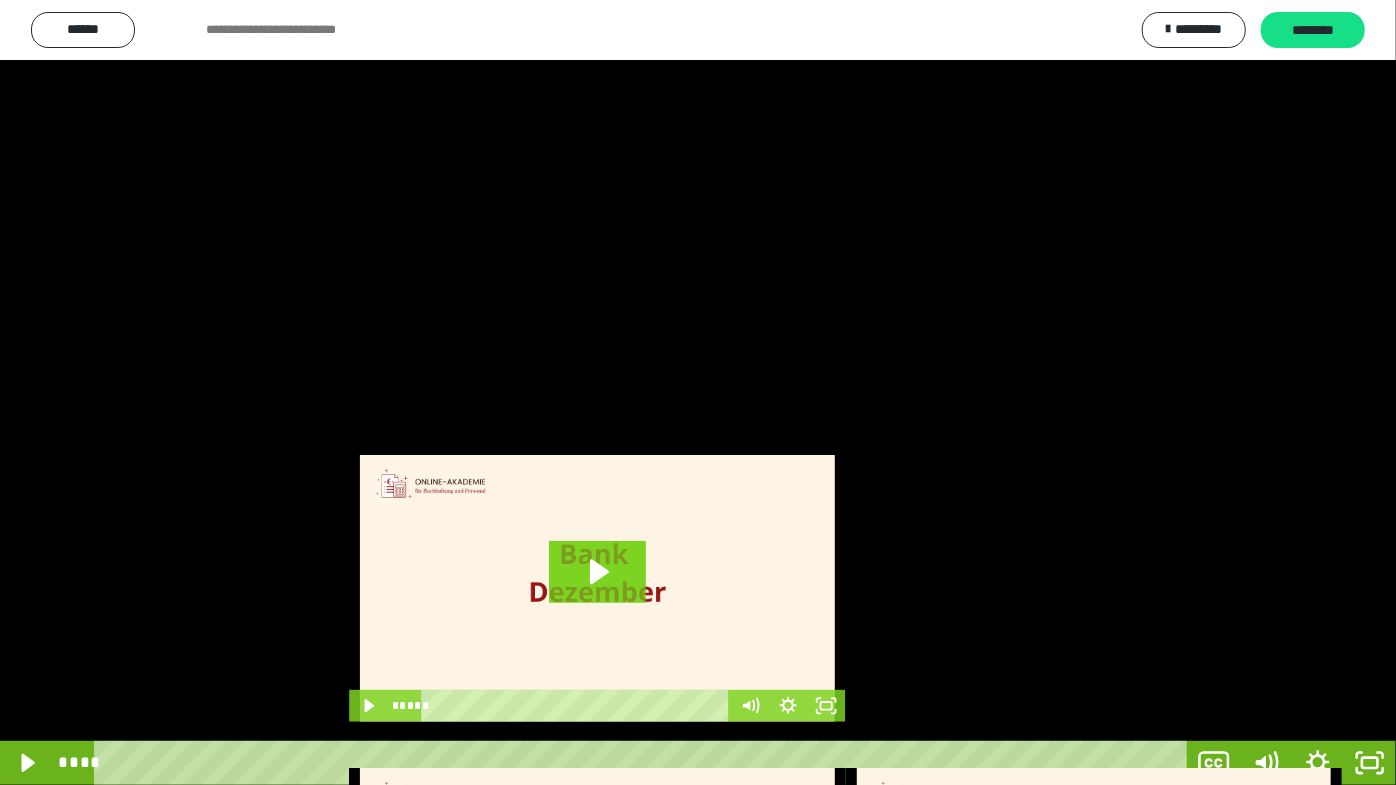 click at bounding box center [698, 392] 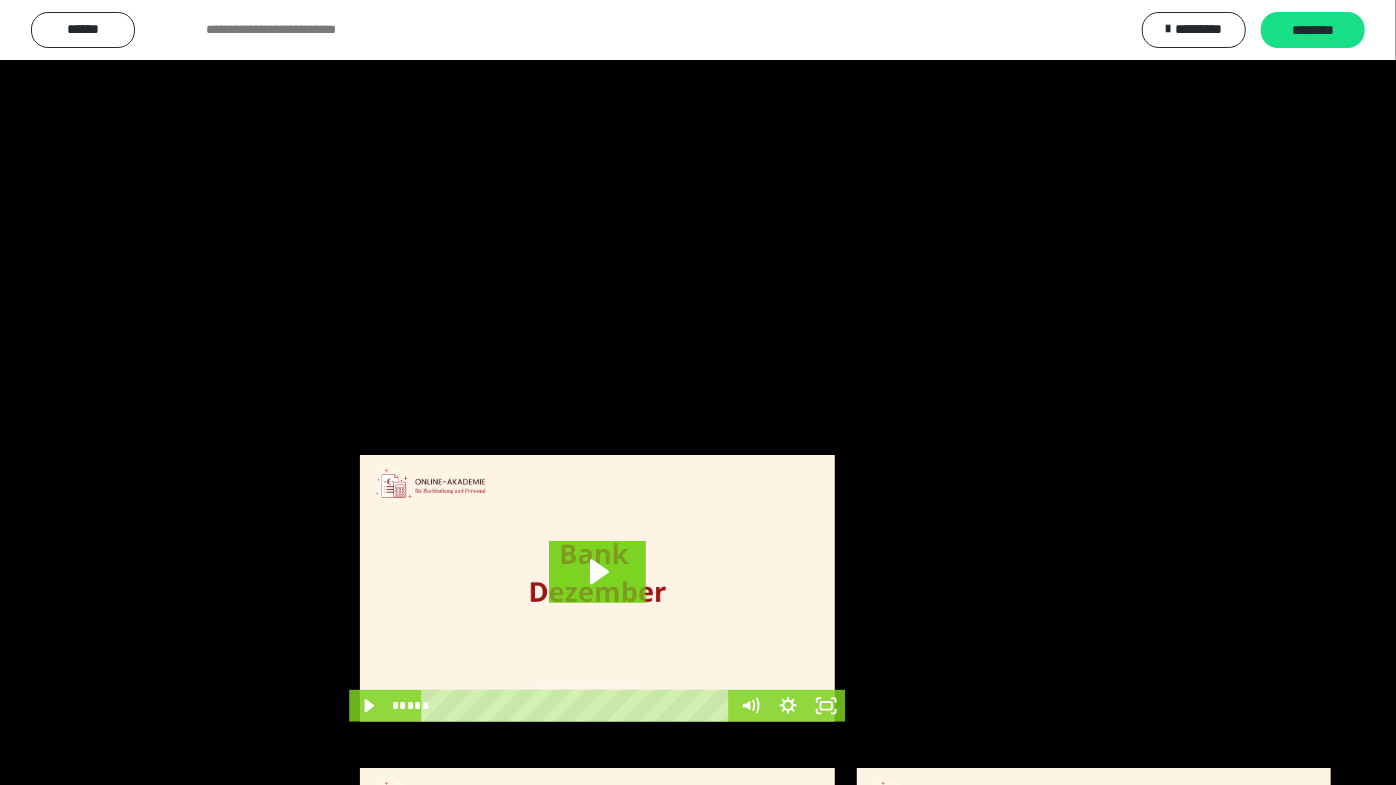 click at bounding box center [698, 392] 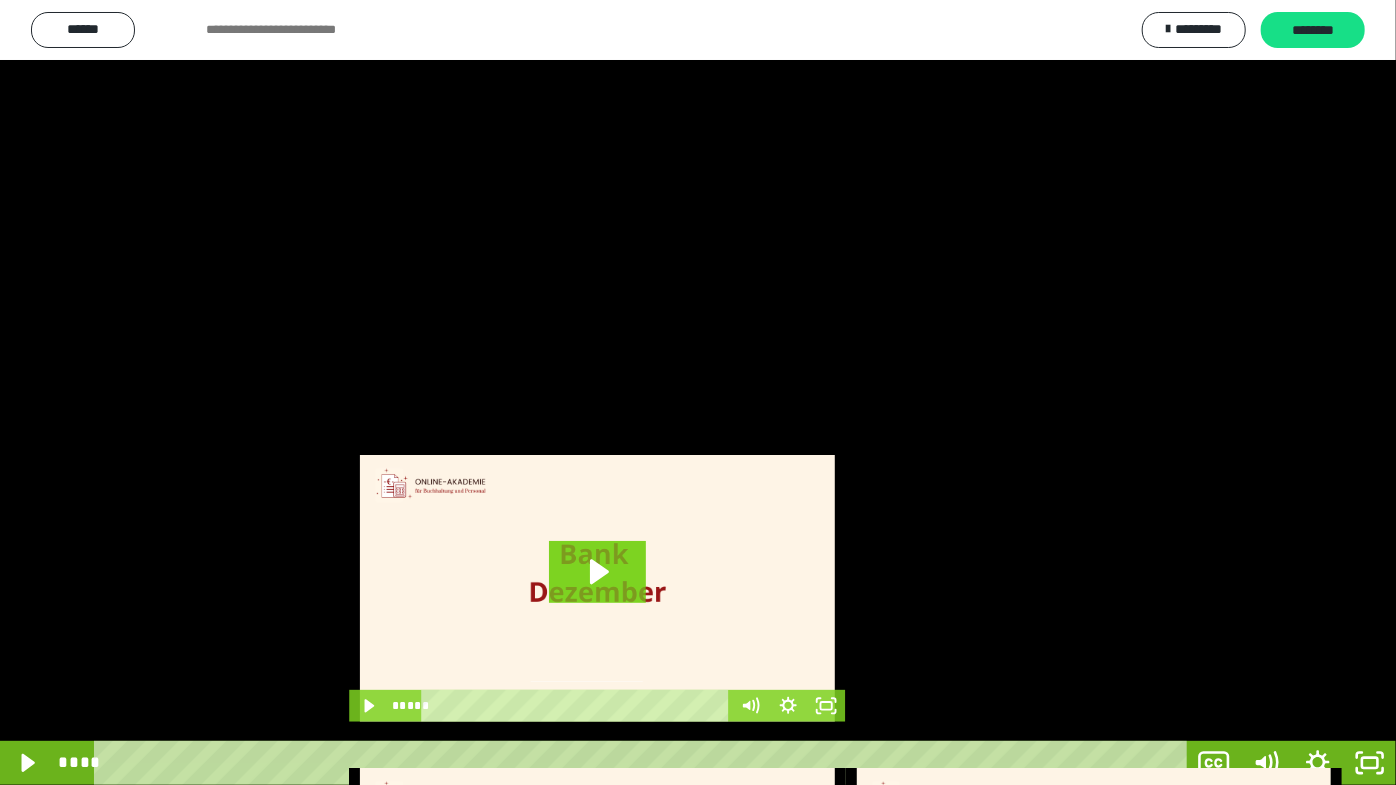 click at bounding box center [698, 392] 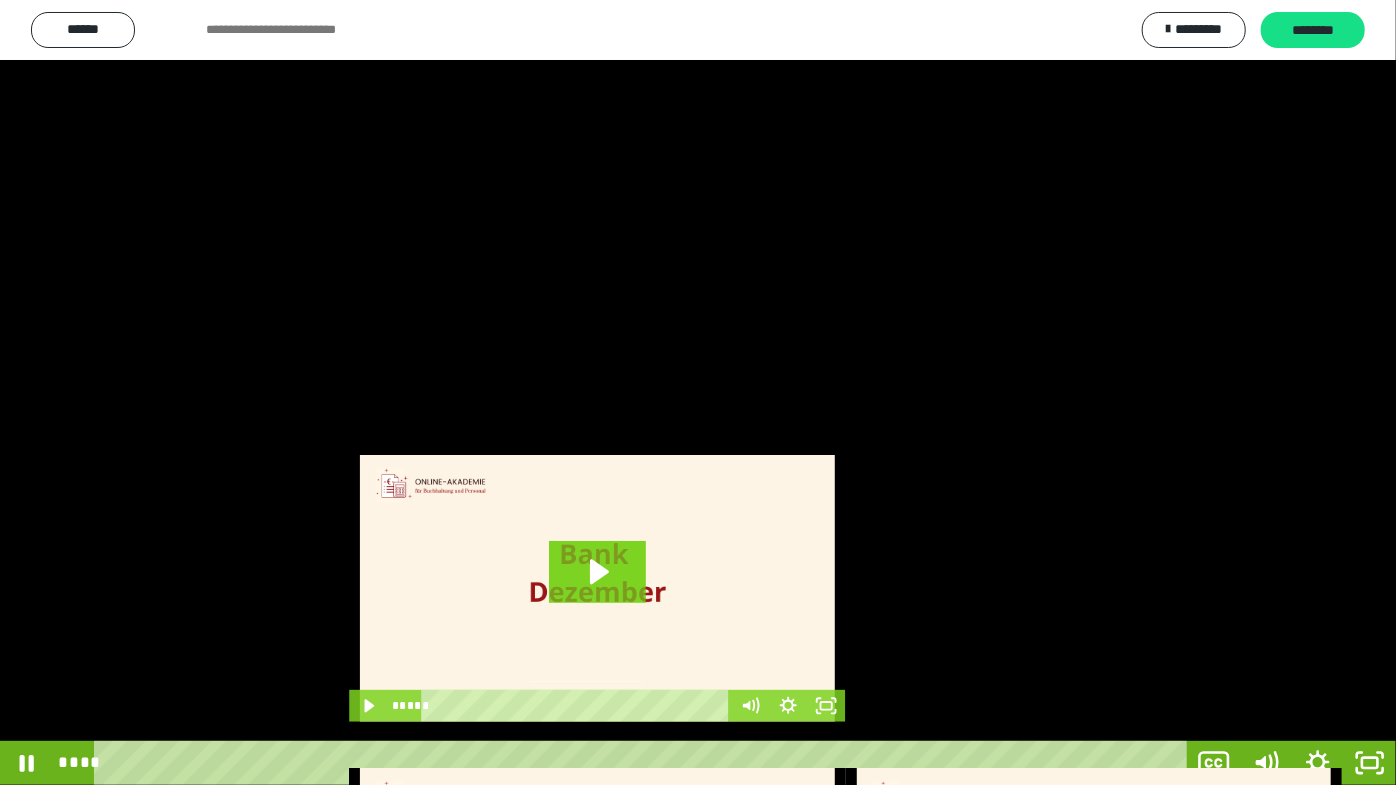 click at bounding box center [698, 392] 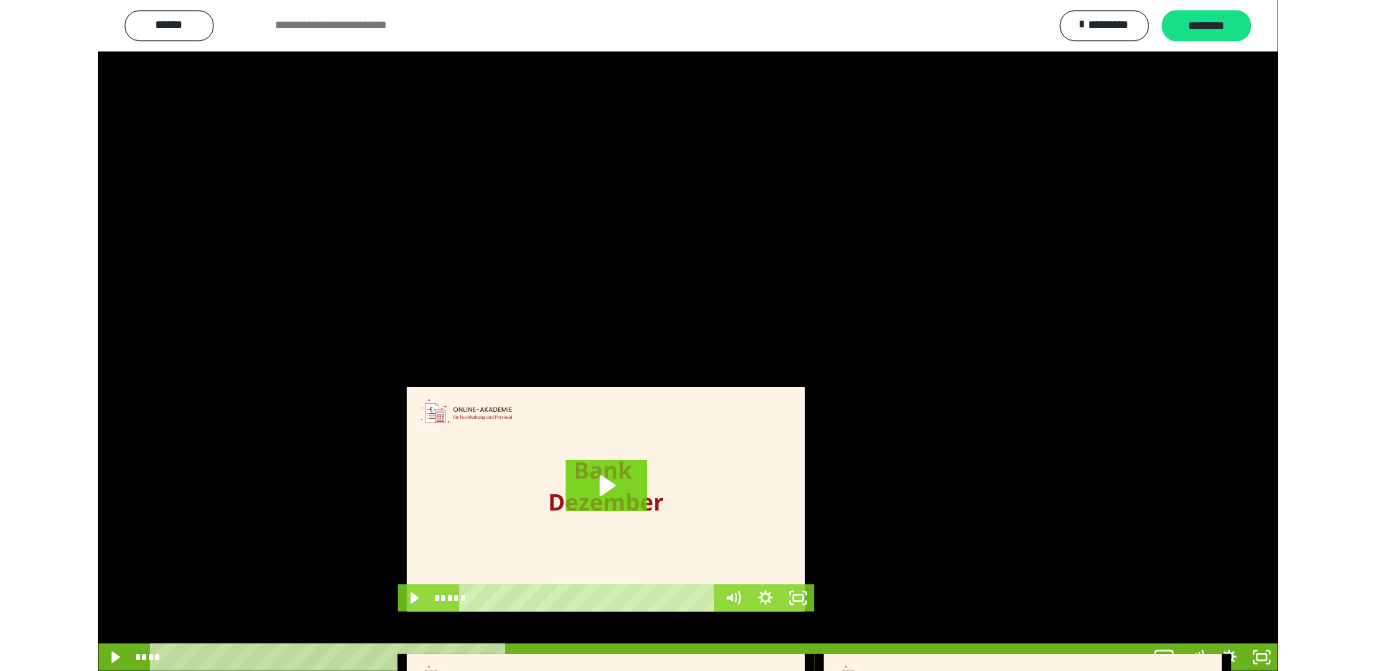scroll, scrollTop: 4016, scrollLeft: 0, axis: vertical 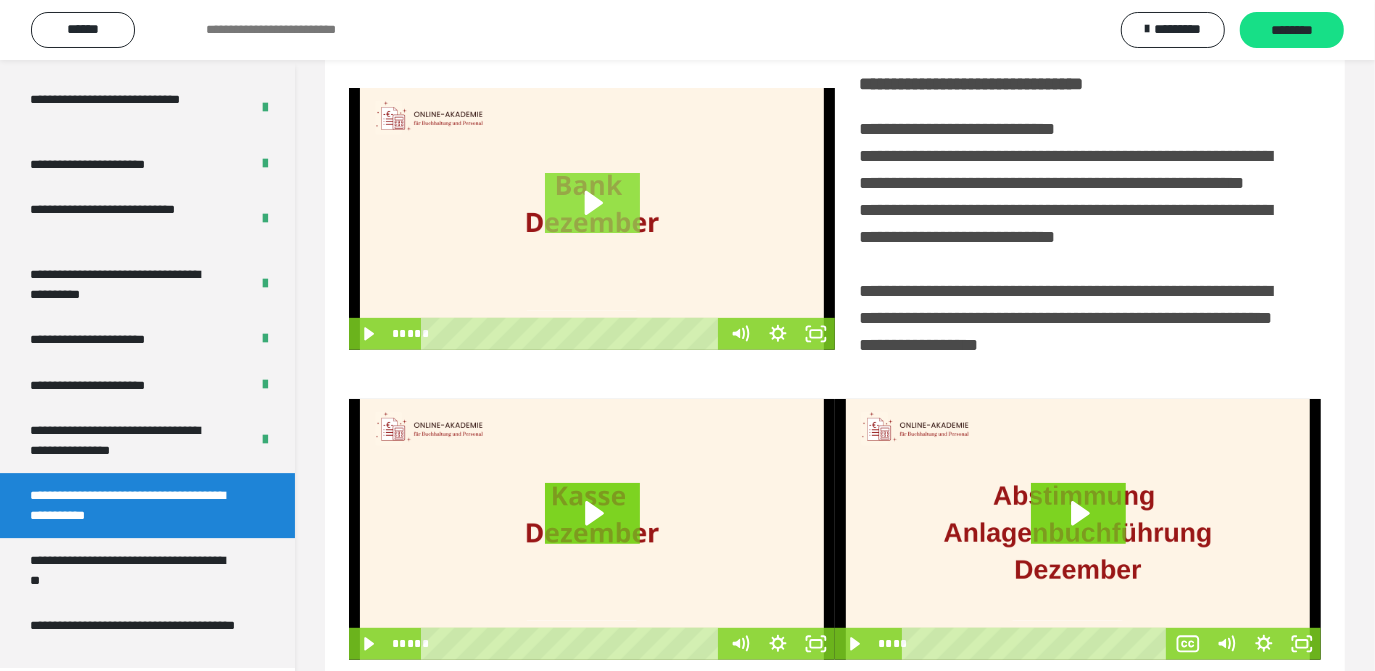 click 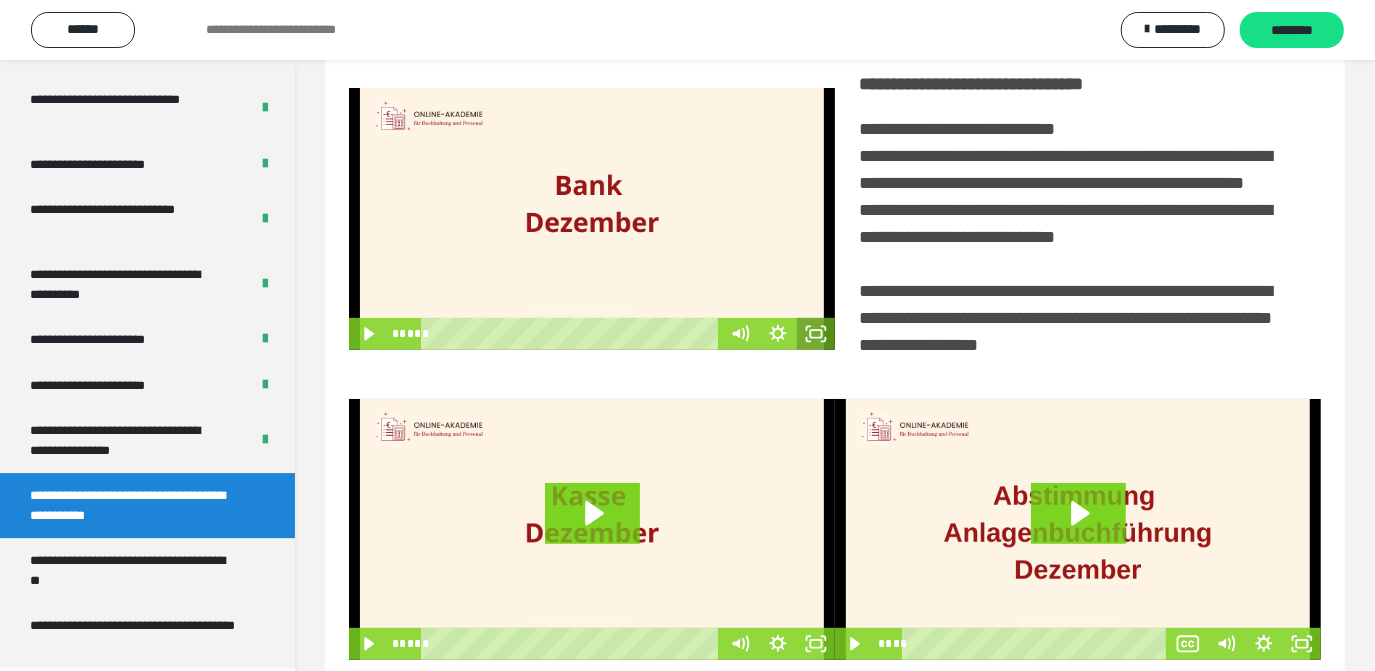 click 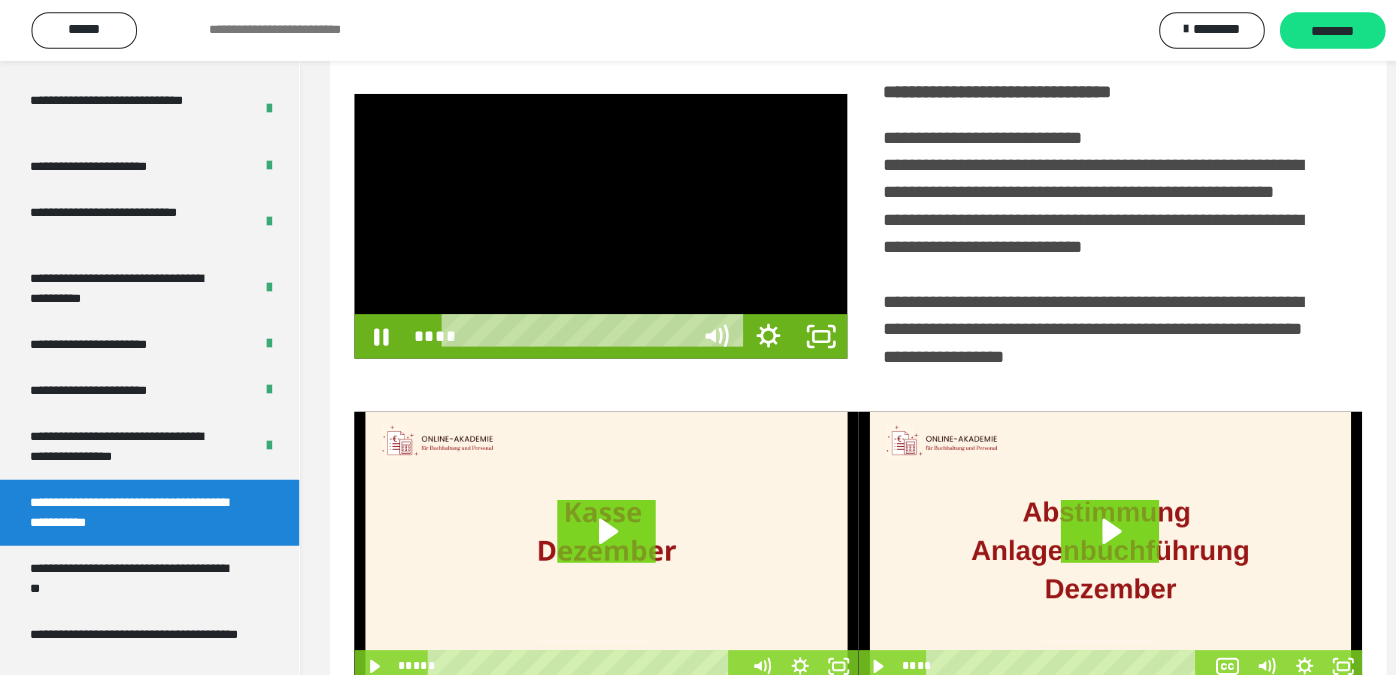 scroll, scrollTop: 4012, scrollLeft: 0, axis: vertical 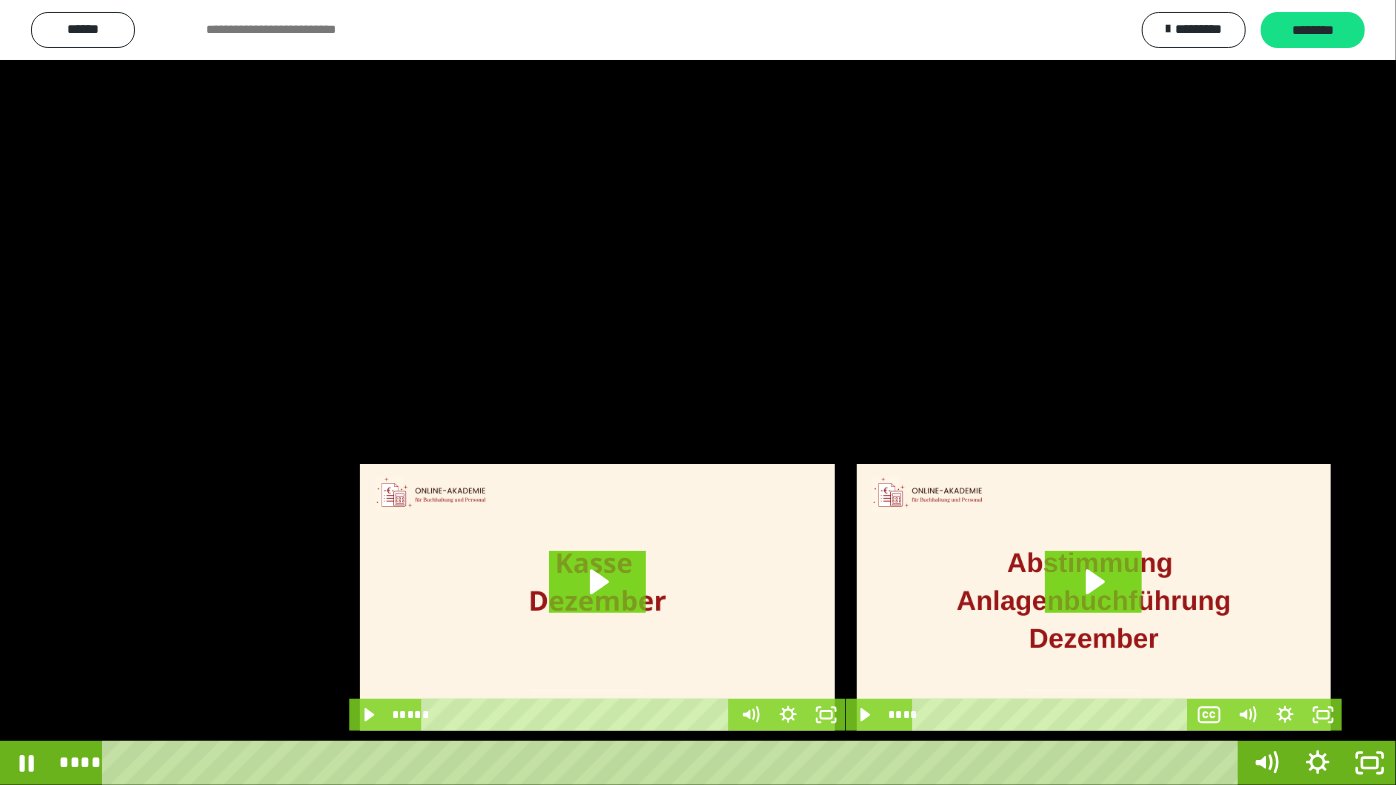click at bounding box center [698, 392] 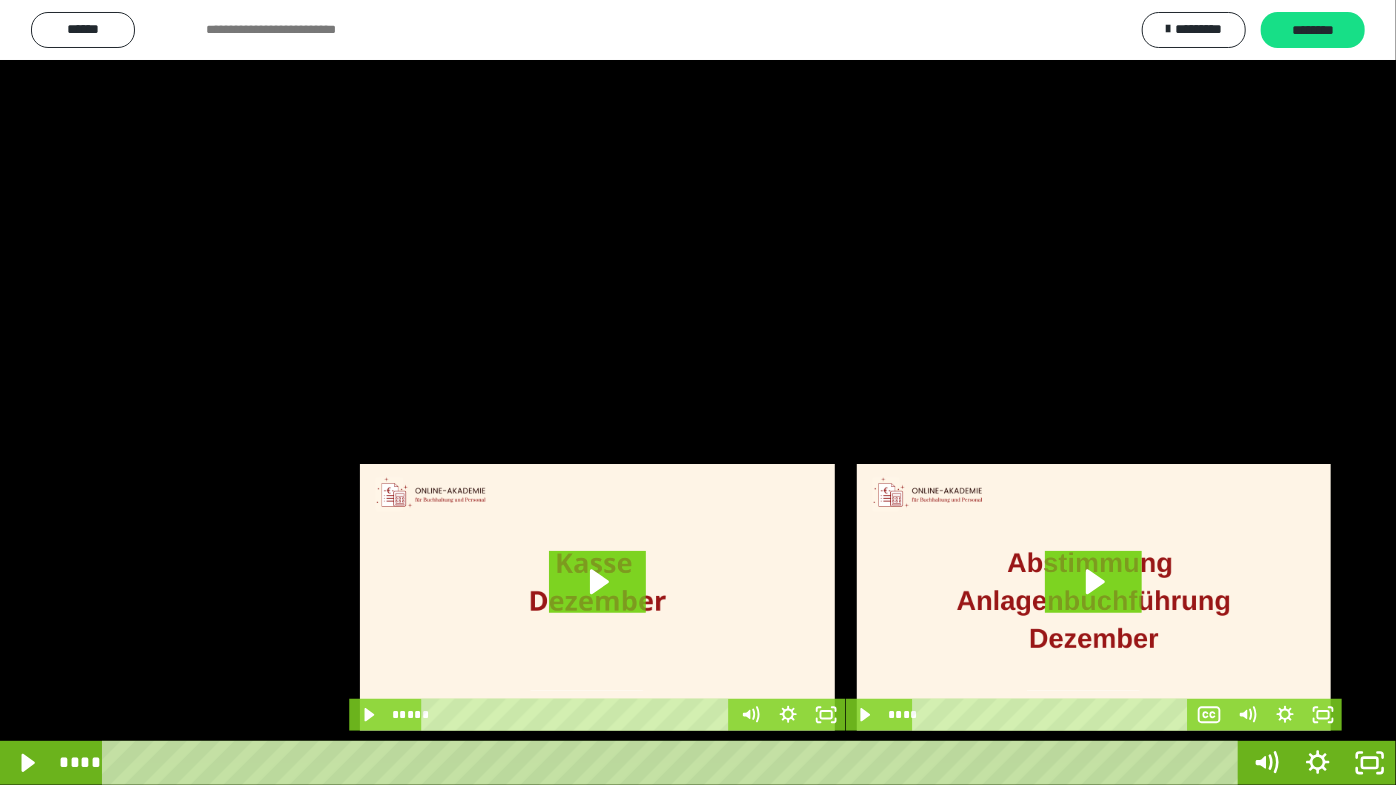 click at bounding box center (698, 392) 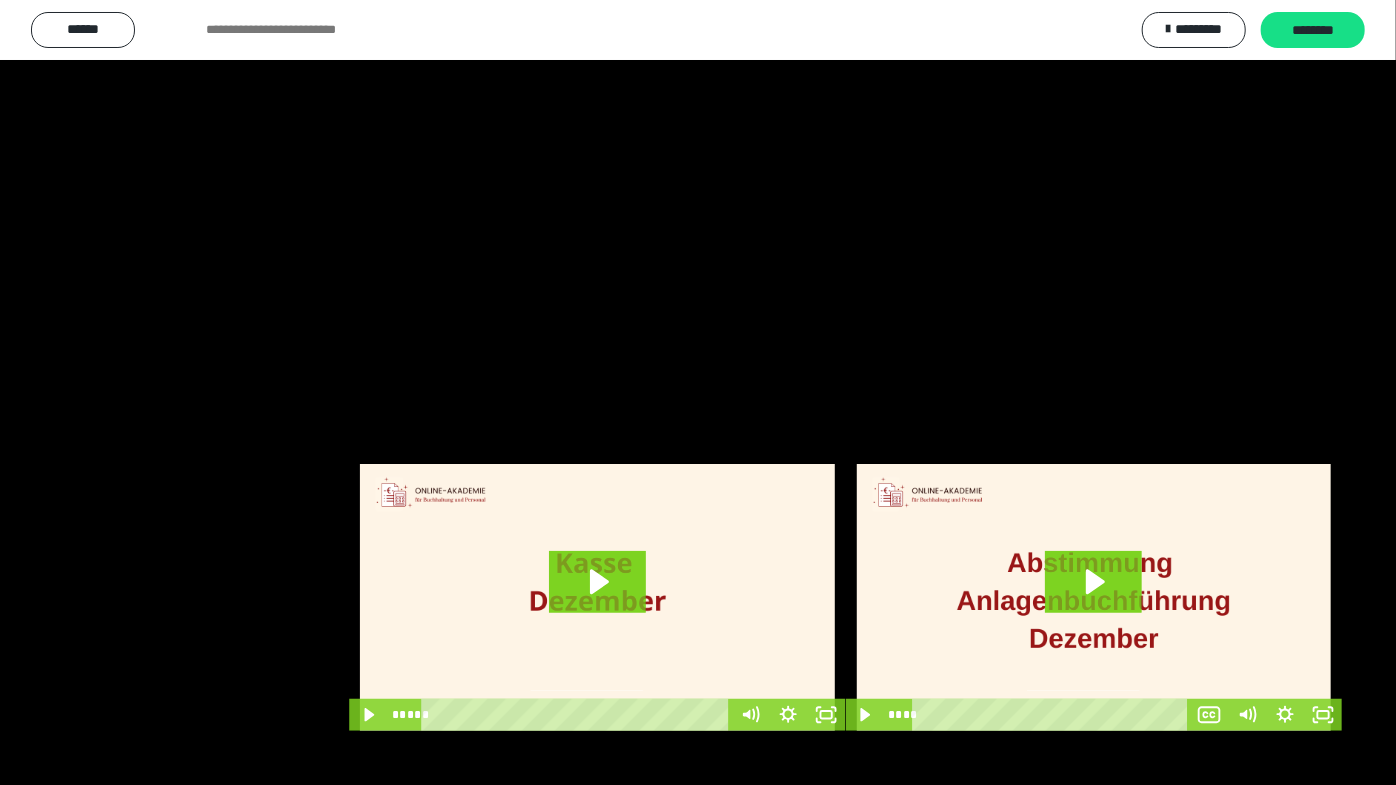 click at bounding box center (698, 392) 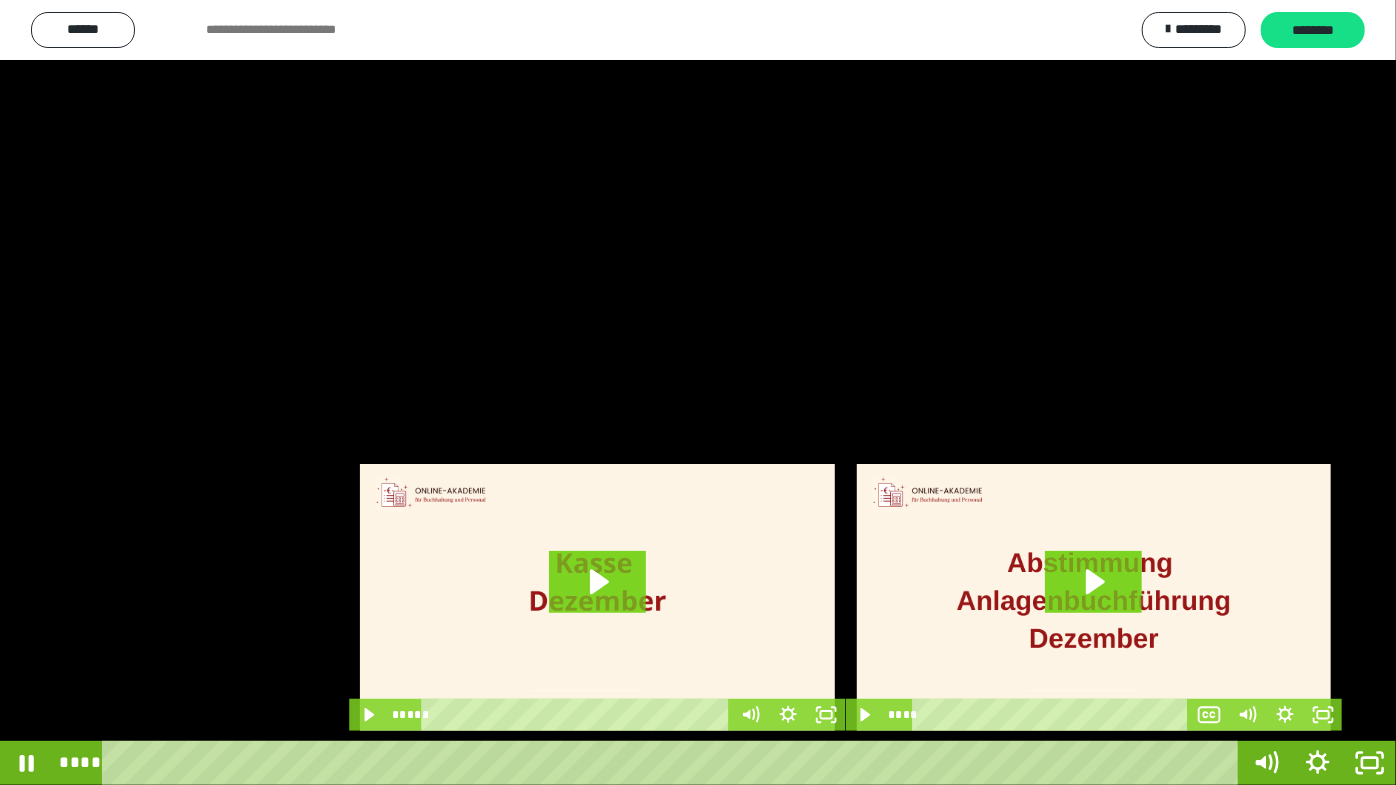 click at bounding box center [698, 392] 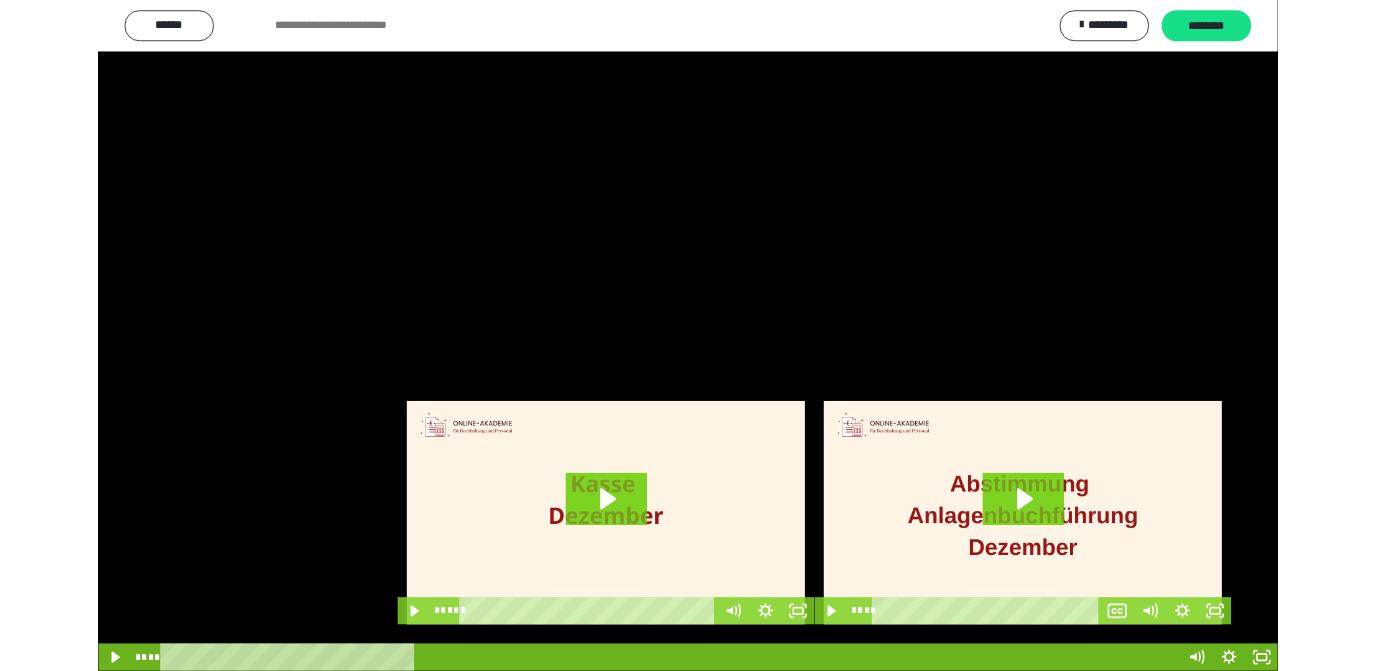 scroll, scrollTop: 4016, scrollLeft: 0, axis: vertical 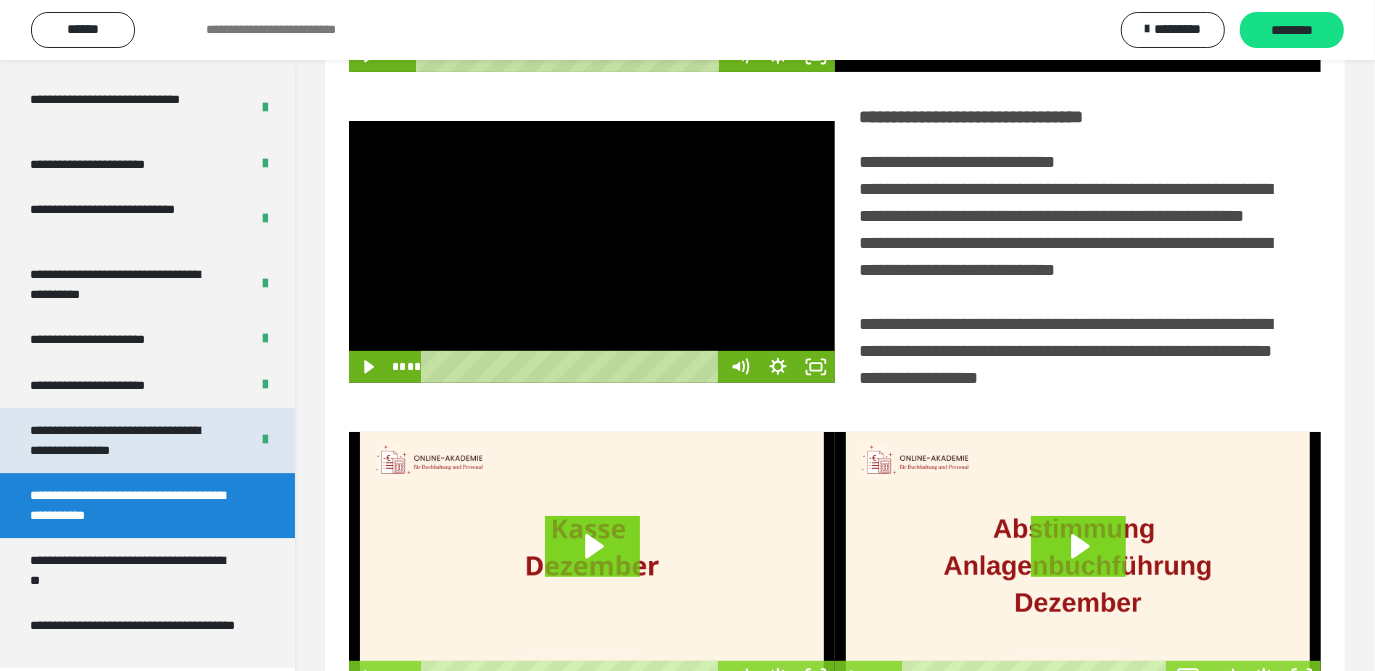click on "**********" at bounding box center [124, 440] 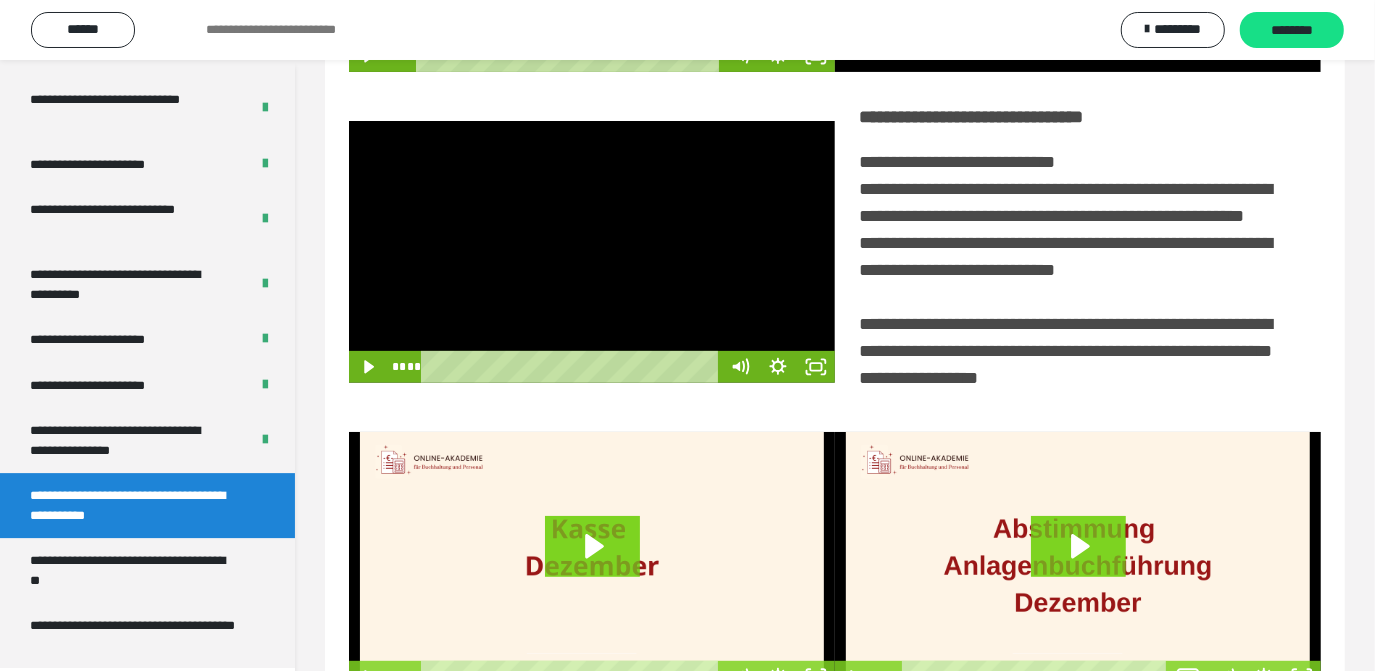 click on "**********" at bounding box center [132, 505] 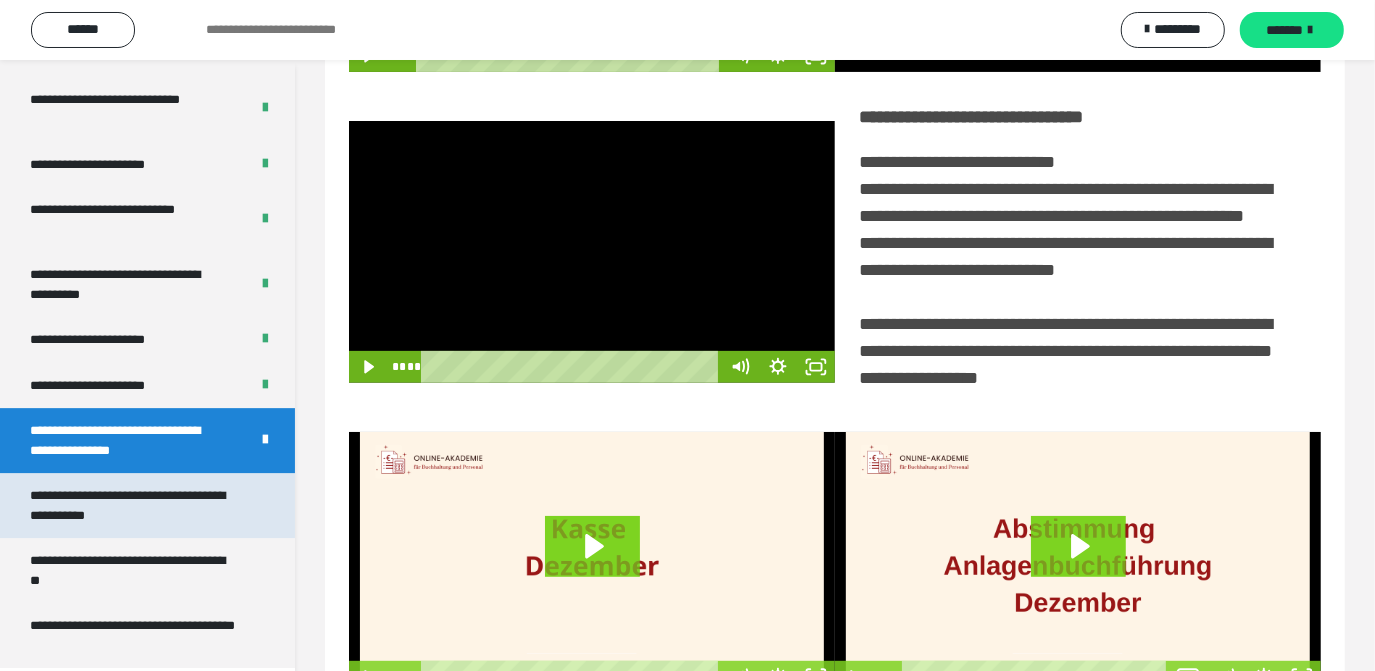 scroll, scrollTop: 230, scrollLeft: 0, axis: vertical 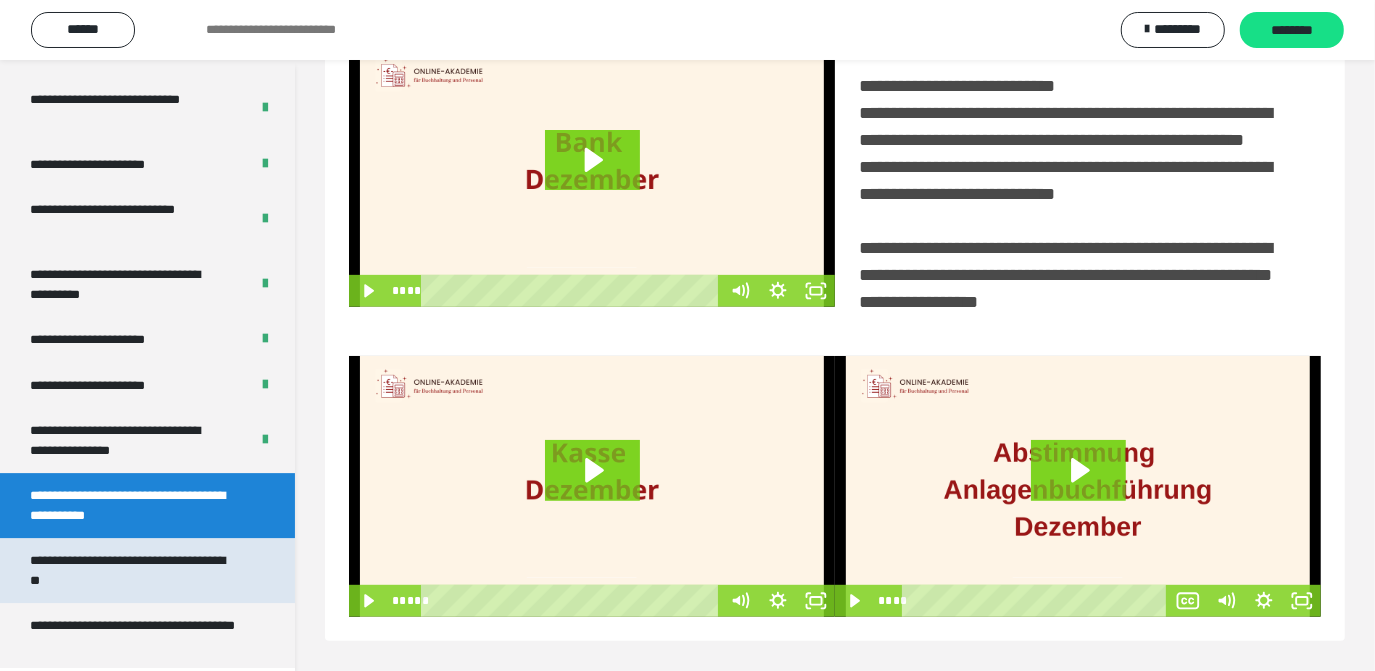 click on "**********" at bounding box center [132, 570] 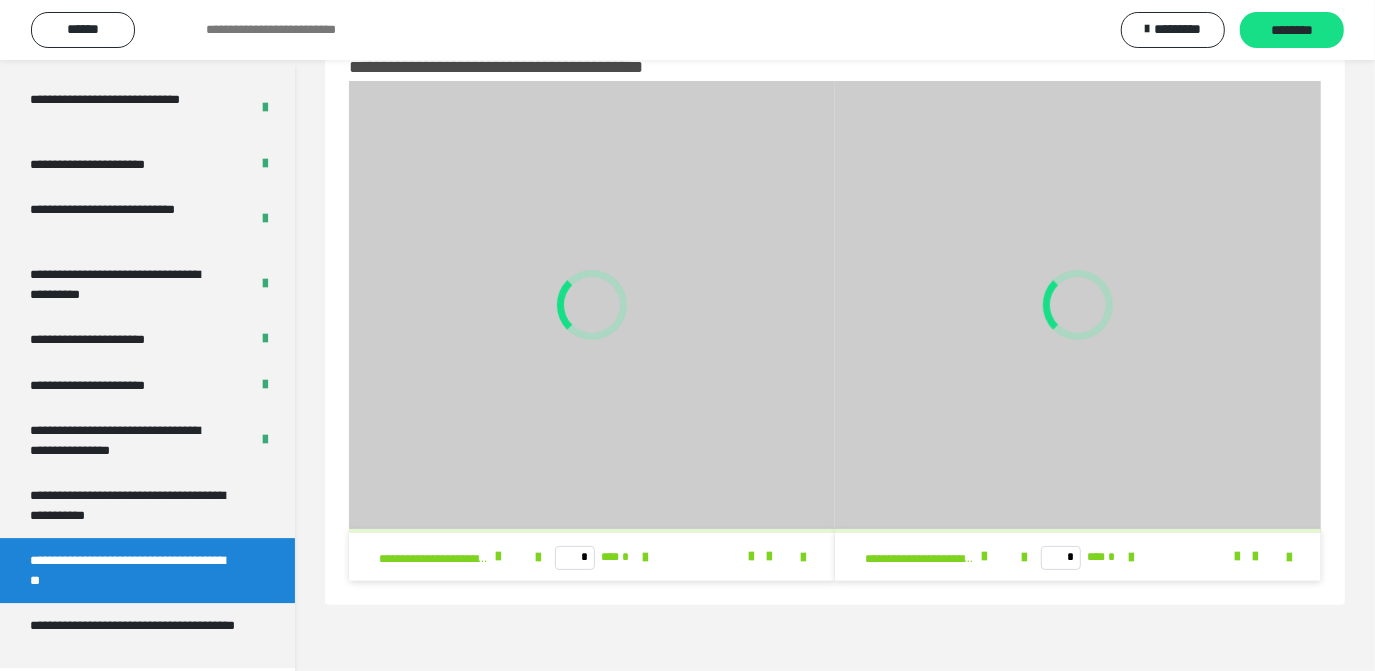 scroll, scrollTop: 60, scrollLeft: 0, axis: vertical 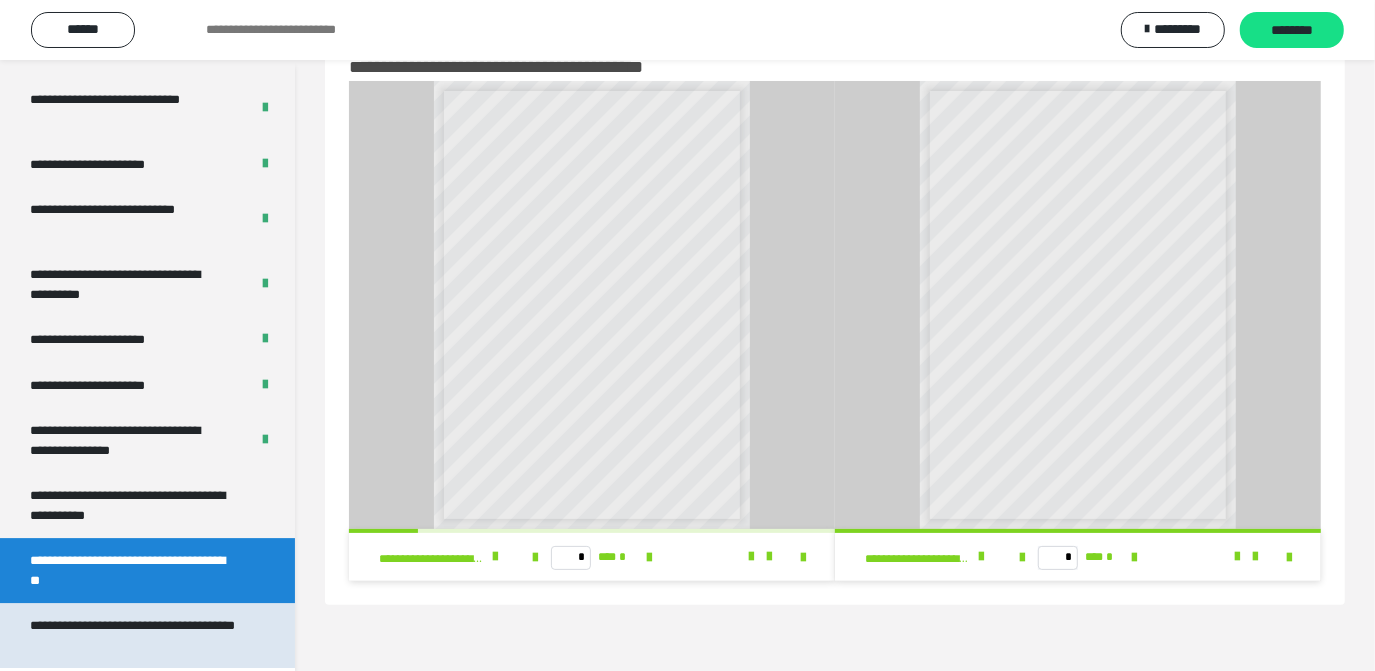 click on "**********" at bounding box center (132, 635) 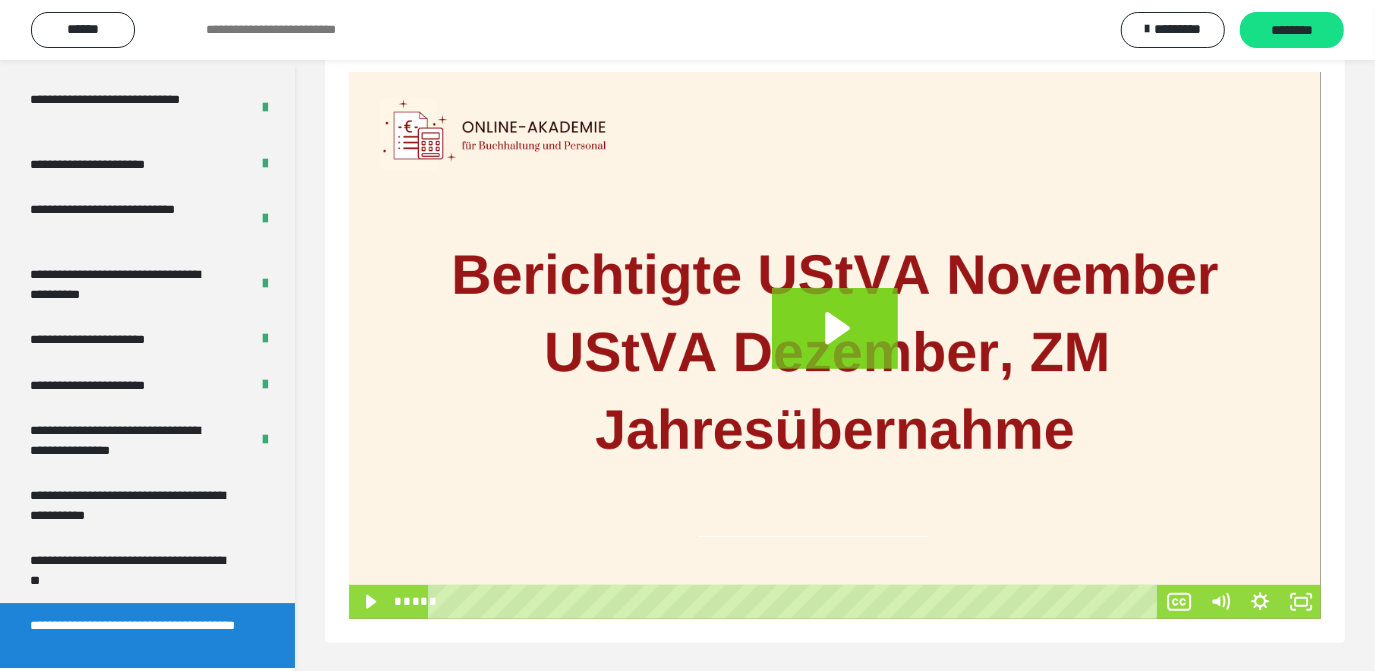 scroll, scrollTop: 274, scrollLeft: 0, axis: vertical 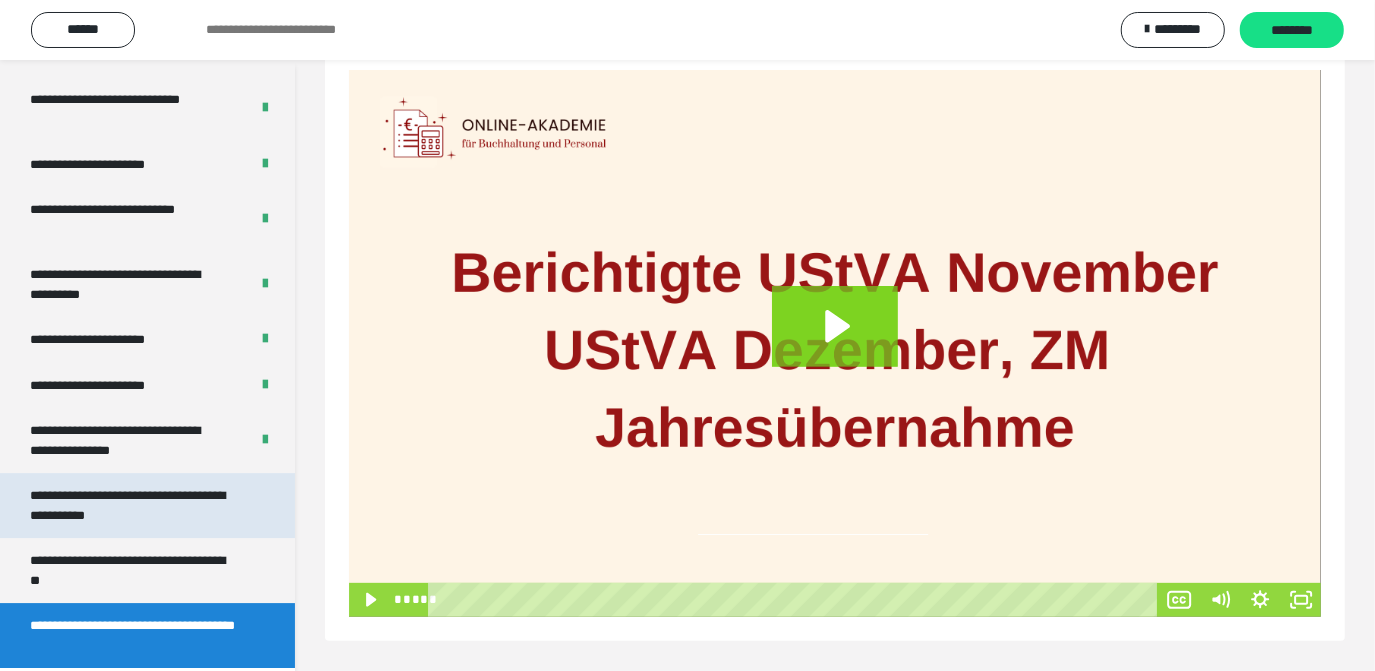 click on "**********" at bounding box center [132, 505] 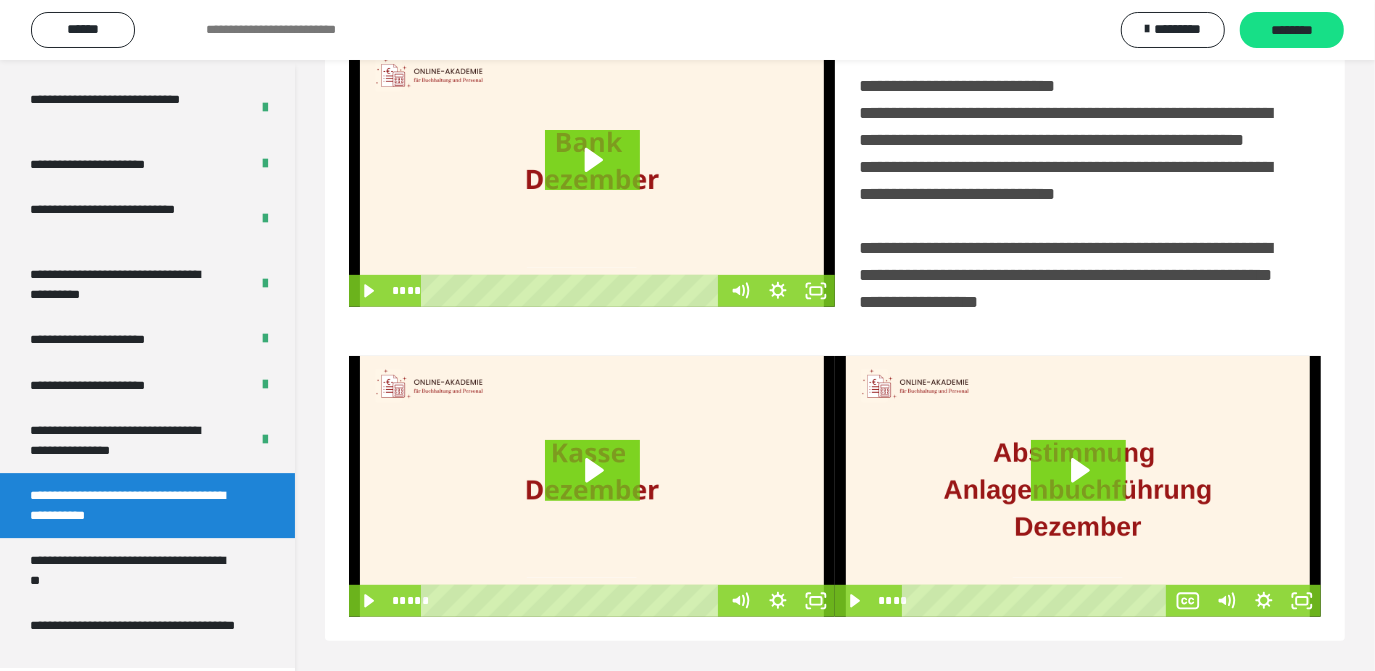 scroll, scrollTop: 459, scrollLeft: 0, axis: vertical 